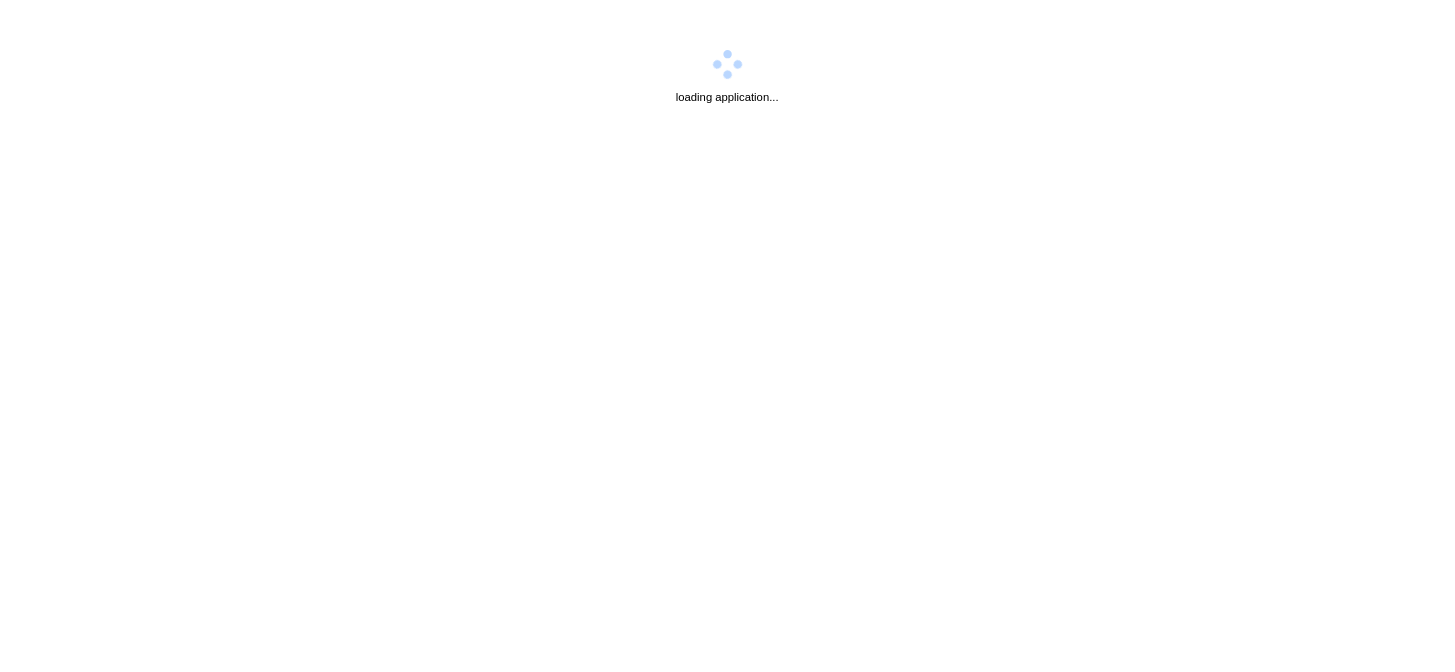 scroll, scrollTop: 0, scrollLeft: 0, axis: both 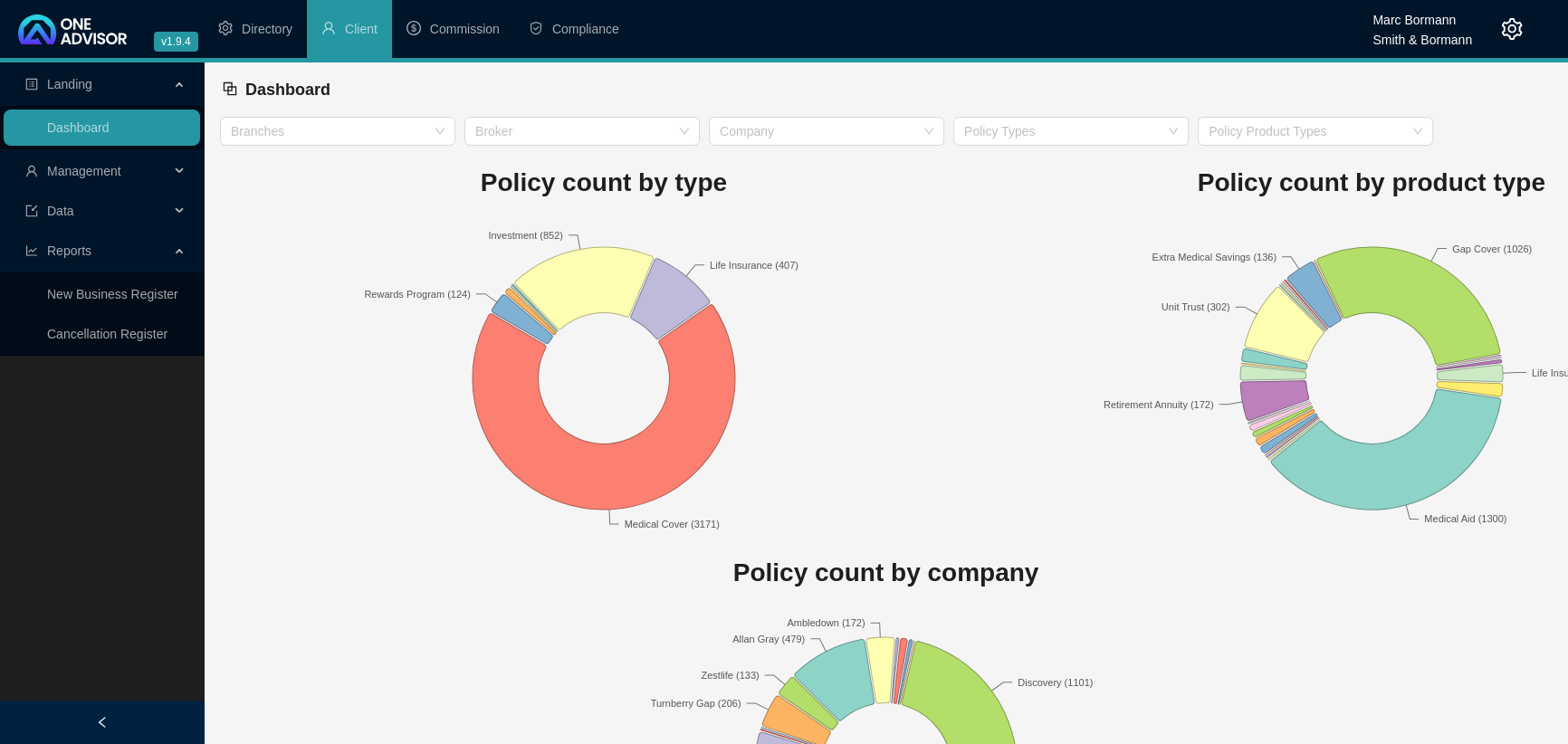 click on "Management" at bounding box center [84, 171] 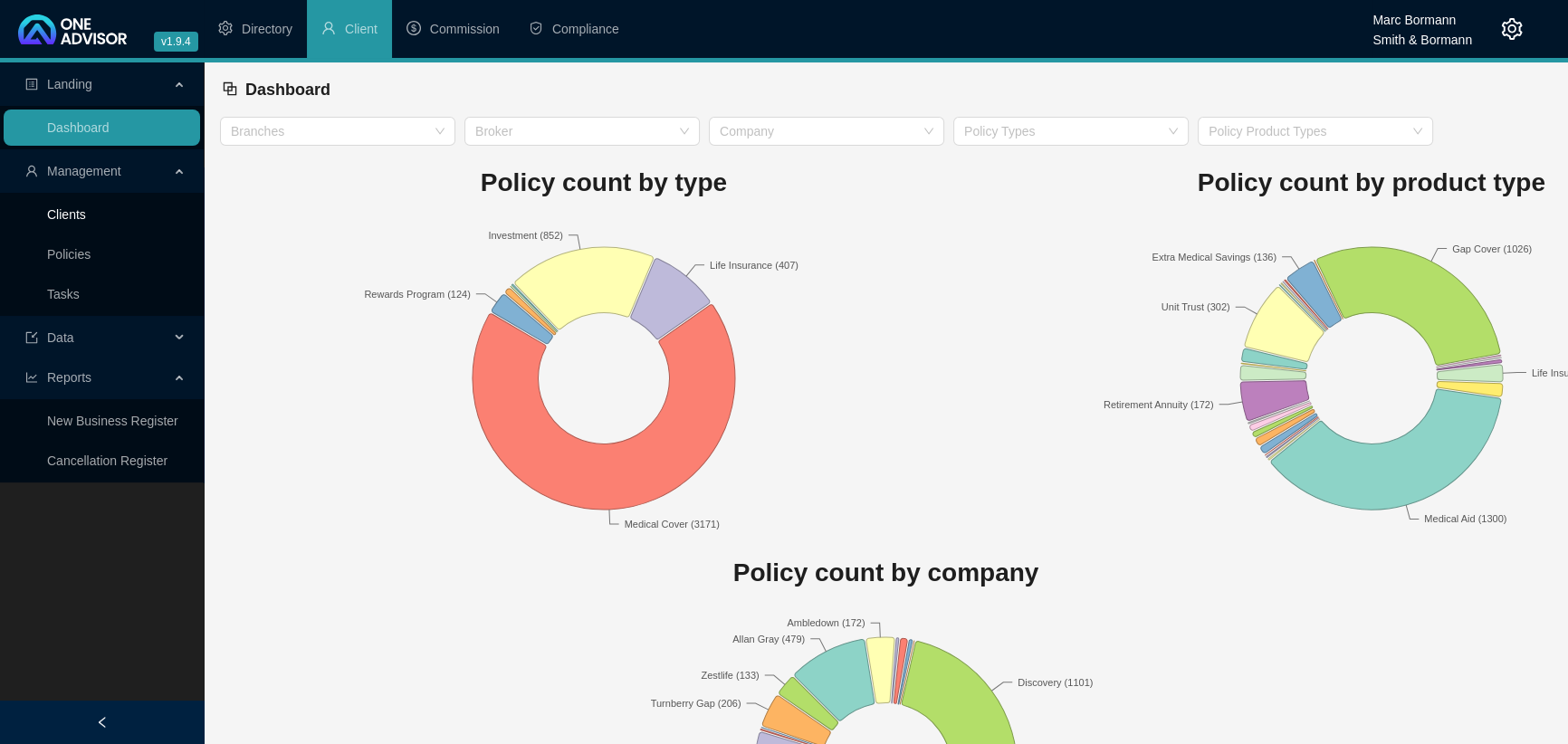 click on "Clients" at bounding box center (66, 215) 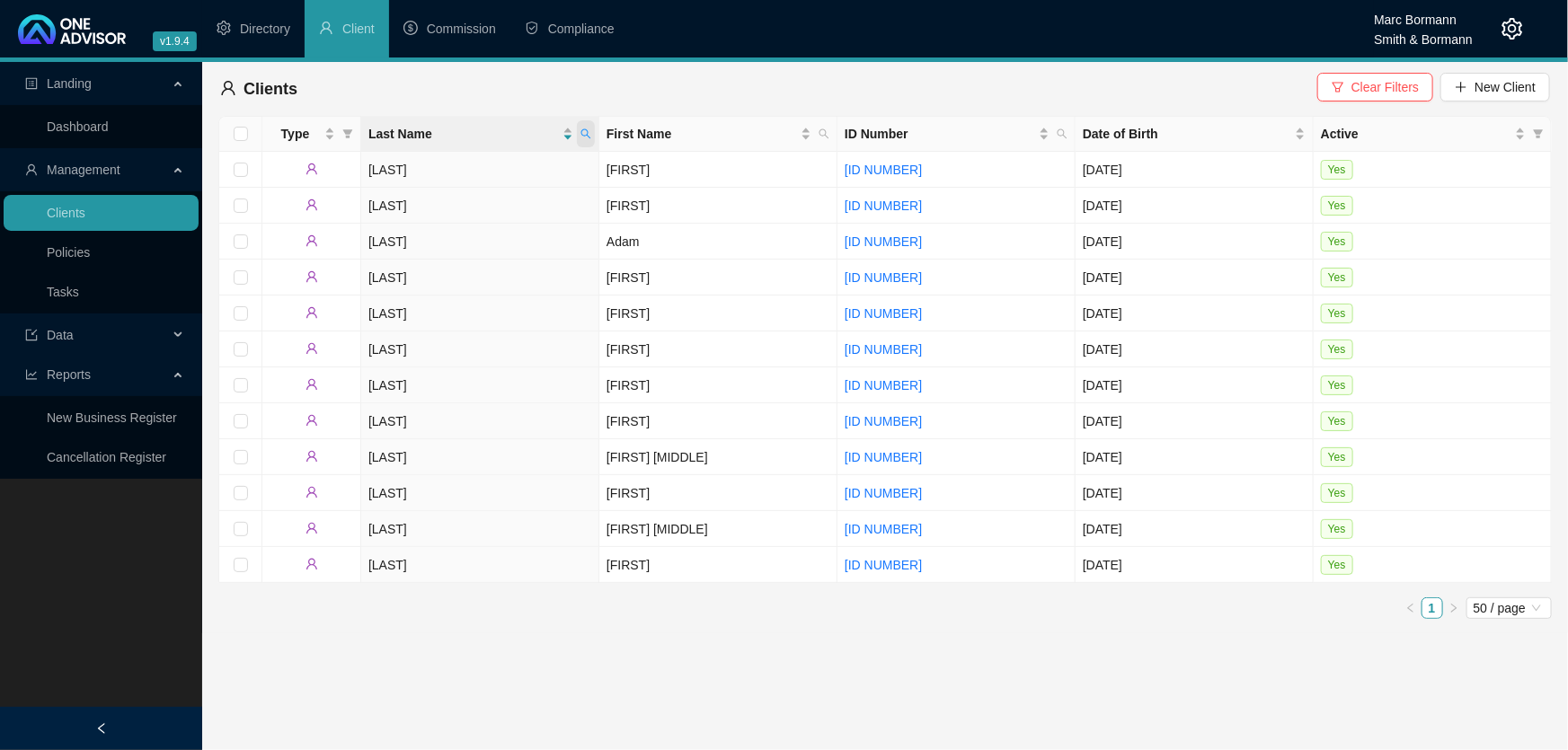 click 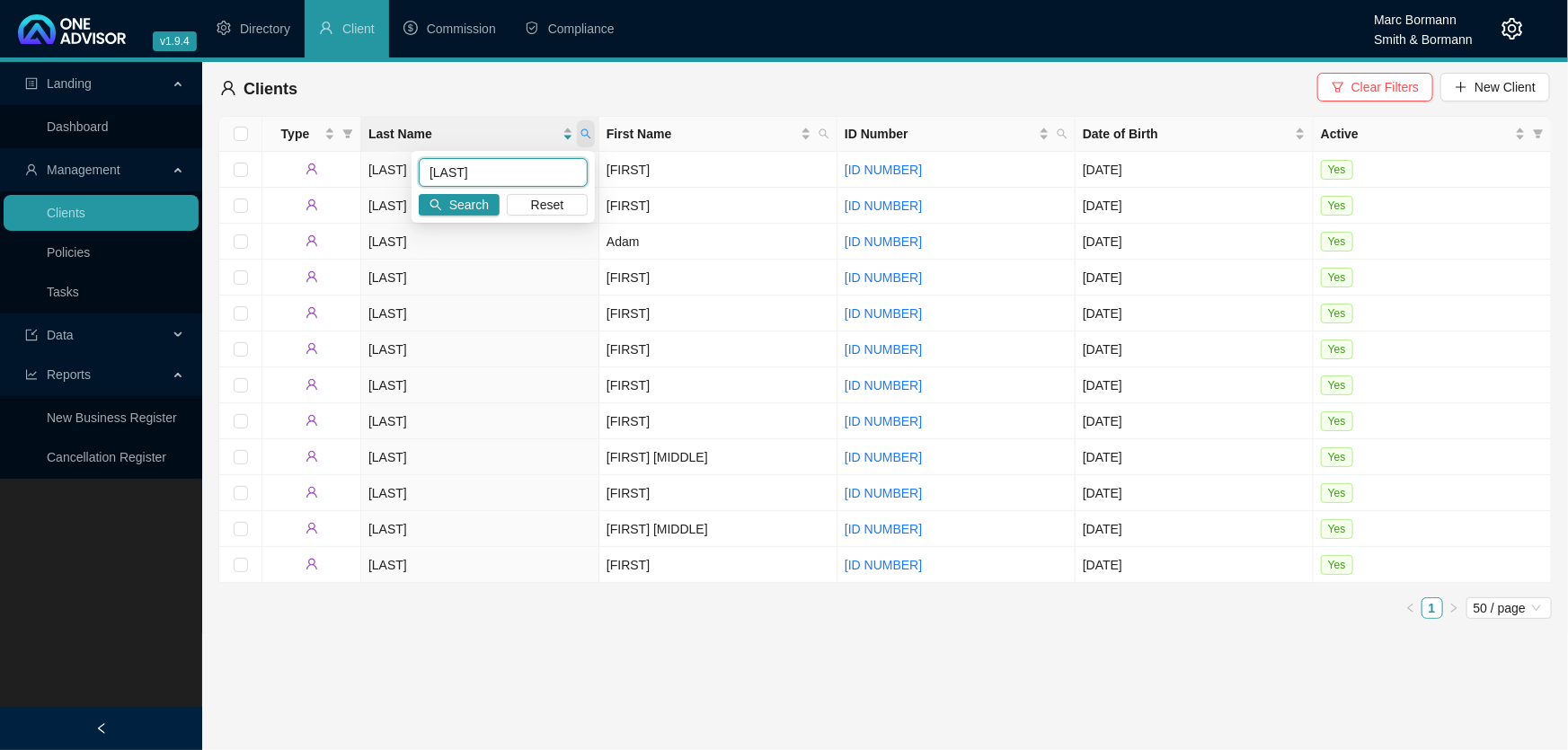 type on "[LAST]" 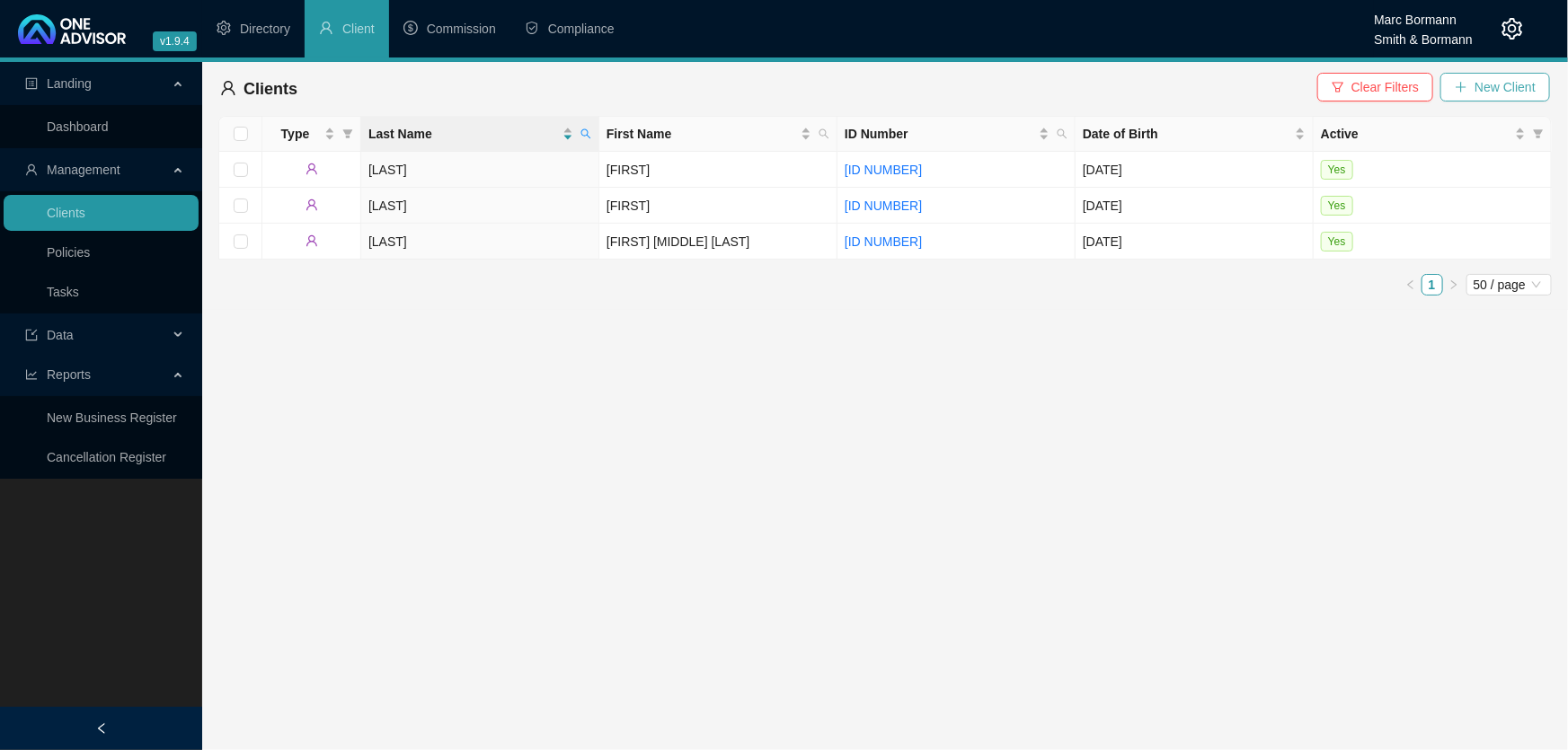 click on "New Client" at bounding box center [1505, 87] 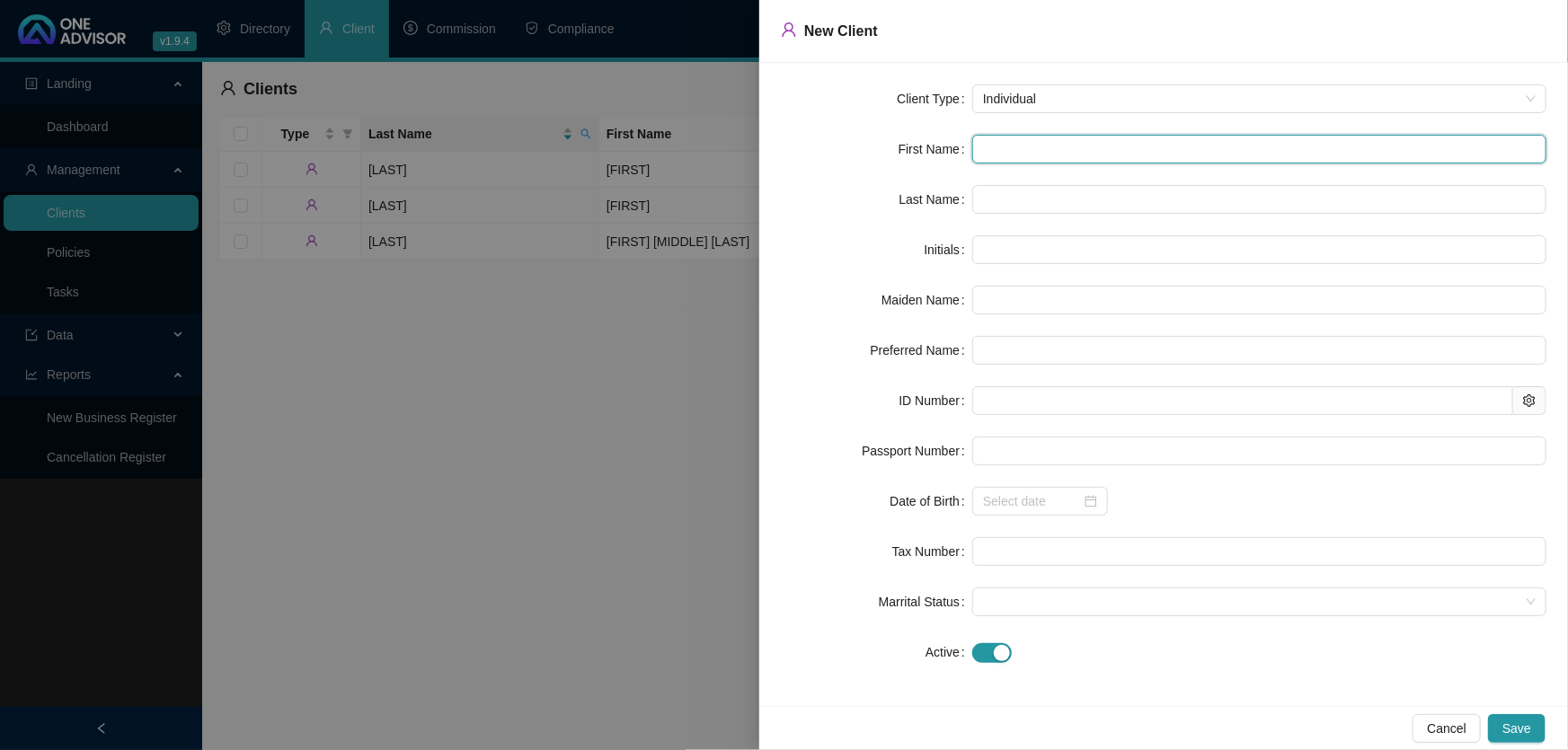 click at bounding box center (1259, 149) 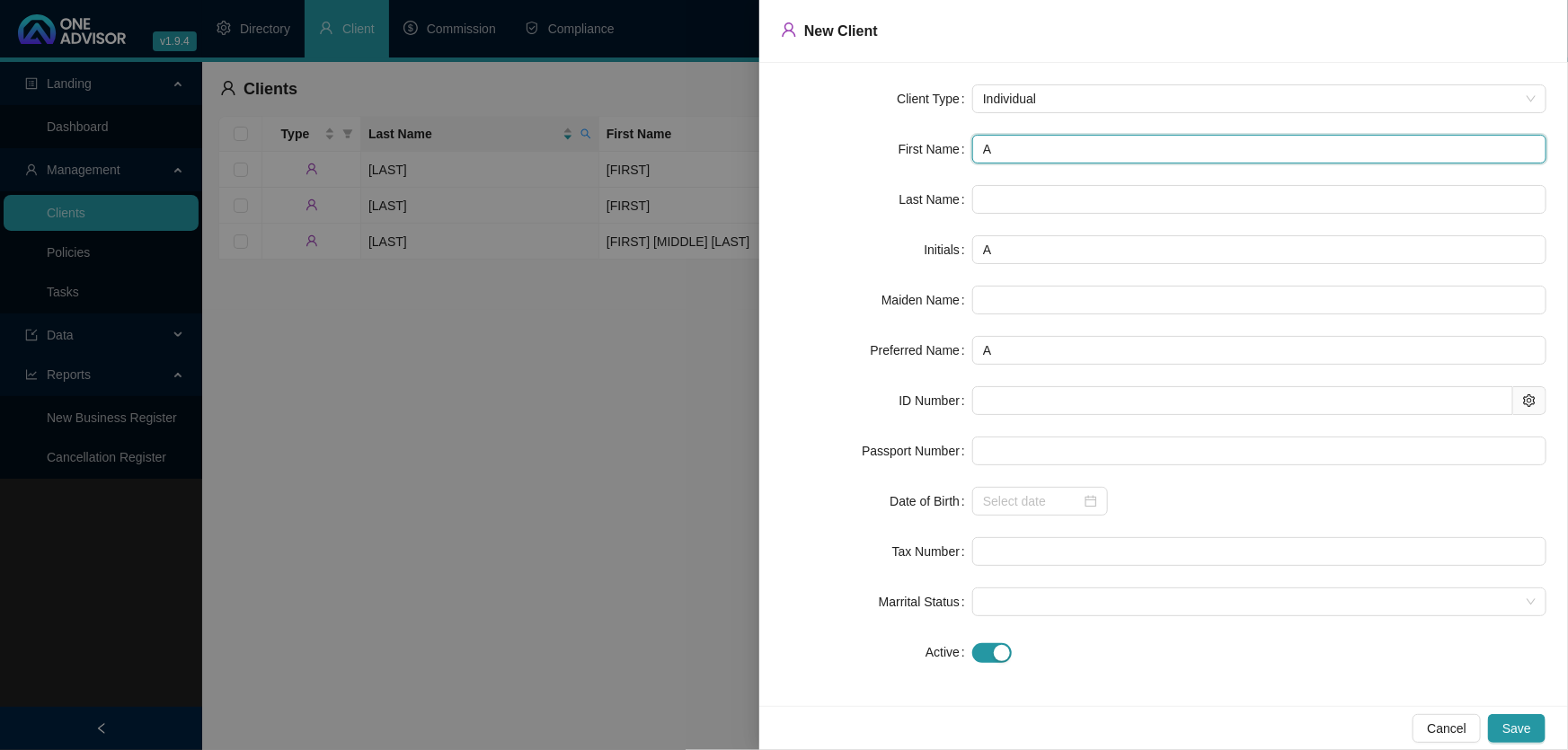 type on "Ar" 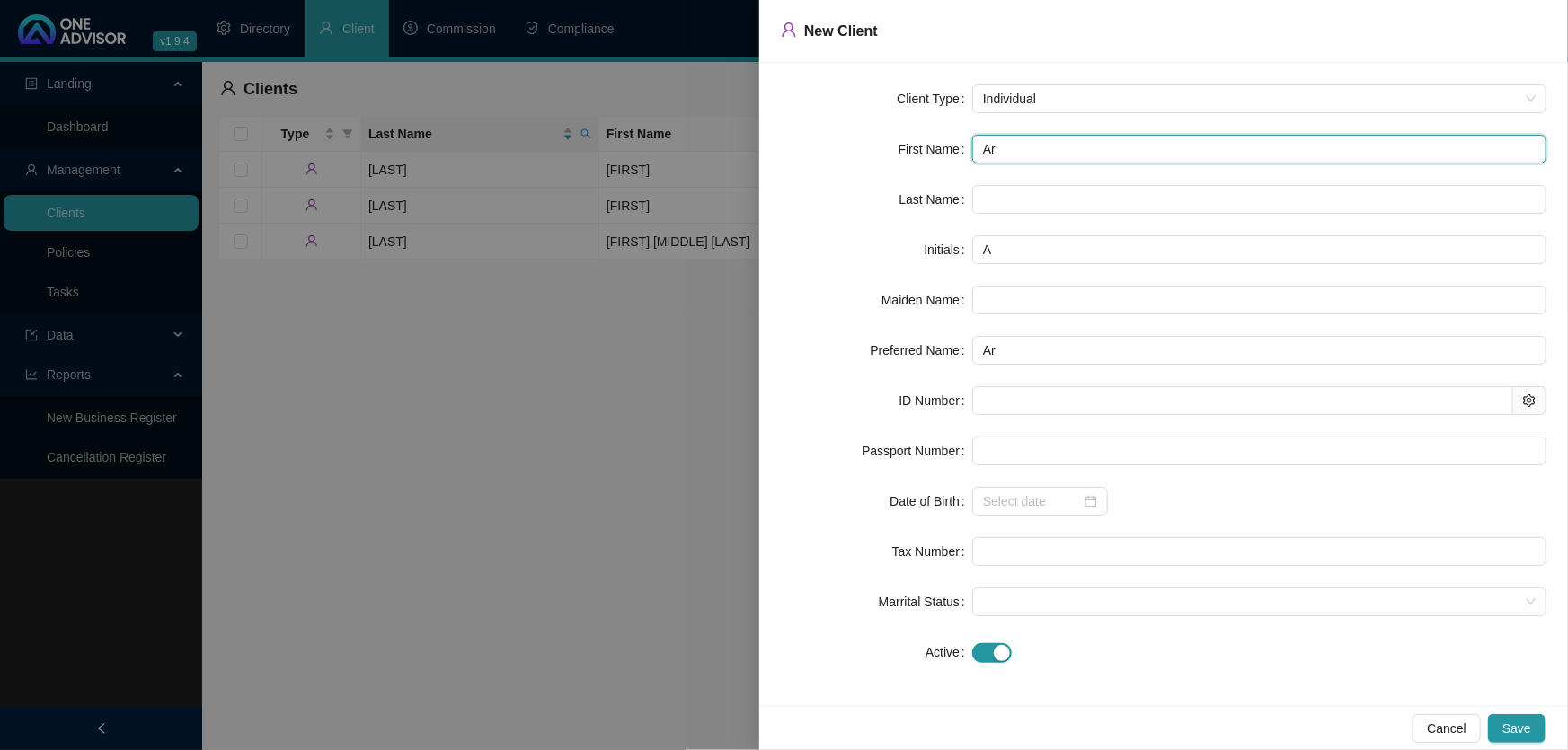 type on "[FIRST]" 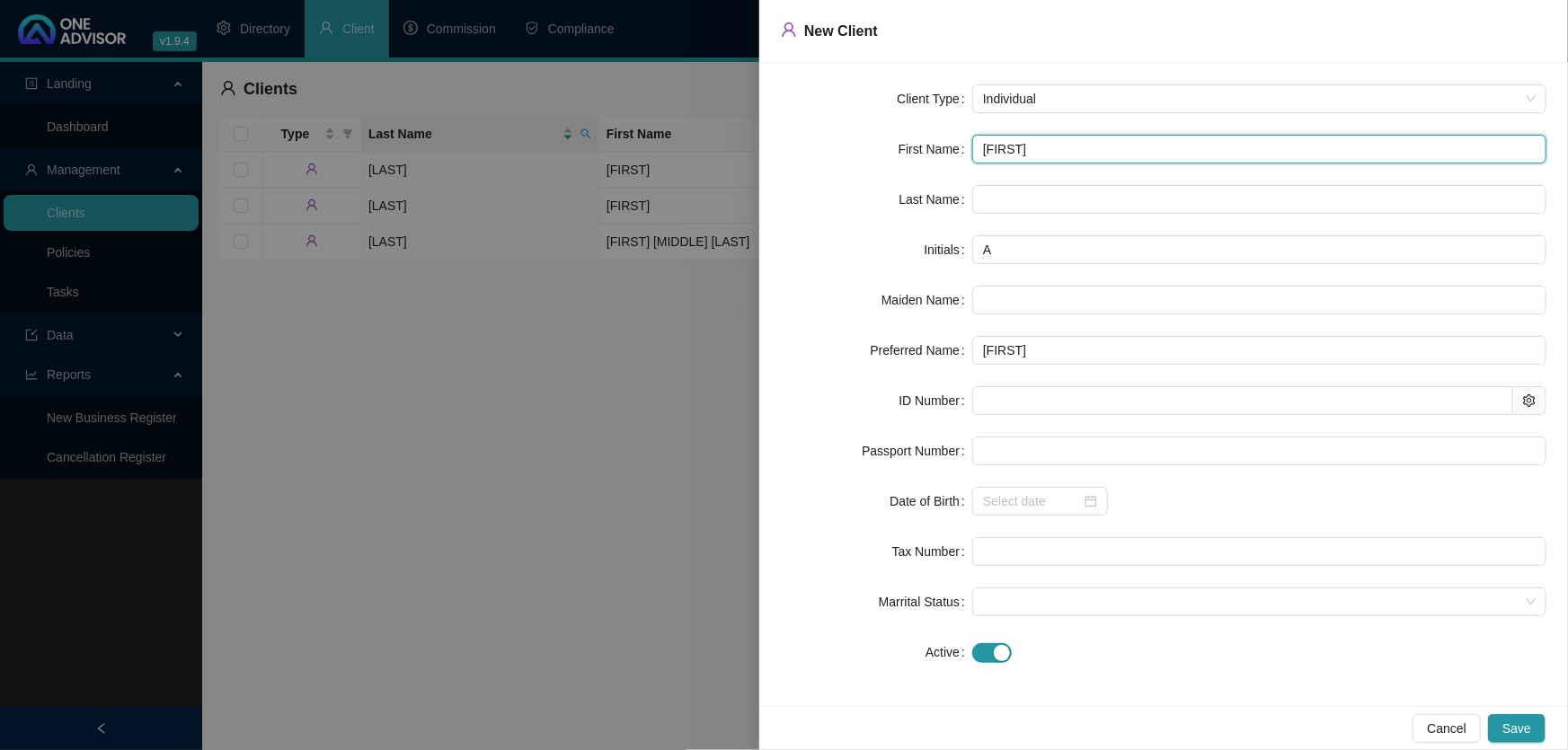 type on "[FIRST]" 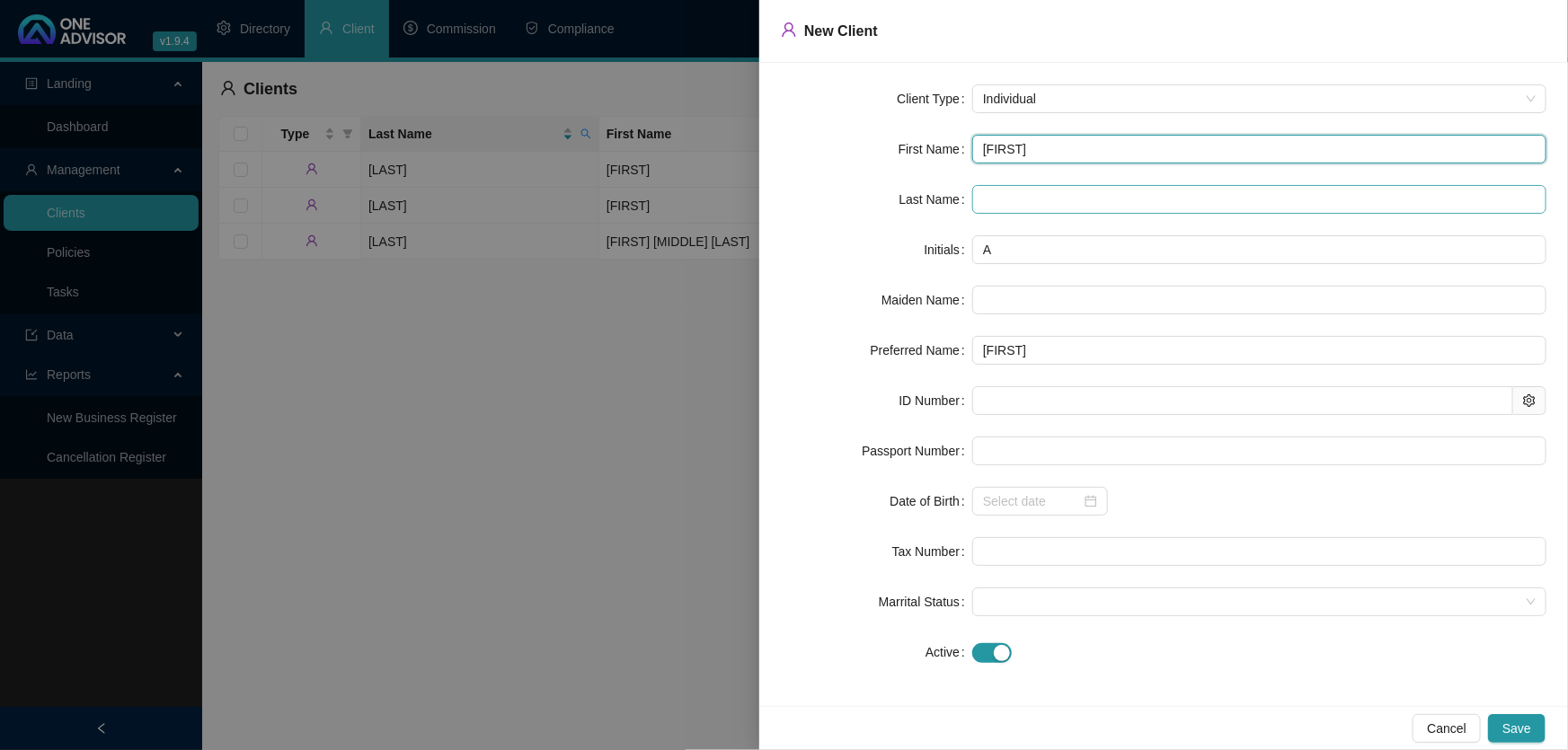 type on "[FIRST]" 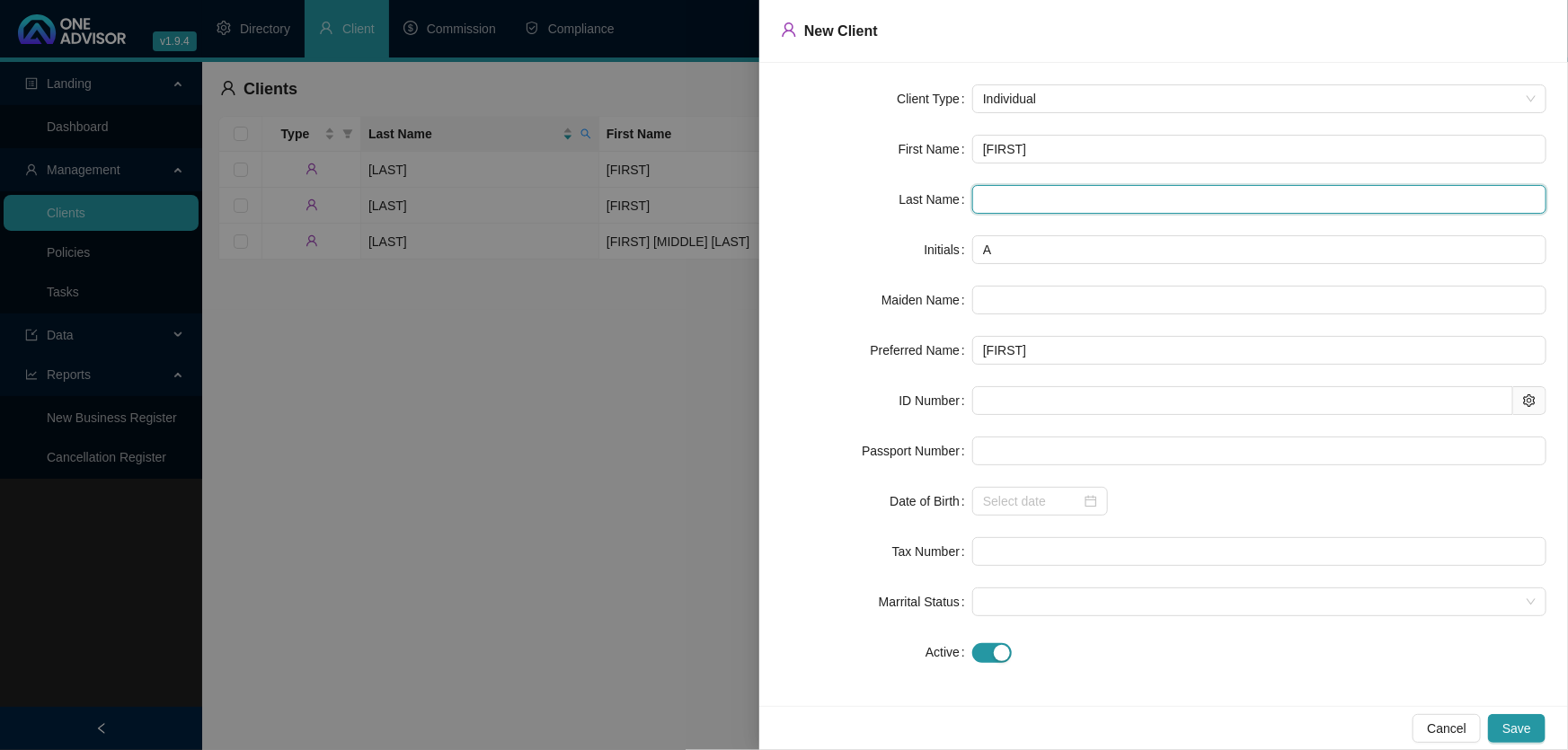 click at bounding box center (1259, 199) 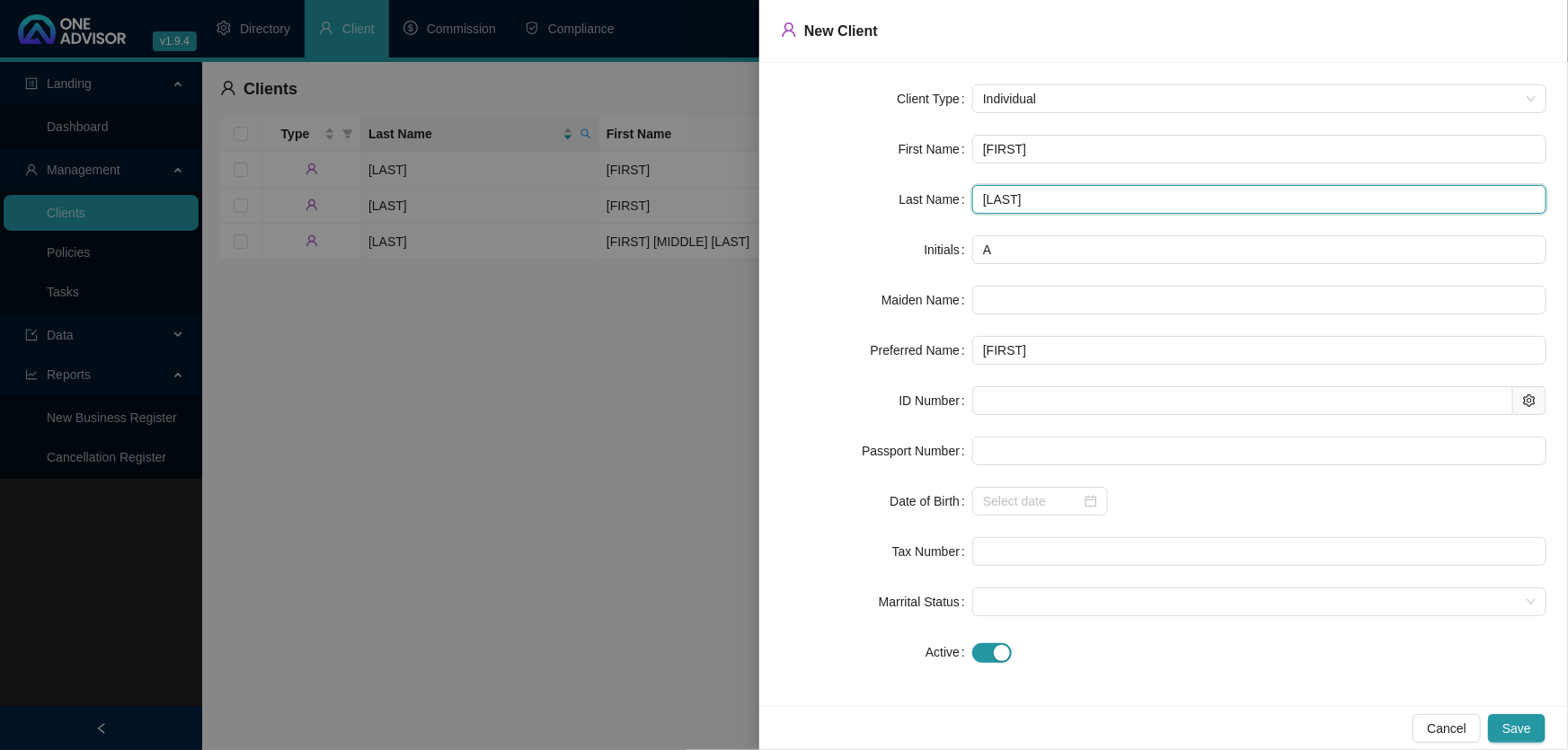type on "[LAST]" 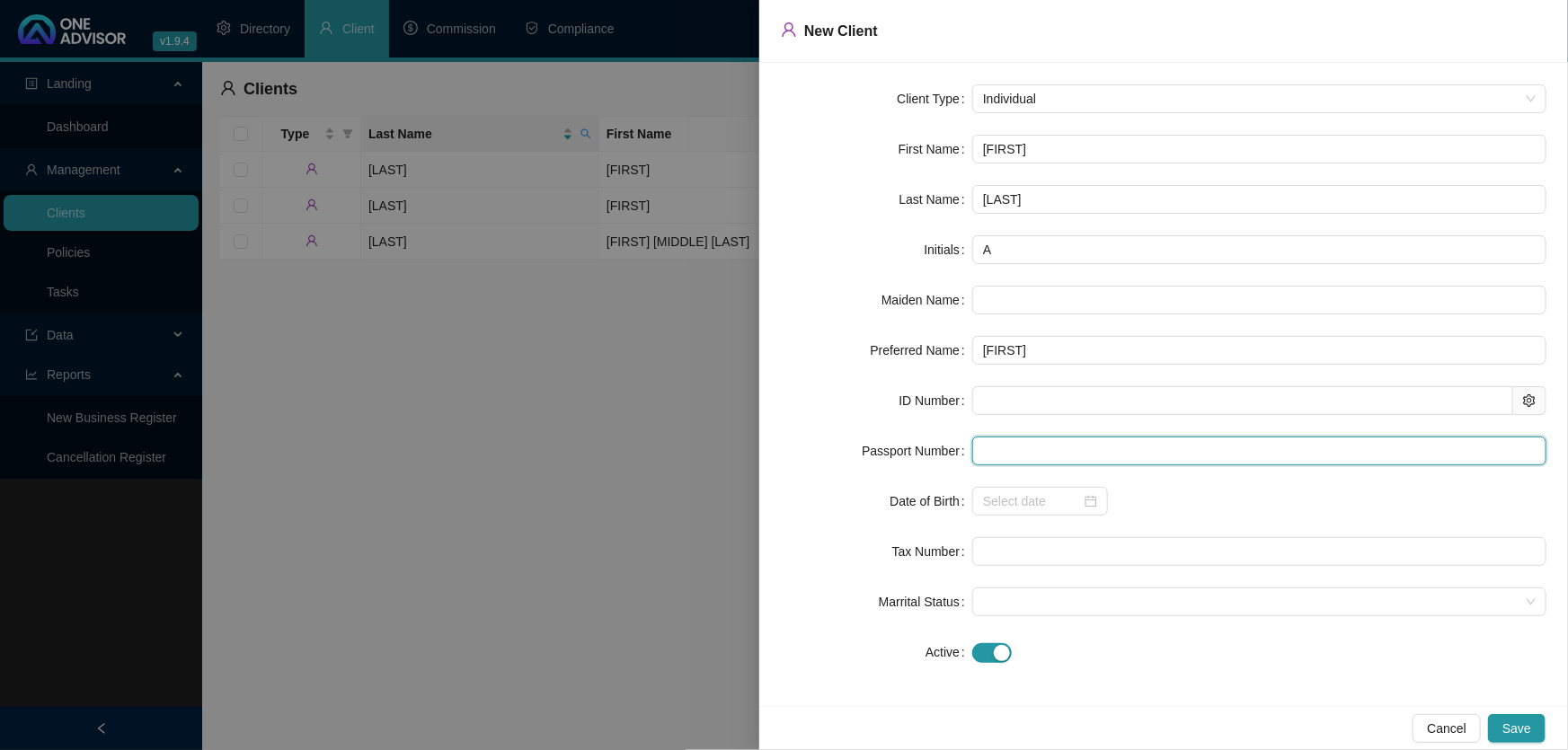 click at bounding box center (1259, 451) 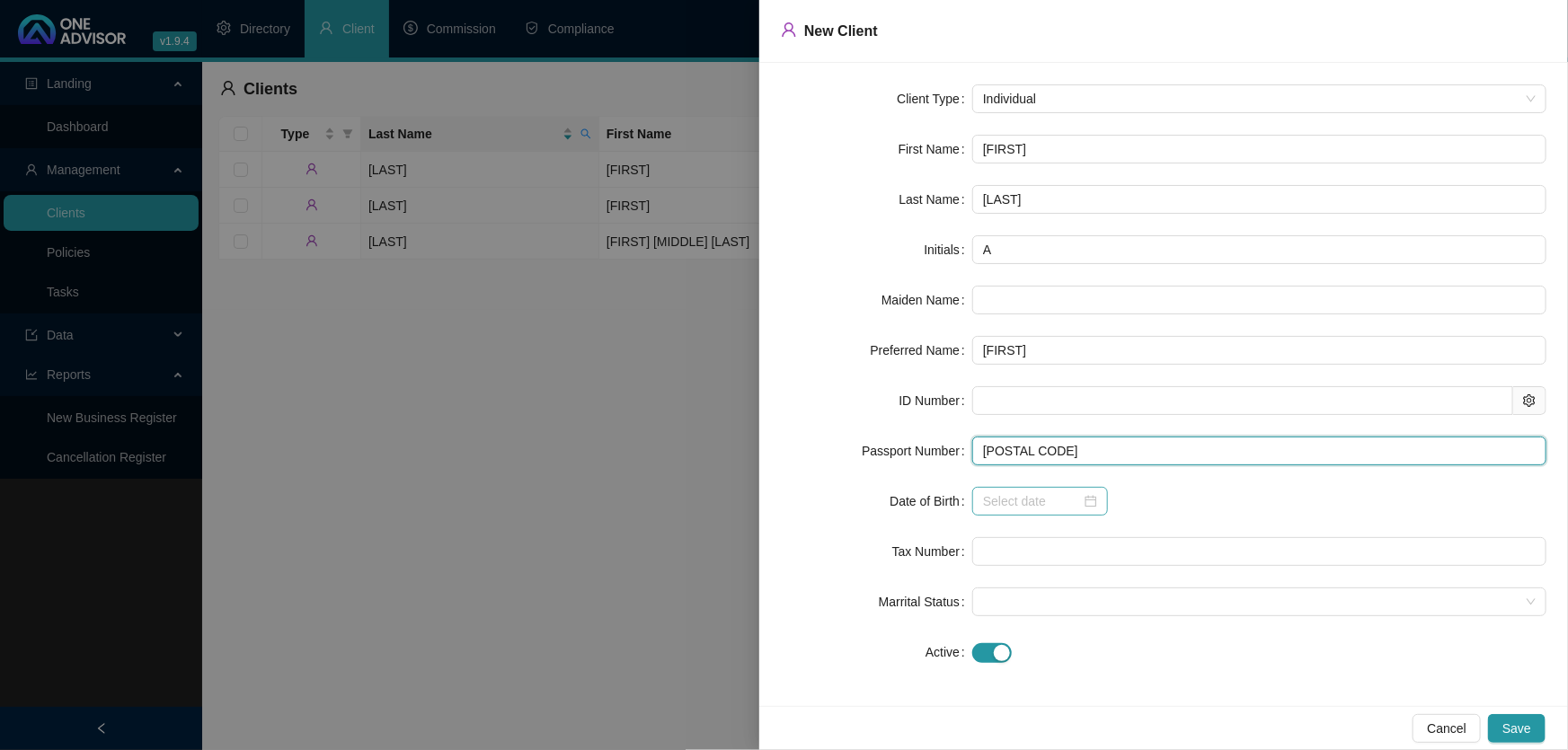 type on "[POSTAL CODE]" 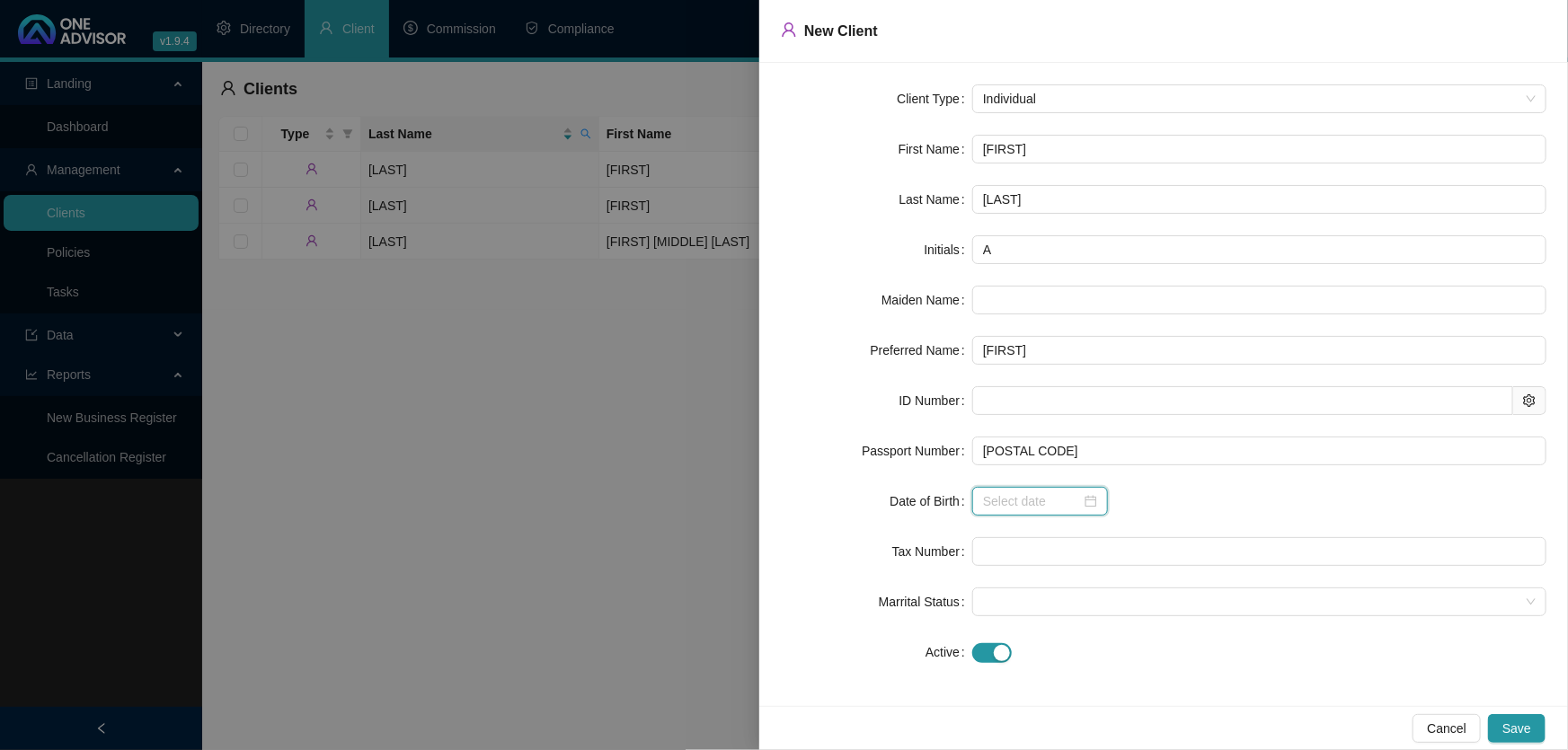 click at bounding box center [1032, 501] 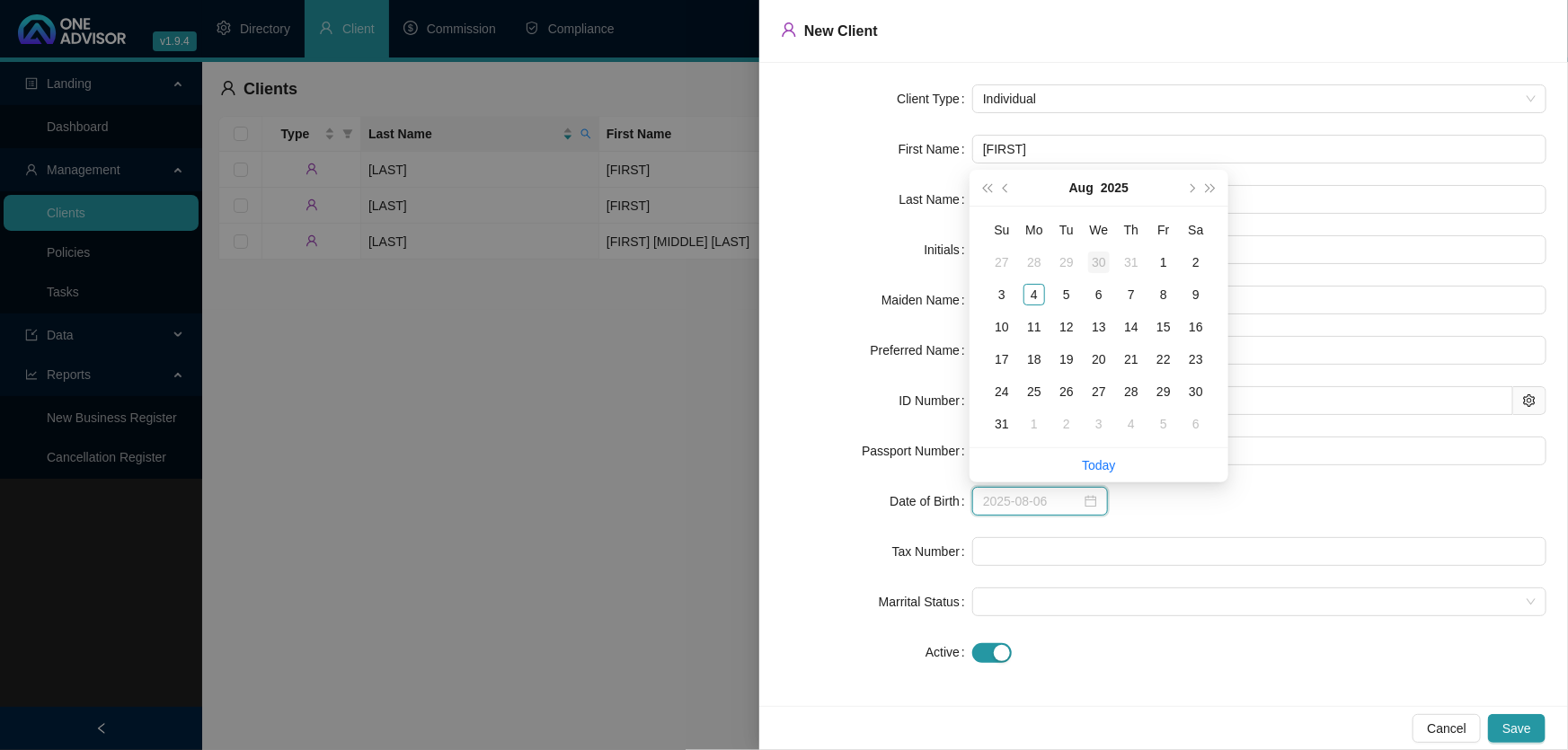 type on "2025-07-30" 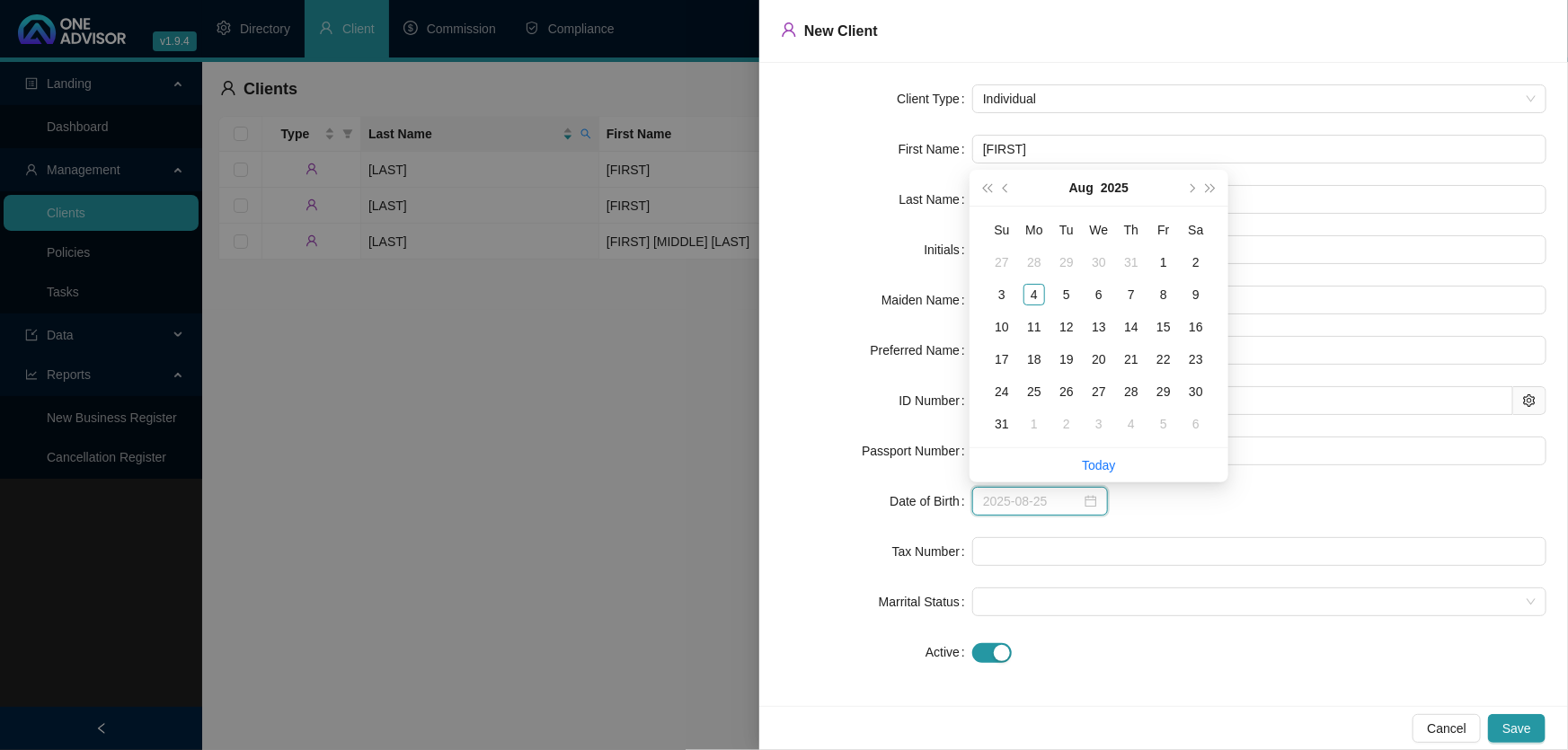 type on "2025-09-01" 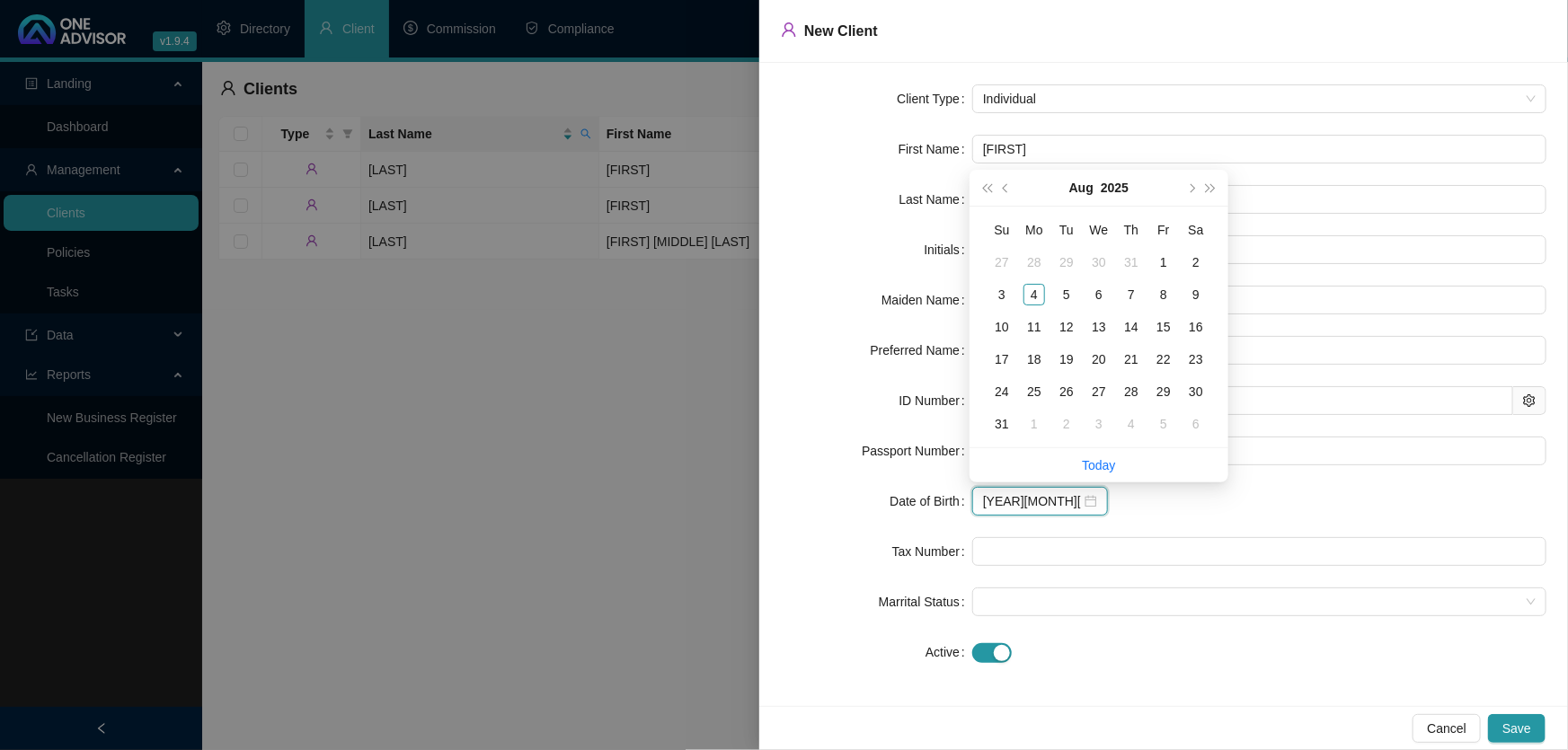 type on "[YEAR][MONTH][DAY]" 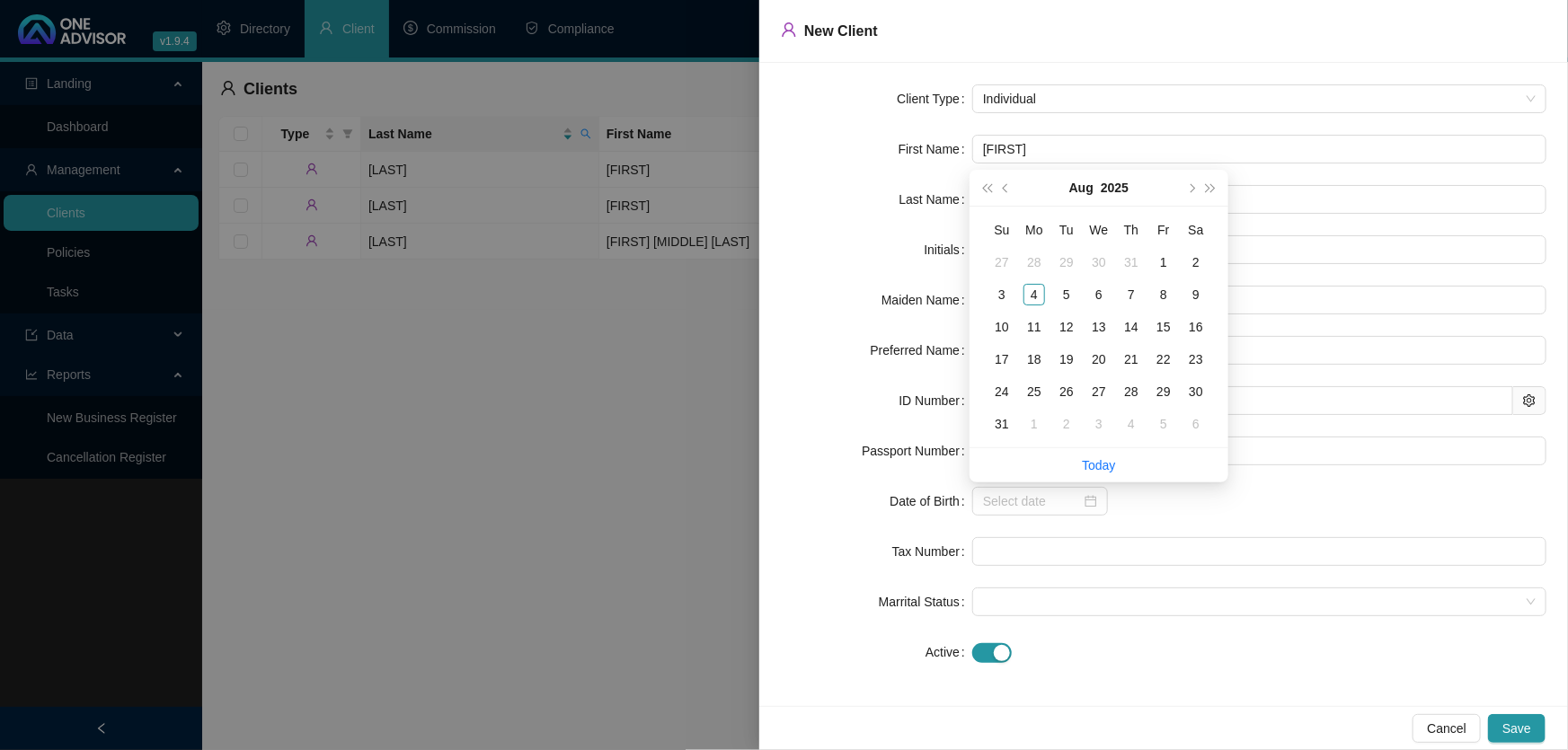 click at bounding box center (1259, 501) 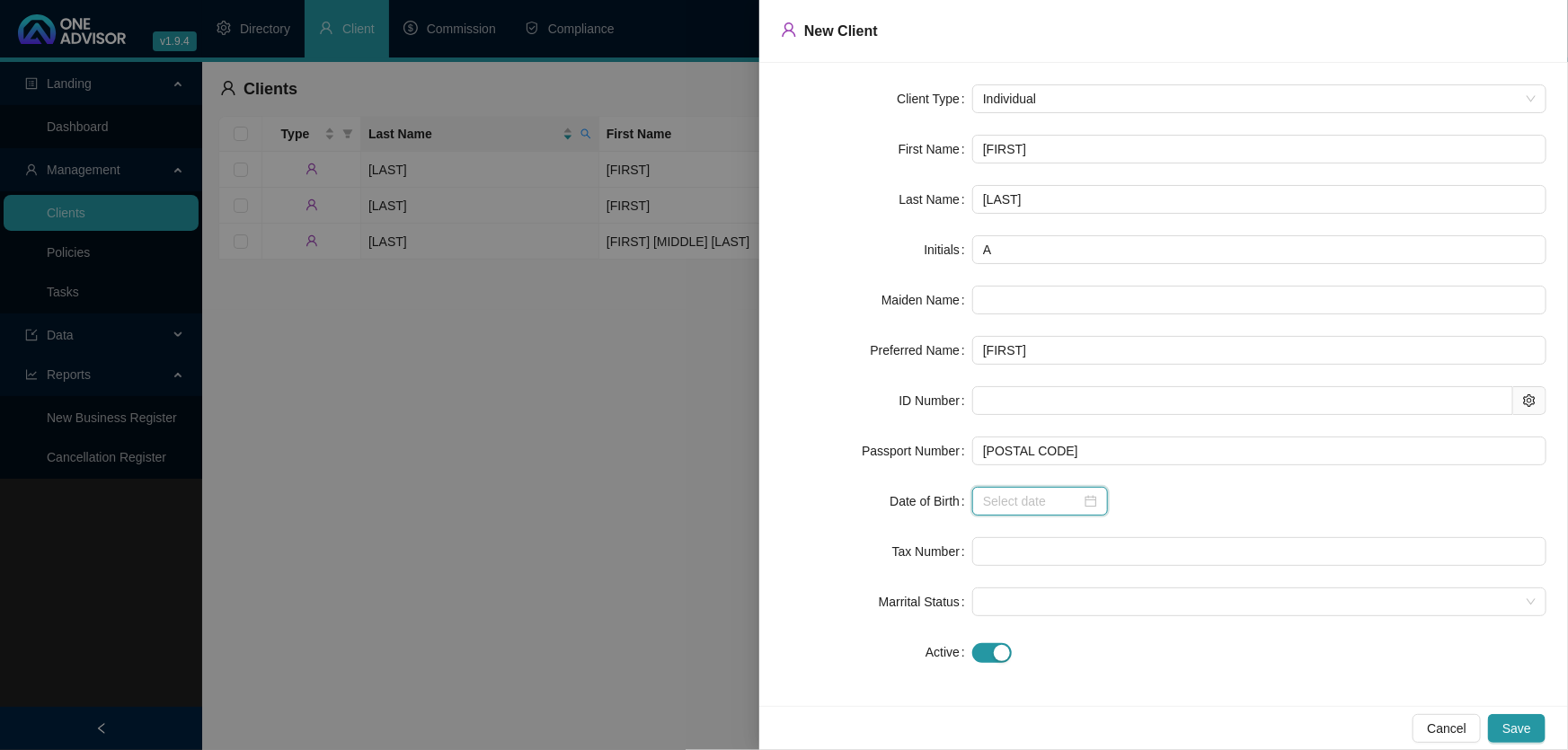 click at bounding box center [1032, 501] 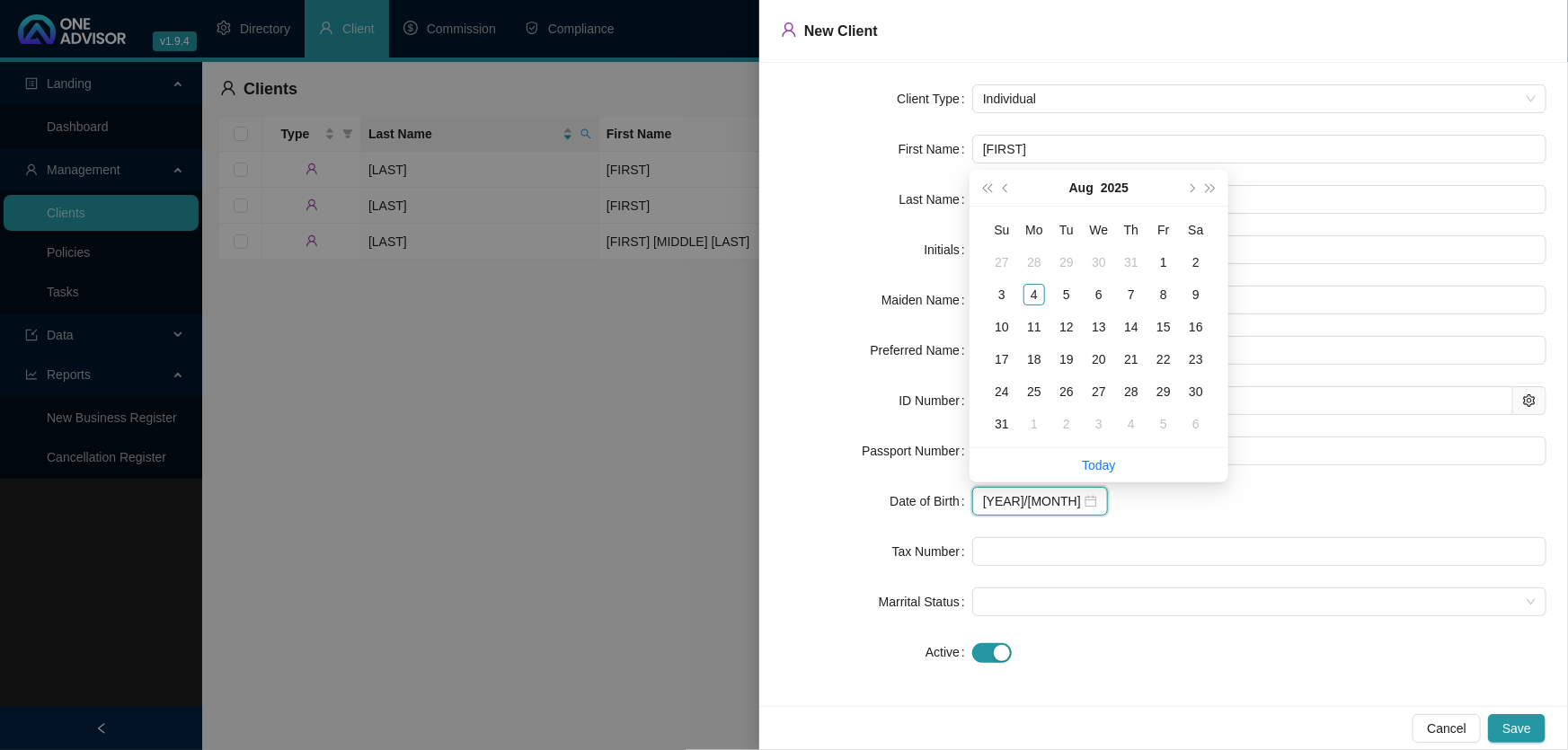 type on "[YEAR]/[MONTH]/[DAY]" 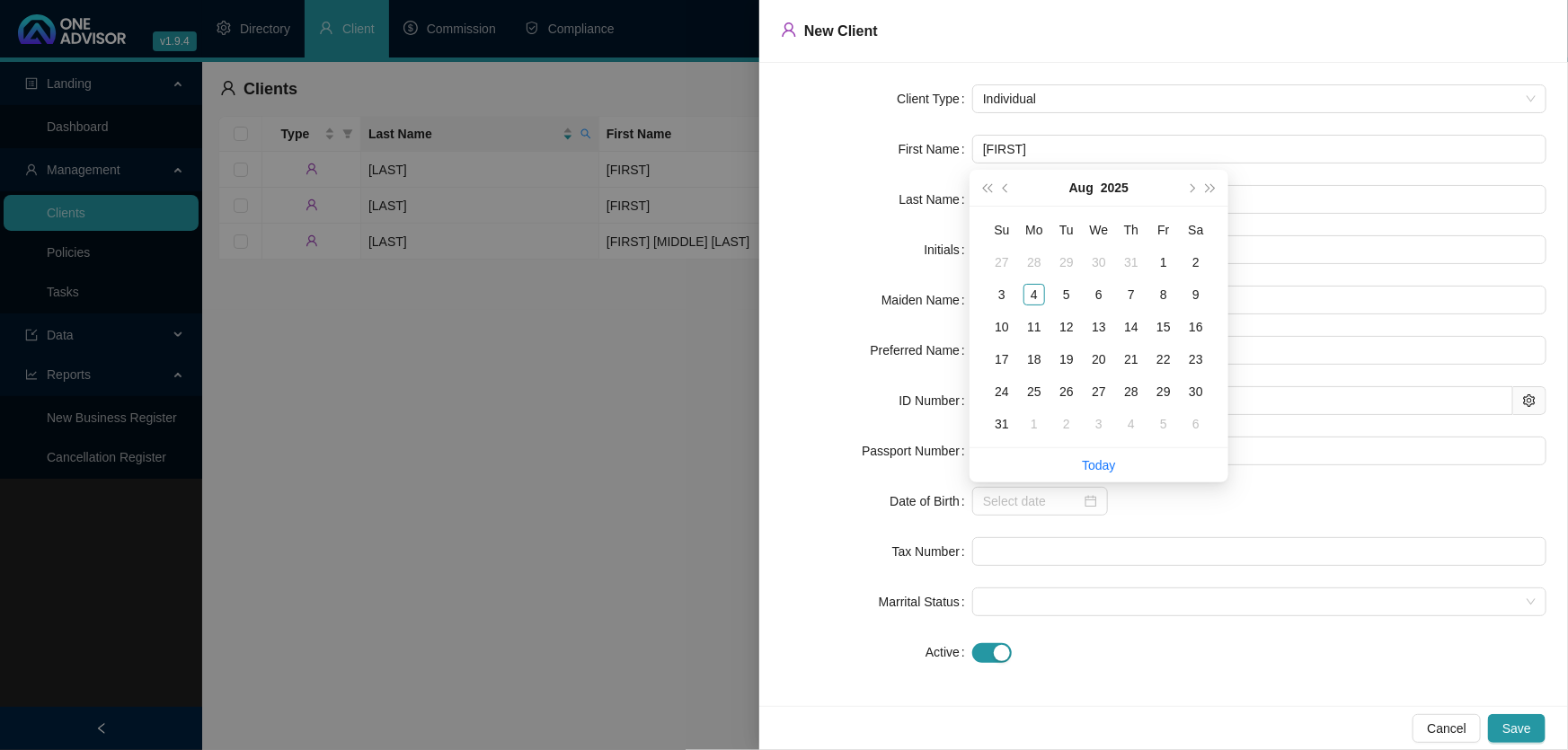 click at bounding box center (1259, 501) 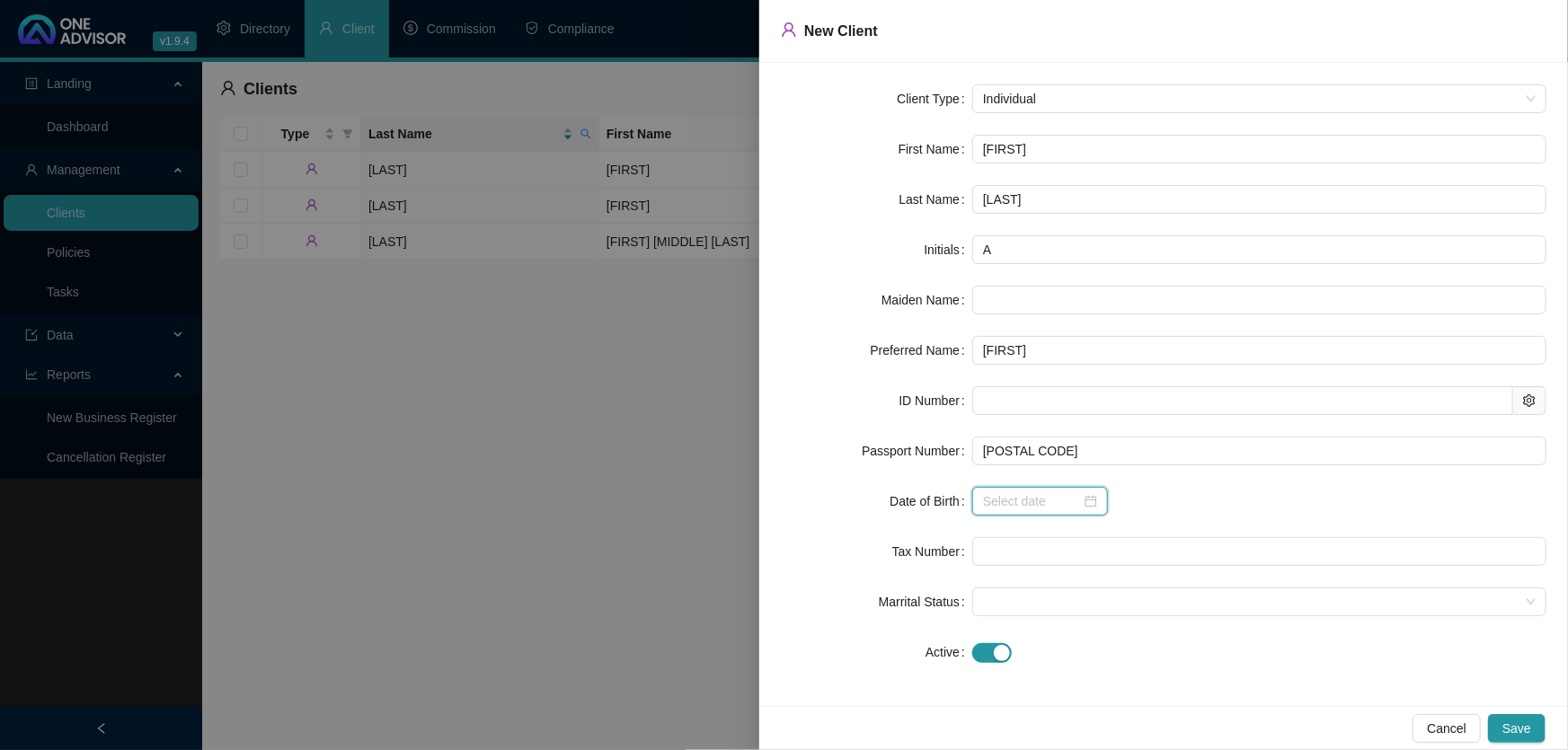 click at bounding box center (1032, 501) 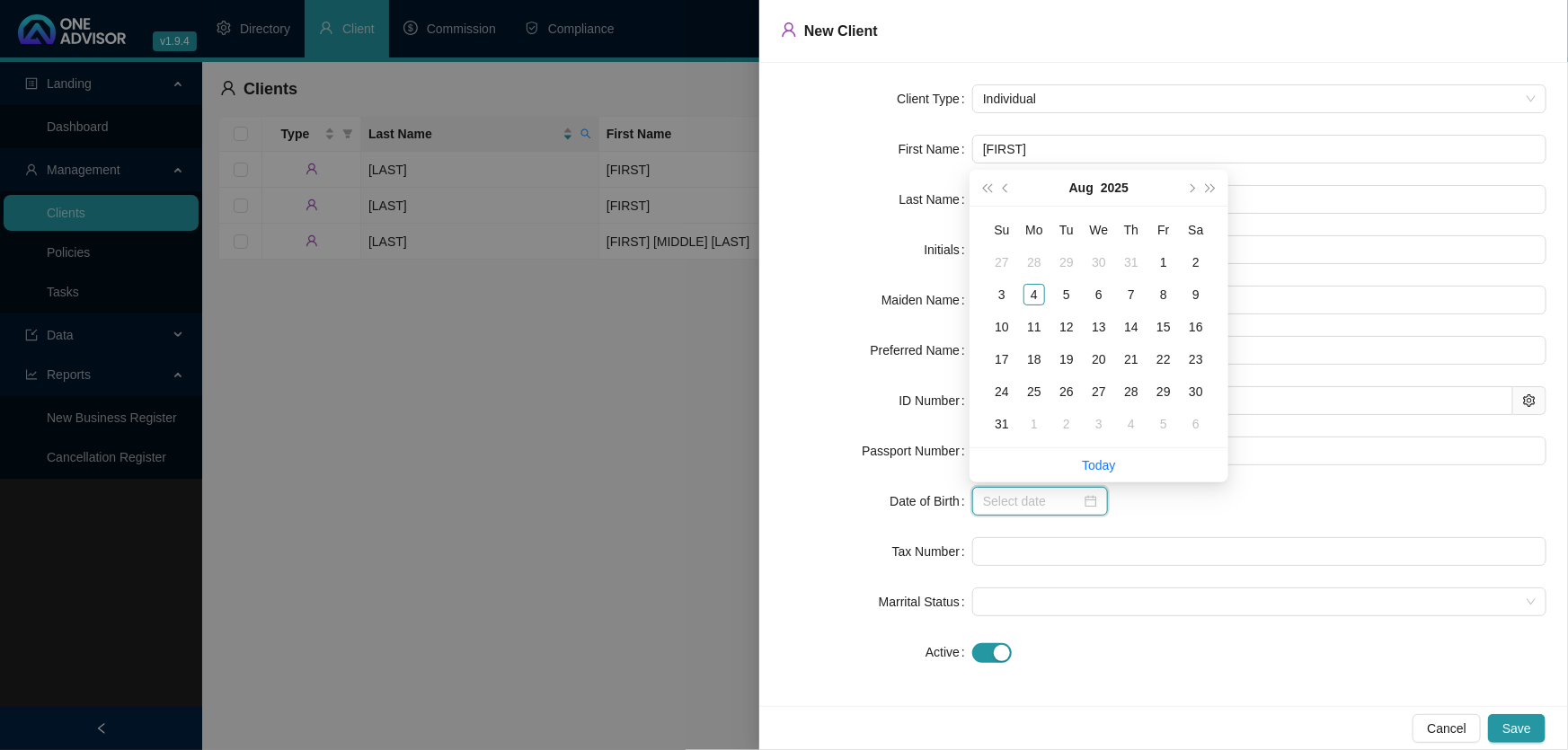 click at bounding box center (1040, 501) 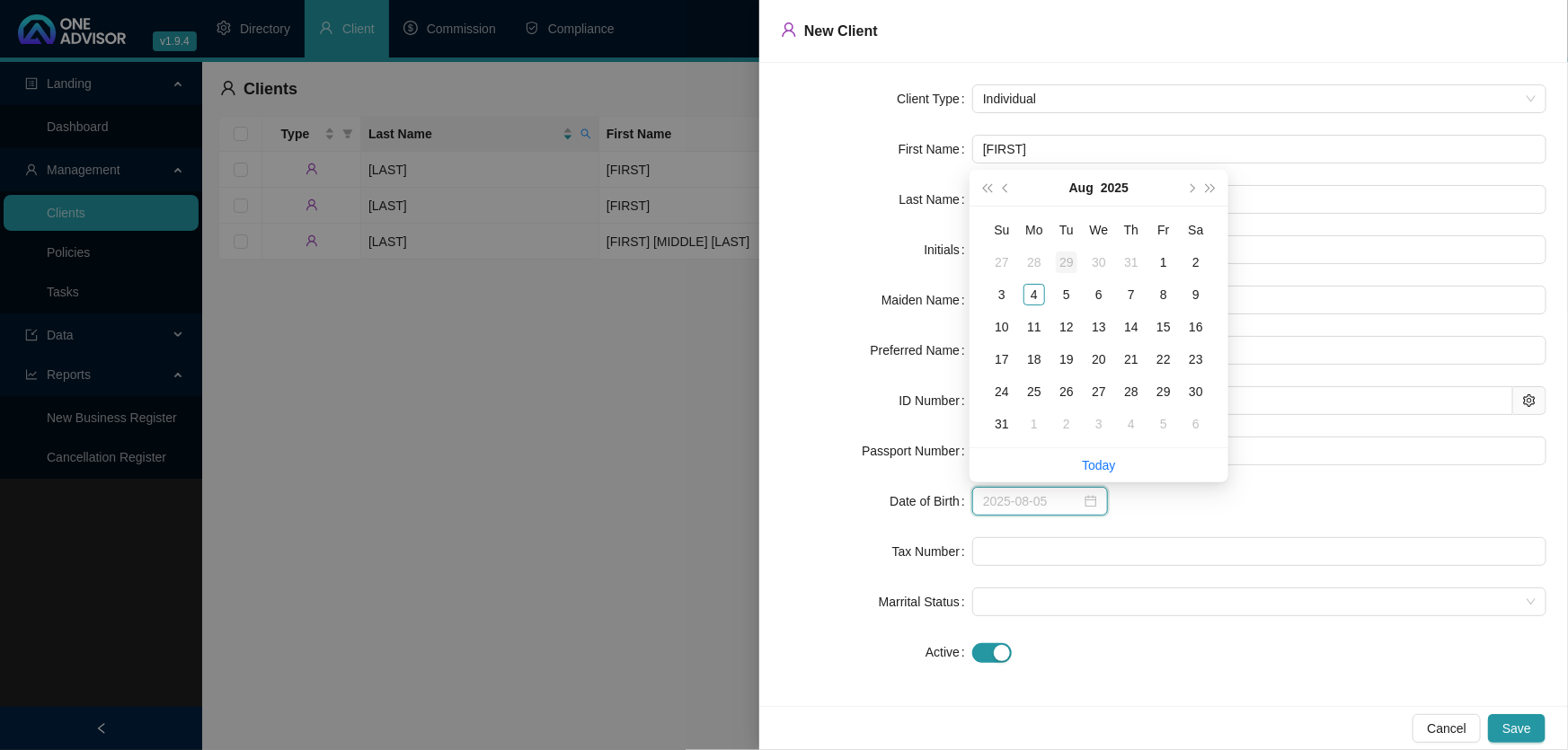 type on "2025-07-29" 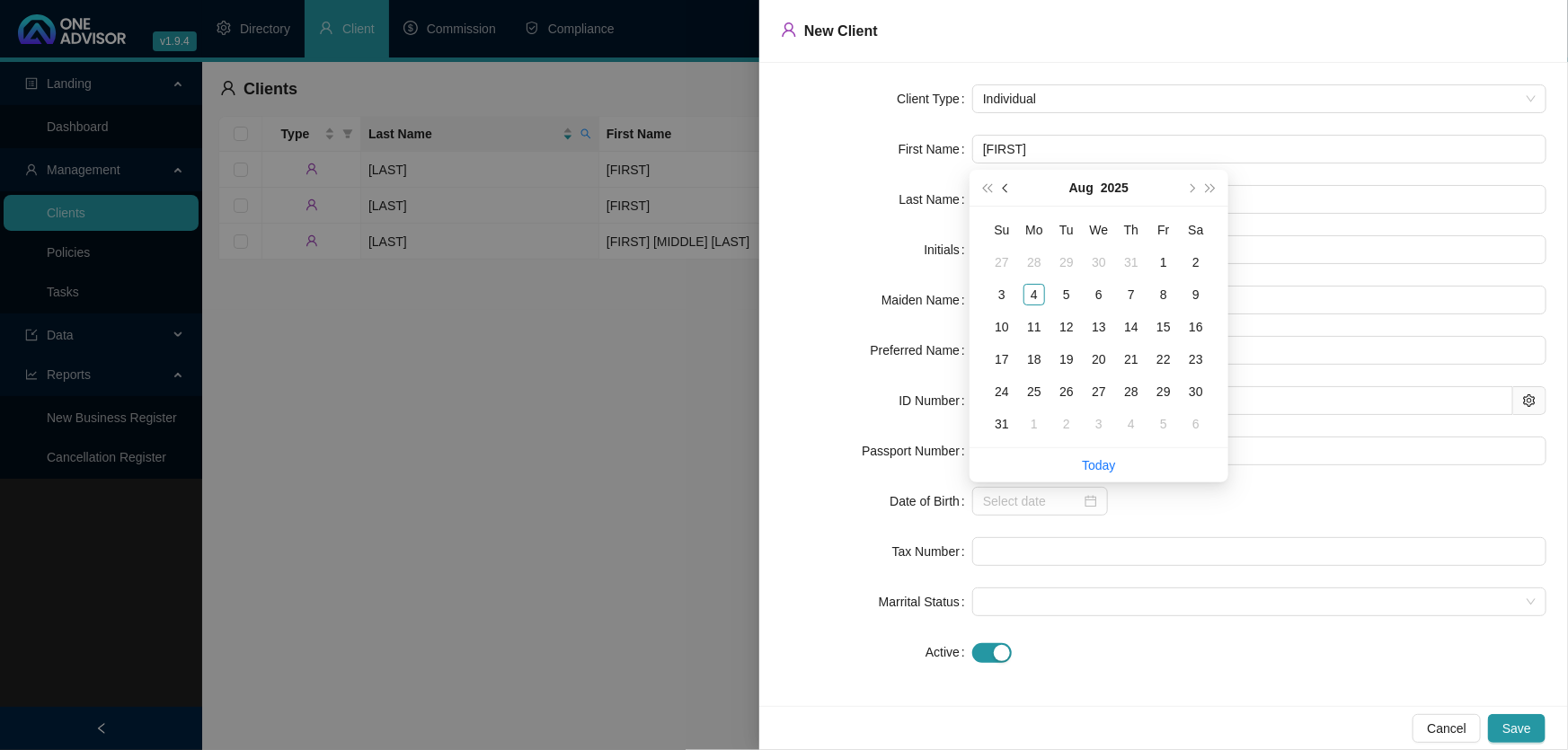 click at bounding box center [1006, 188] 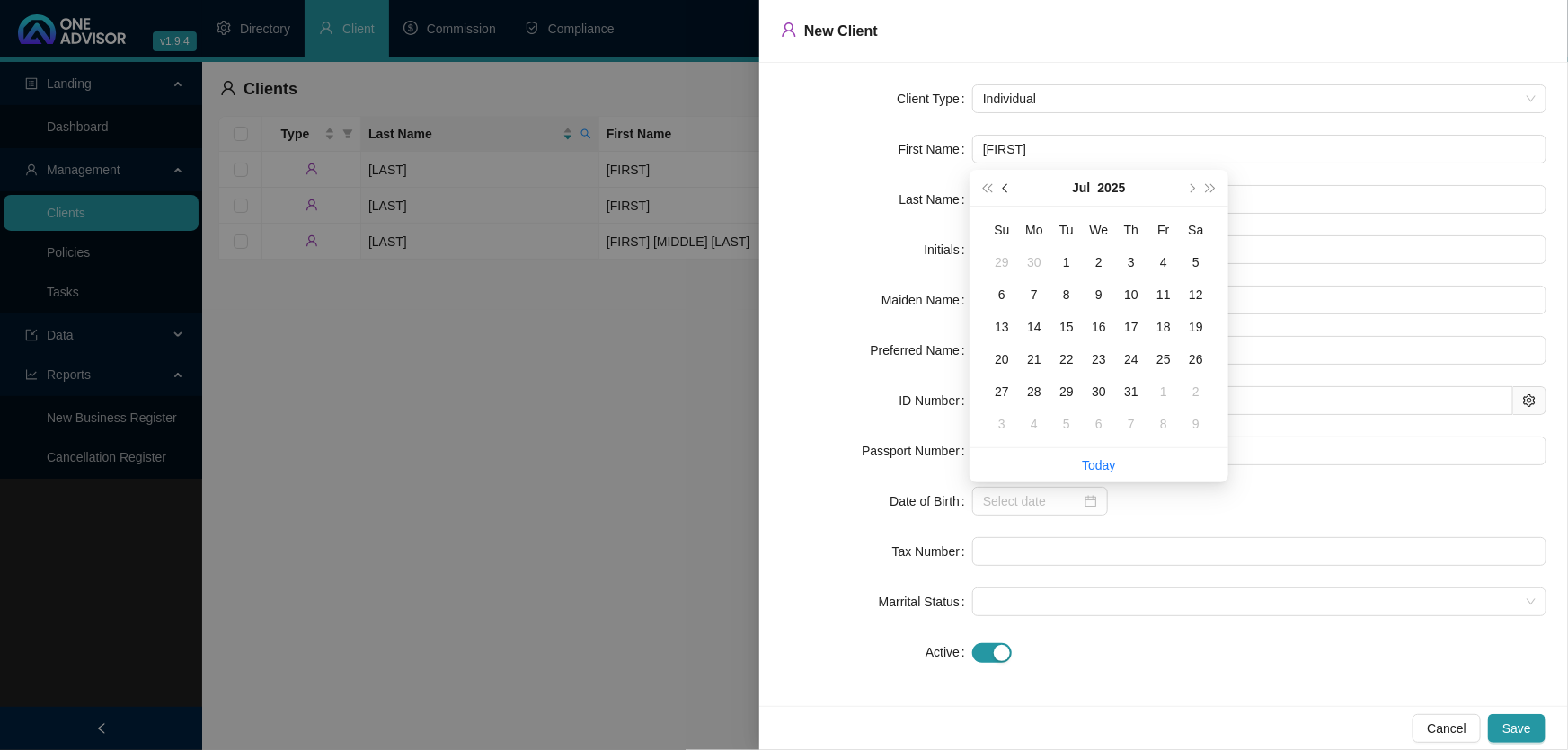 click at bounding box center (1006, 188) 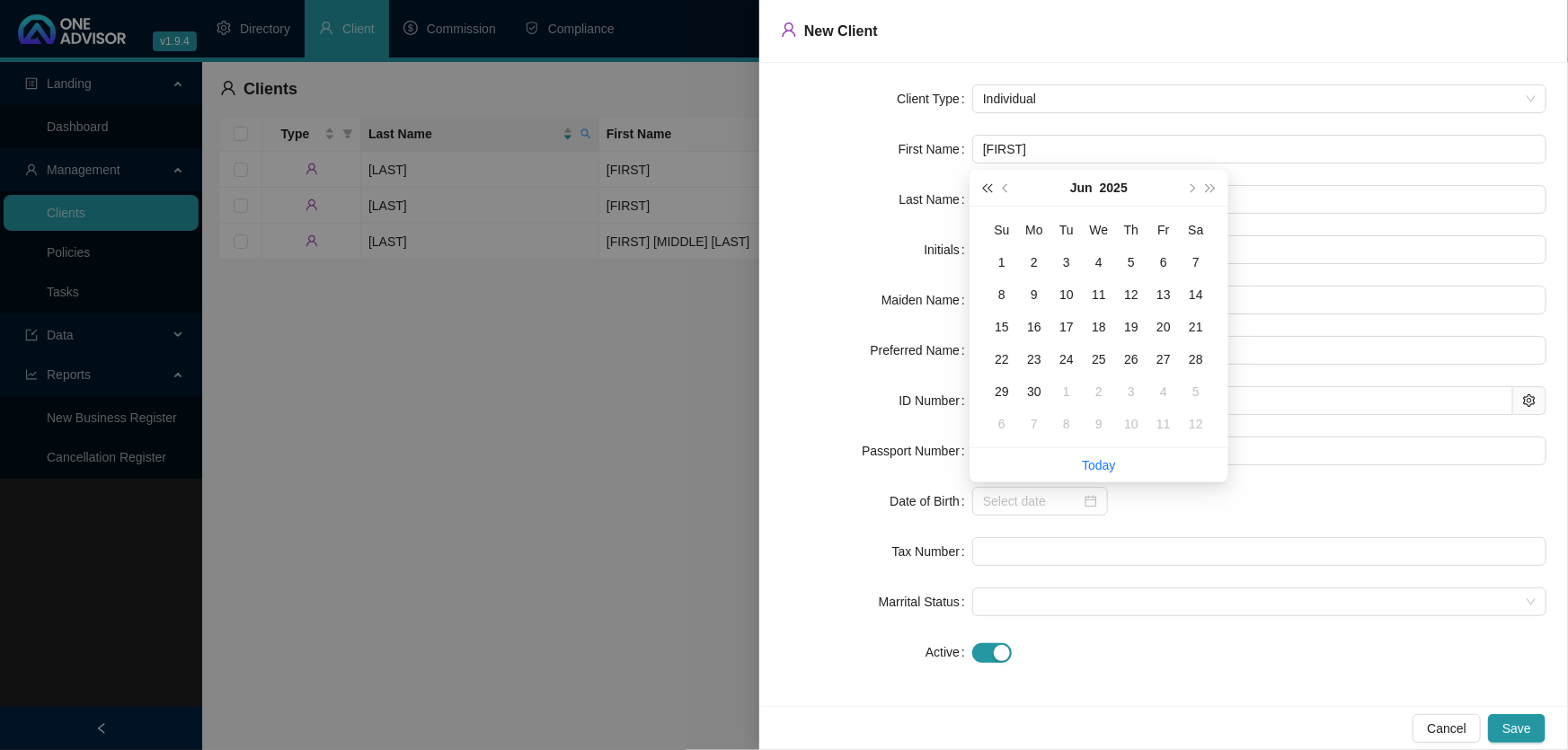click at bounding box center [987, 188] 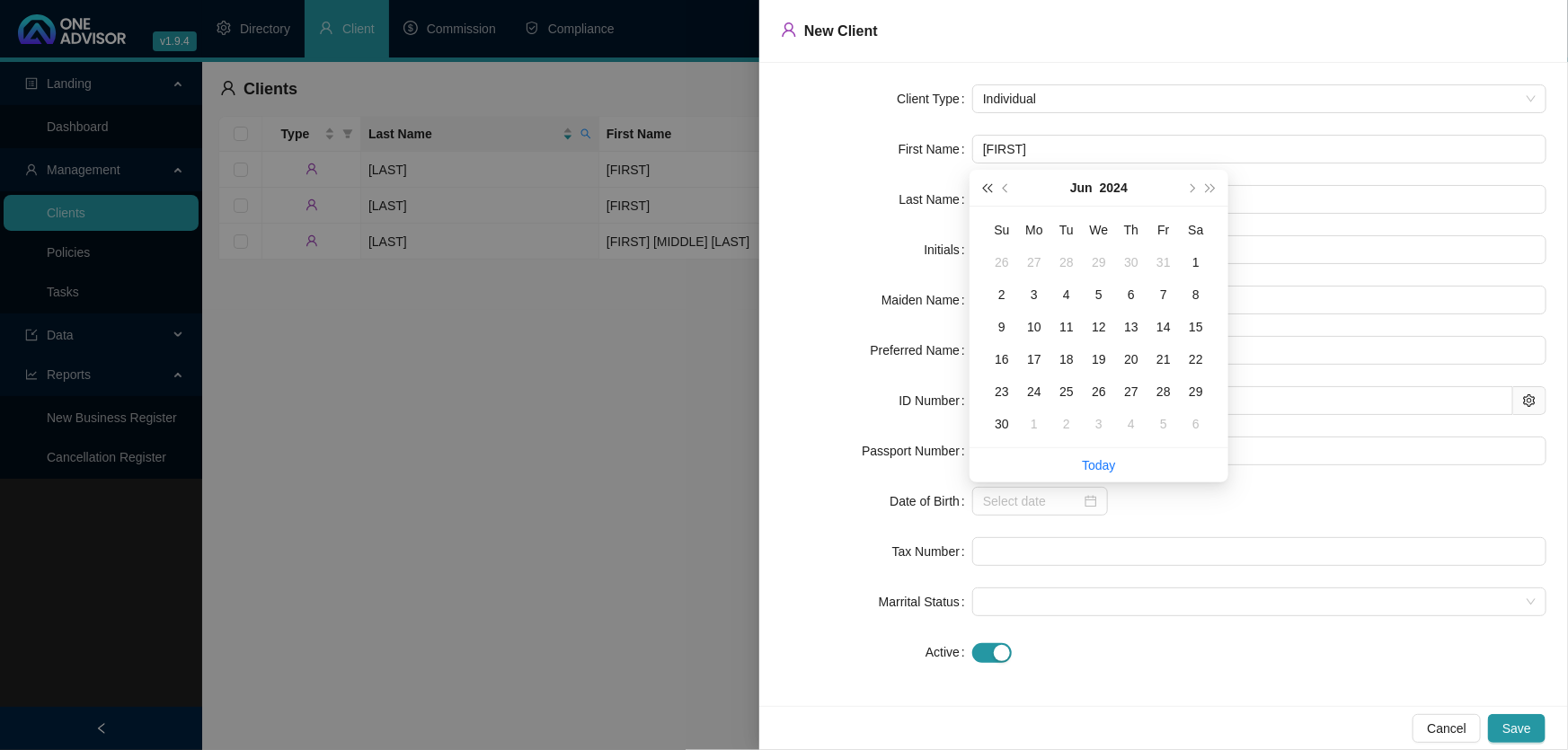 click at bounding box center (987, 188) 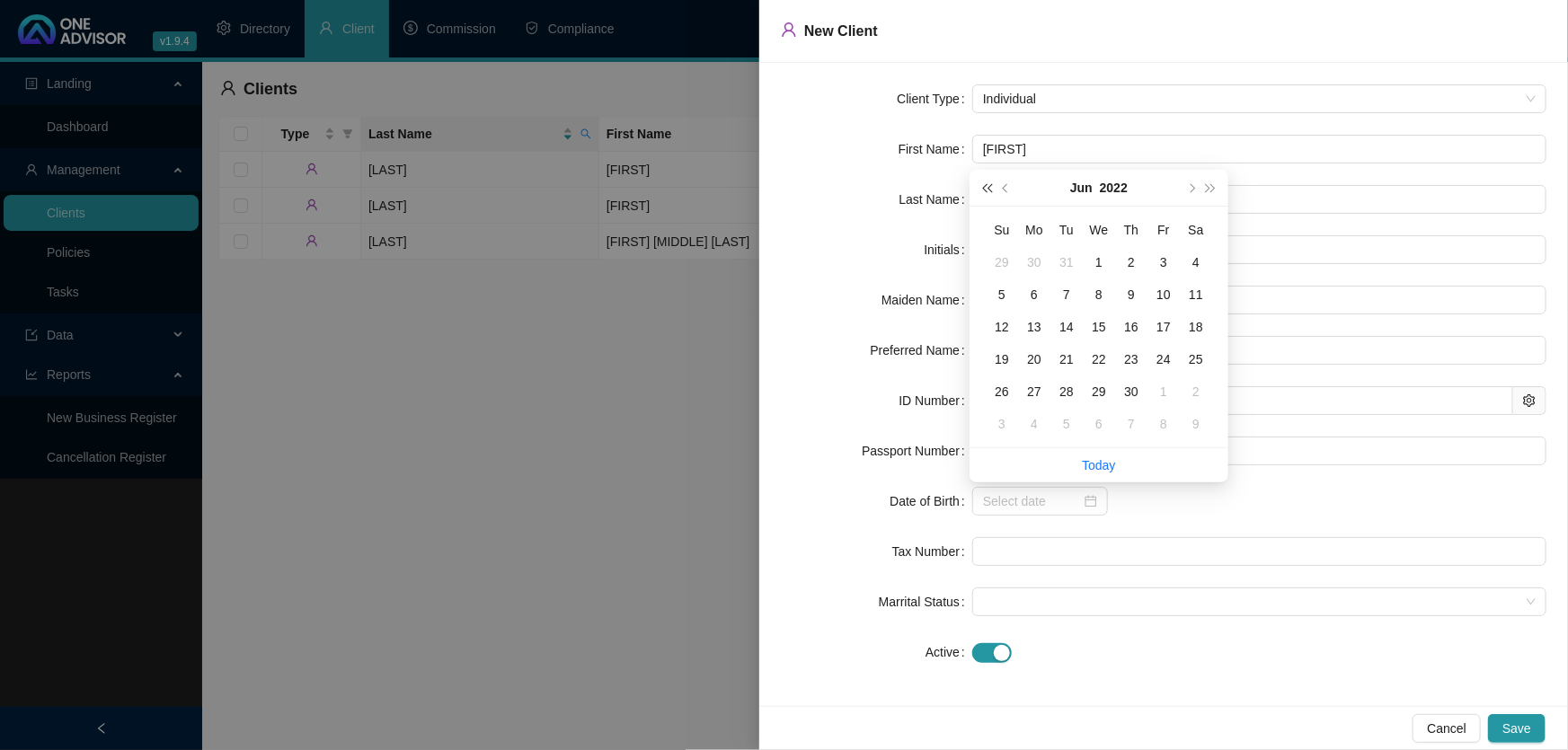 click at bounding box center (987, 188) 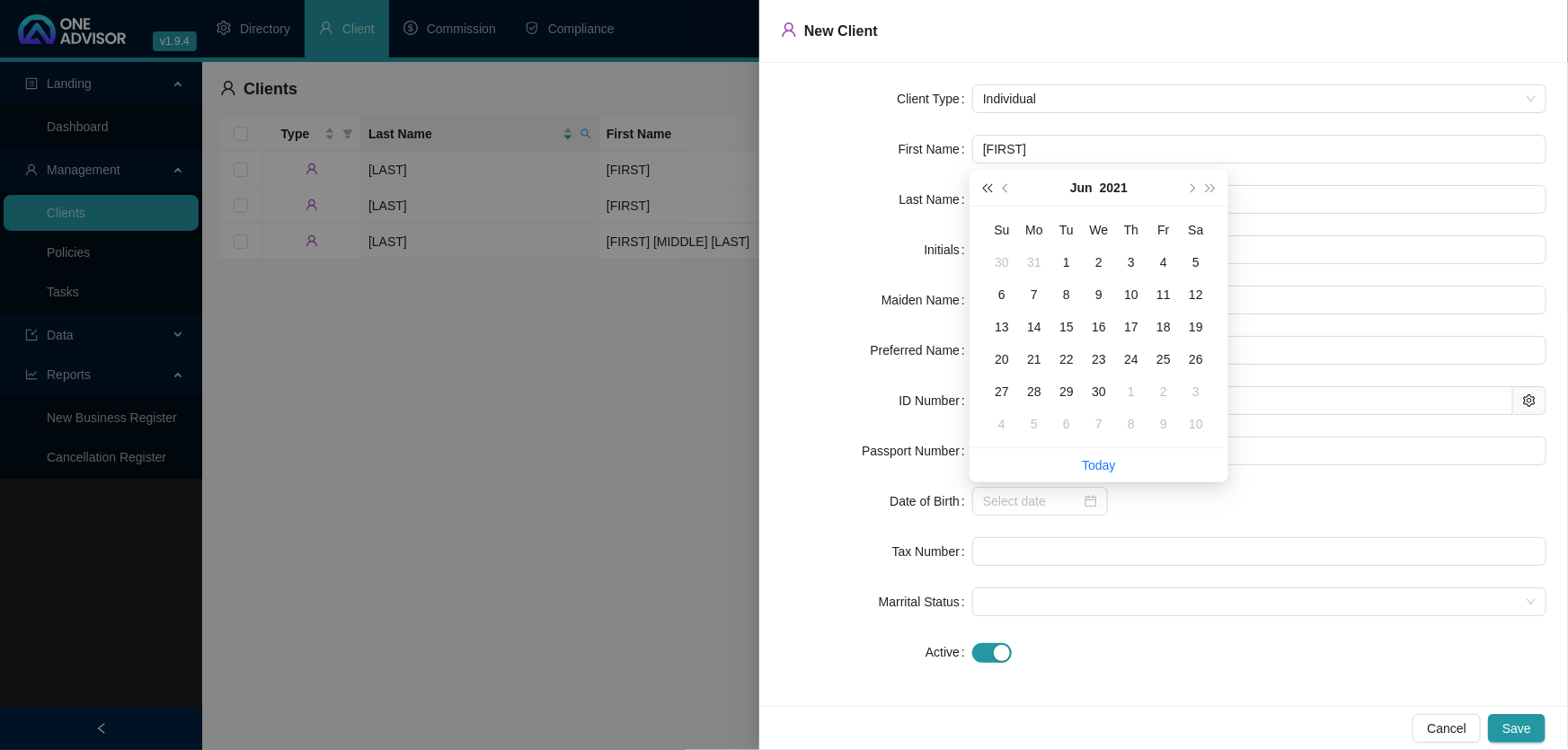 click at bounding box center [987, 188] 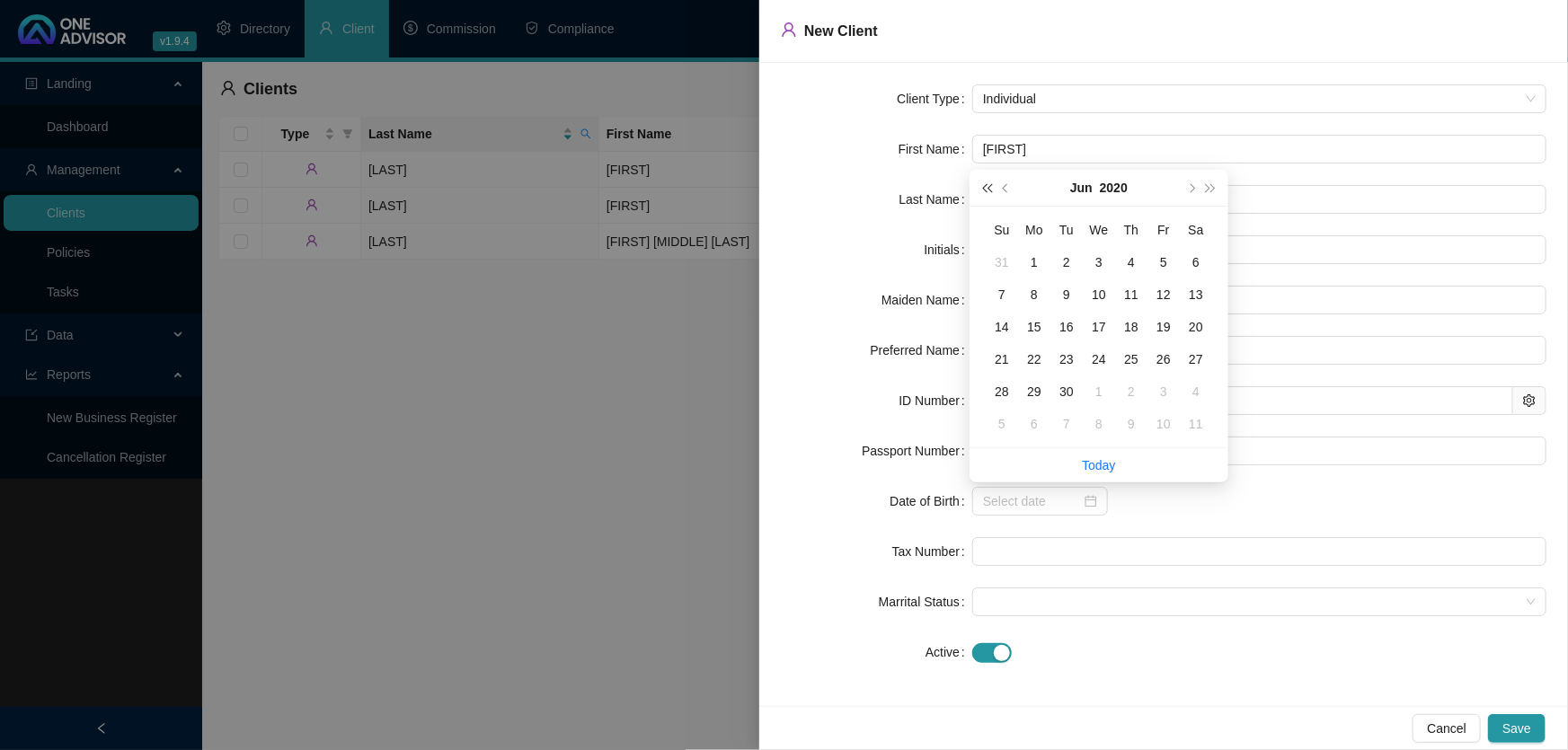 click at bounding box center [987, 188] 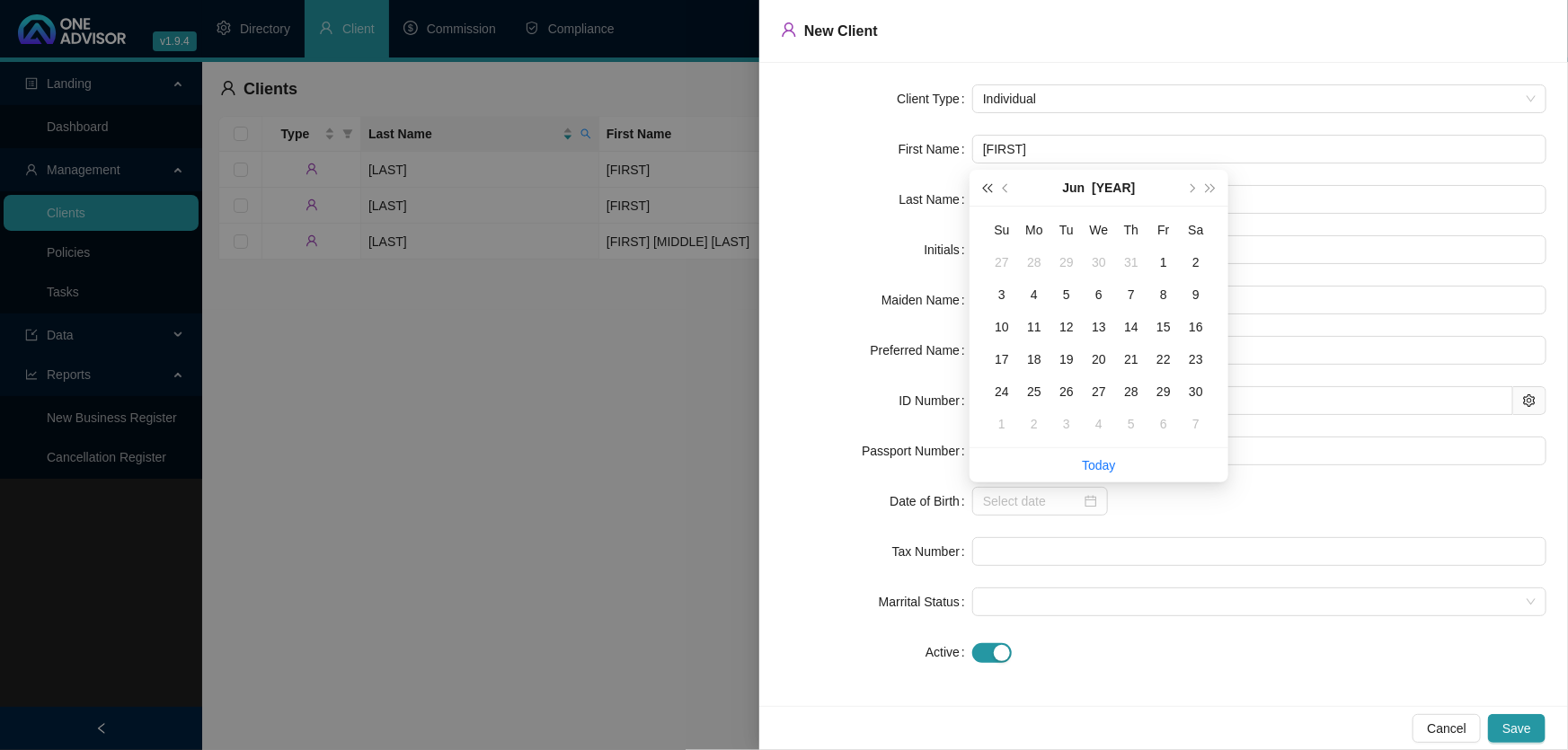 click at bounding box center [987, 188] 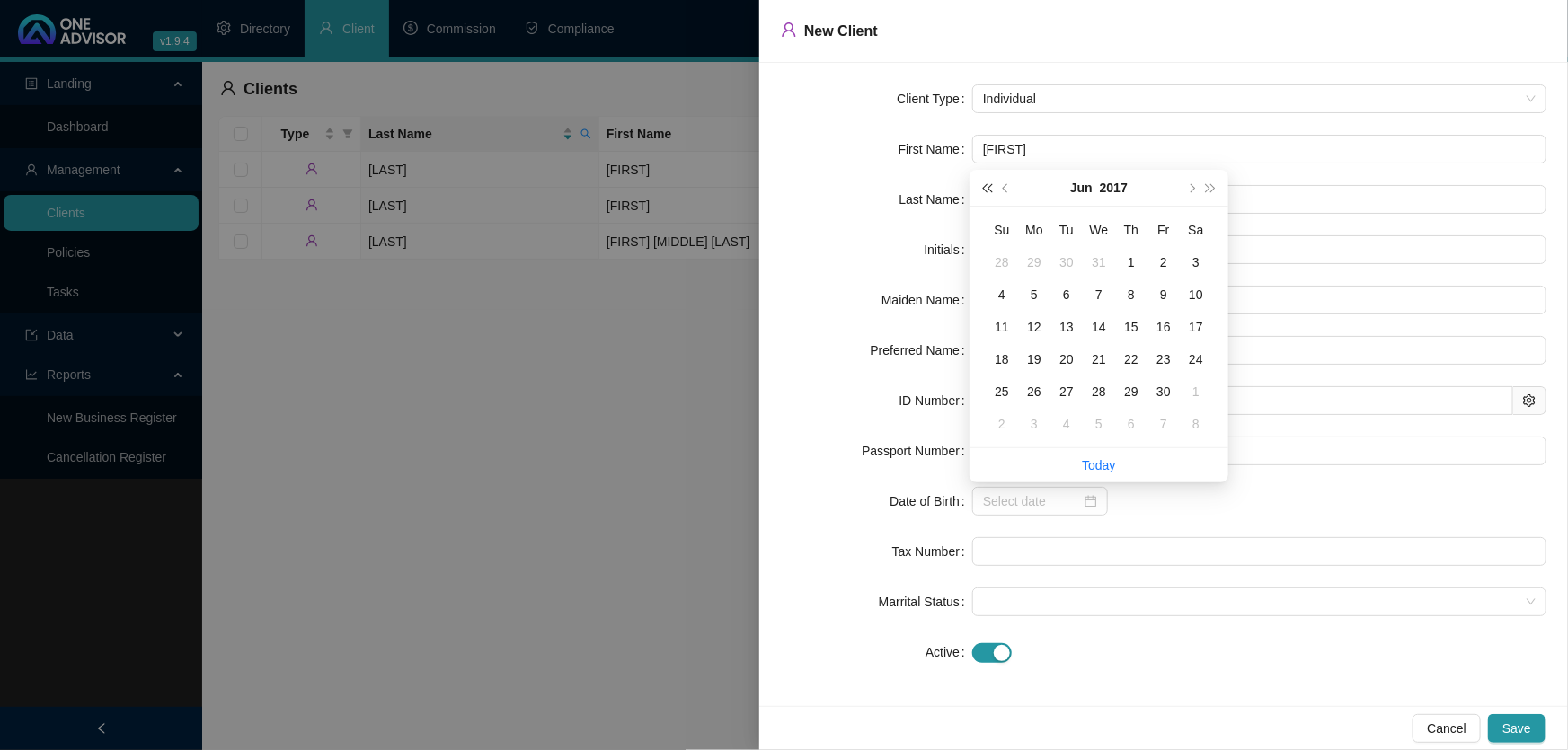 click at bounding box center (987, 188) 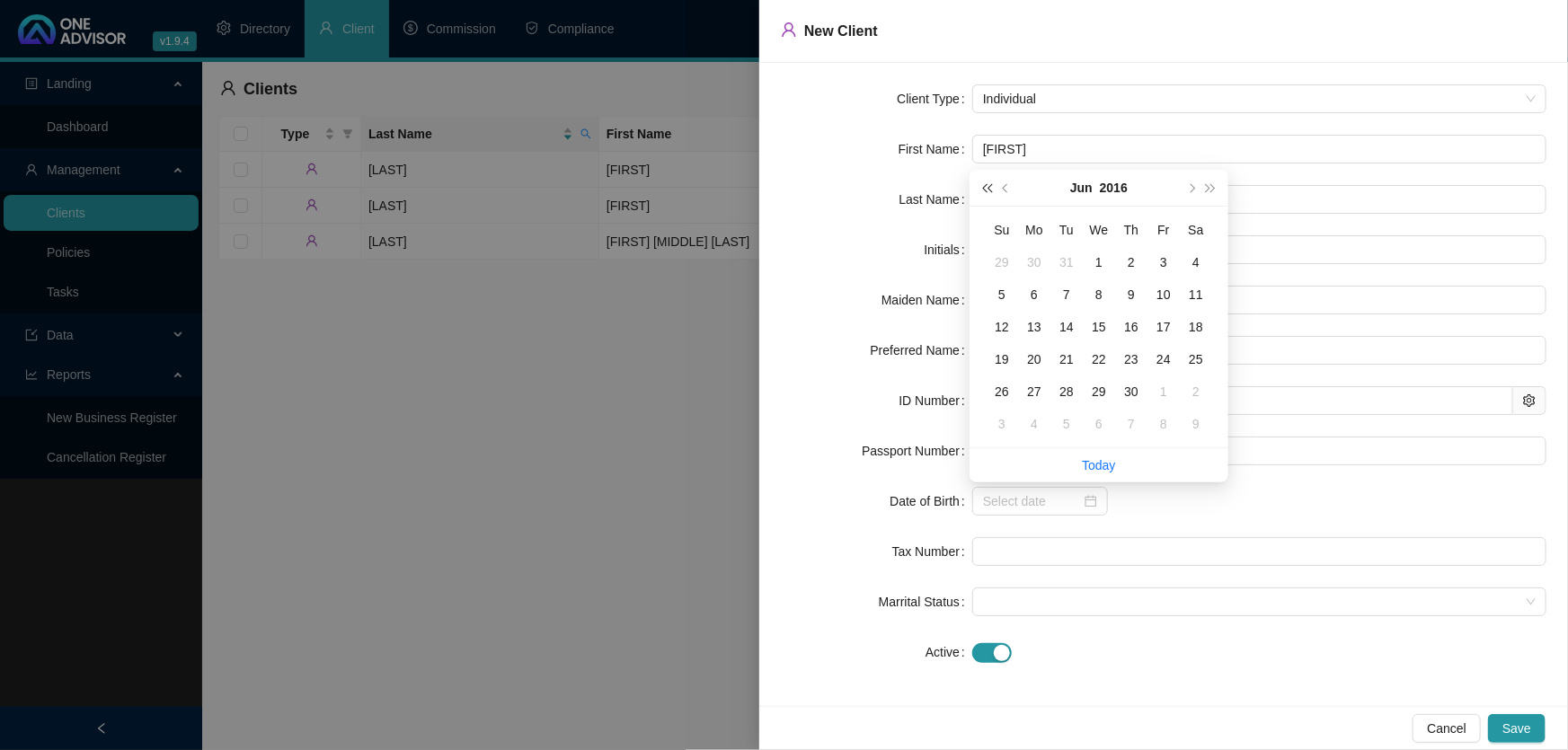 click at bounding box center [987, 188] 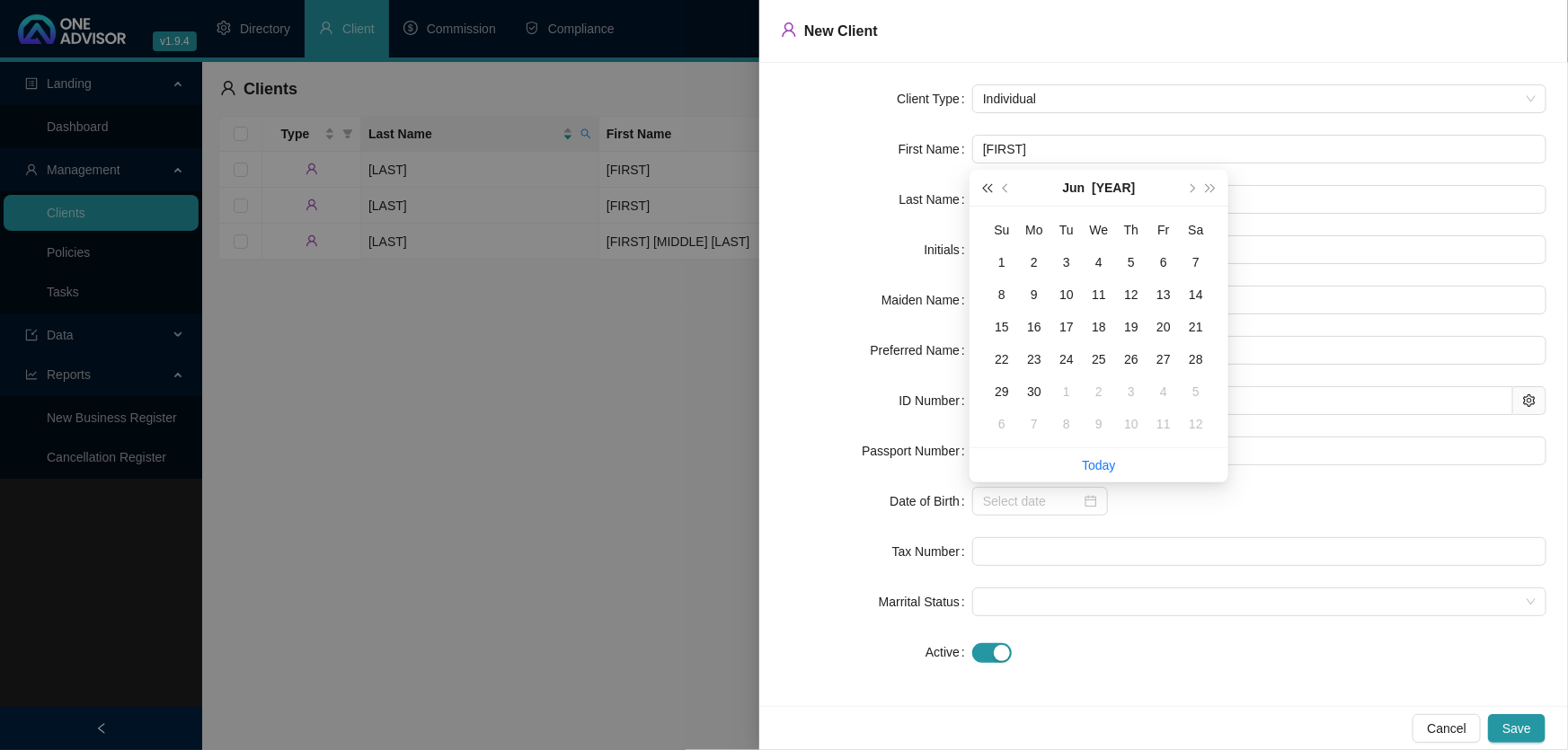 click at bounding box center [987, 188] 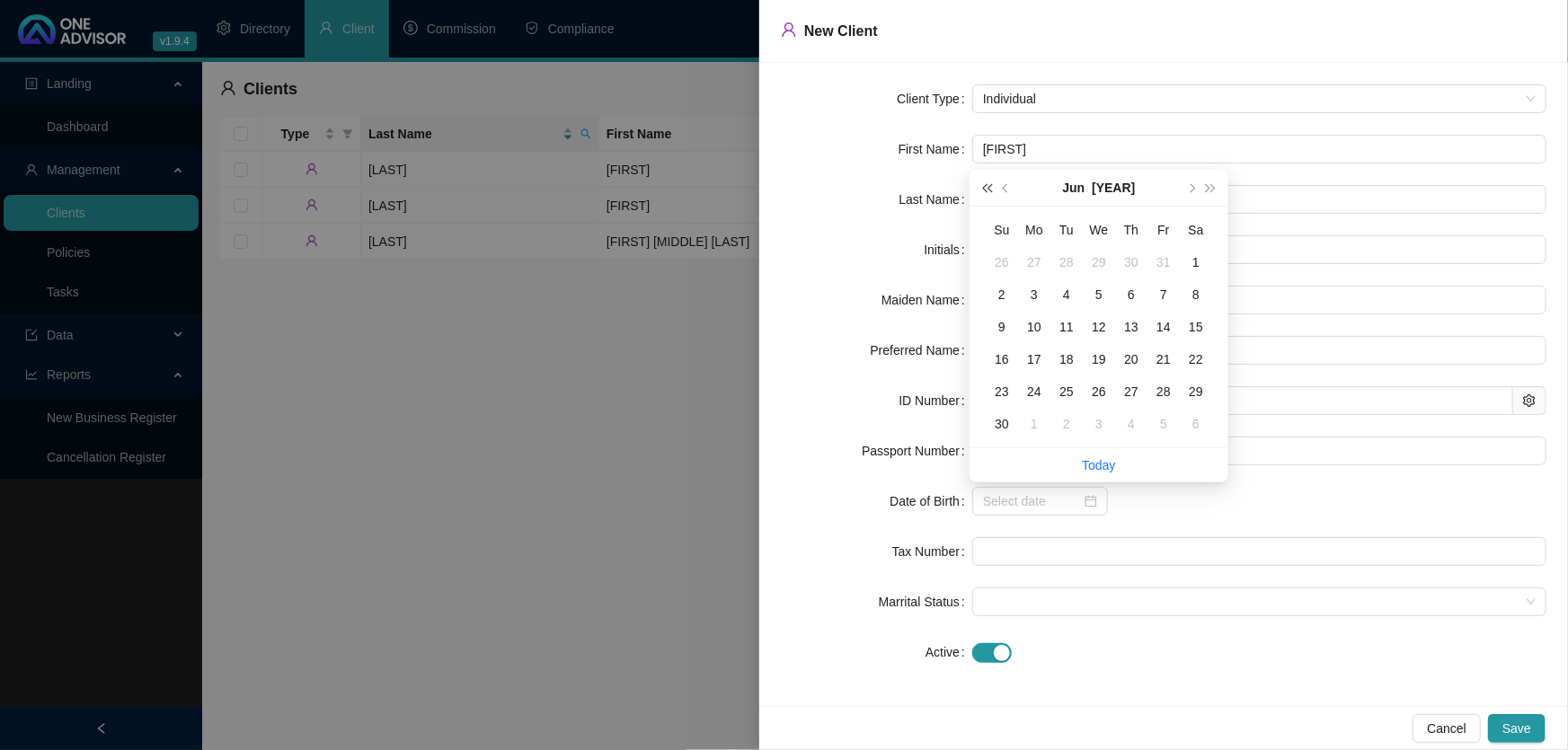 click at bounding box center [987, 188] 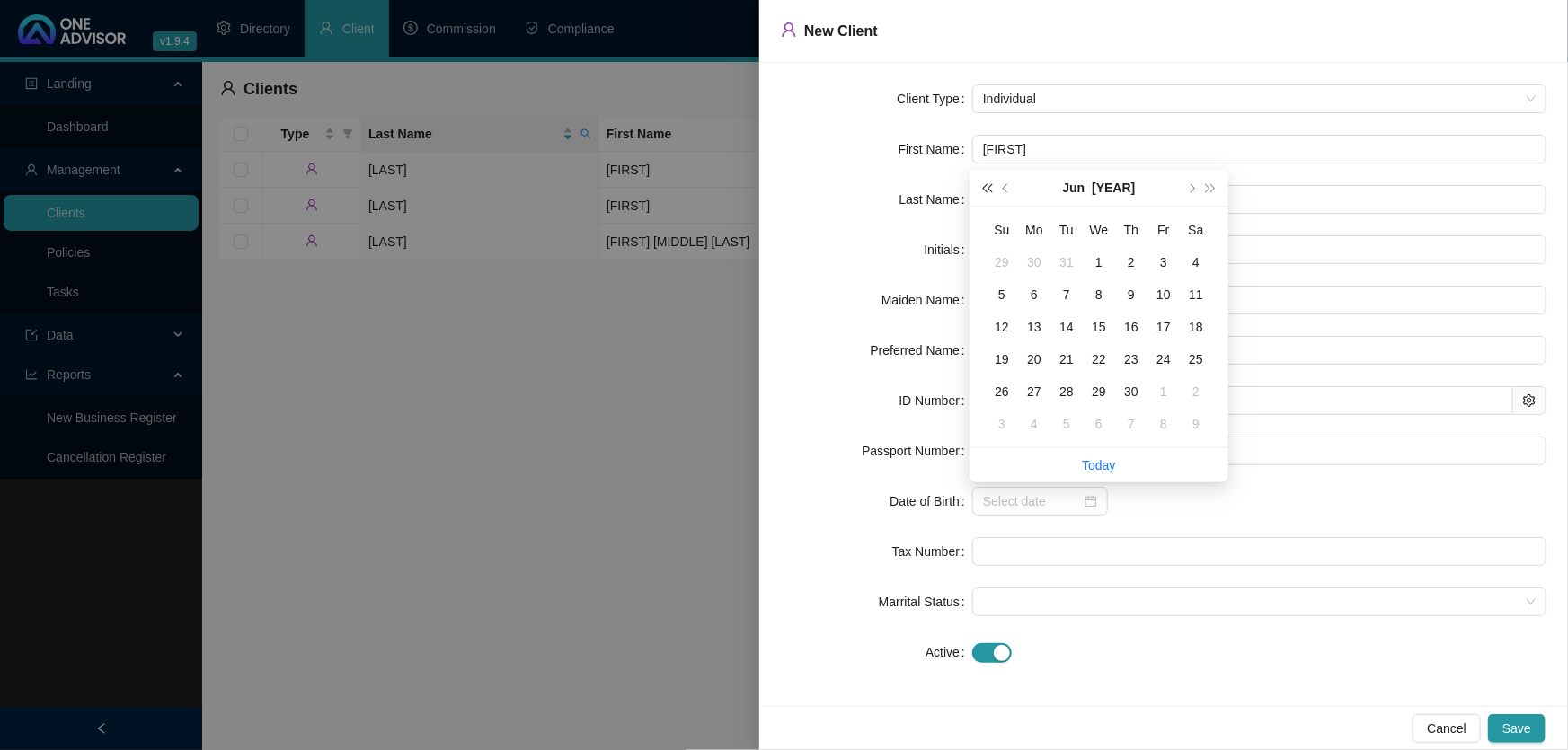 click at bounding box center [987, 188] 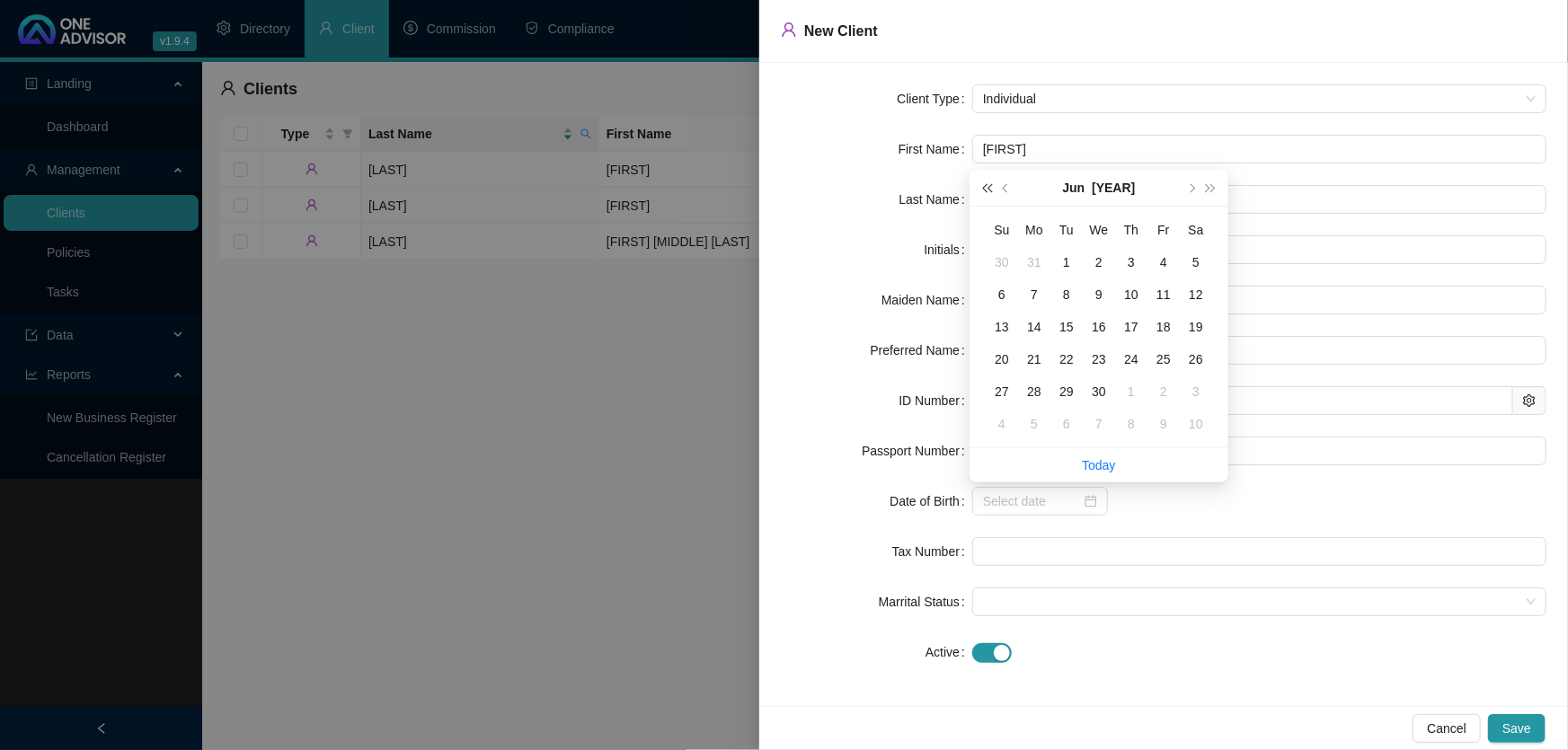 click at bounding box center (987, 188) 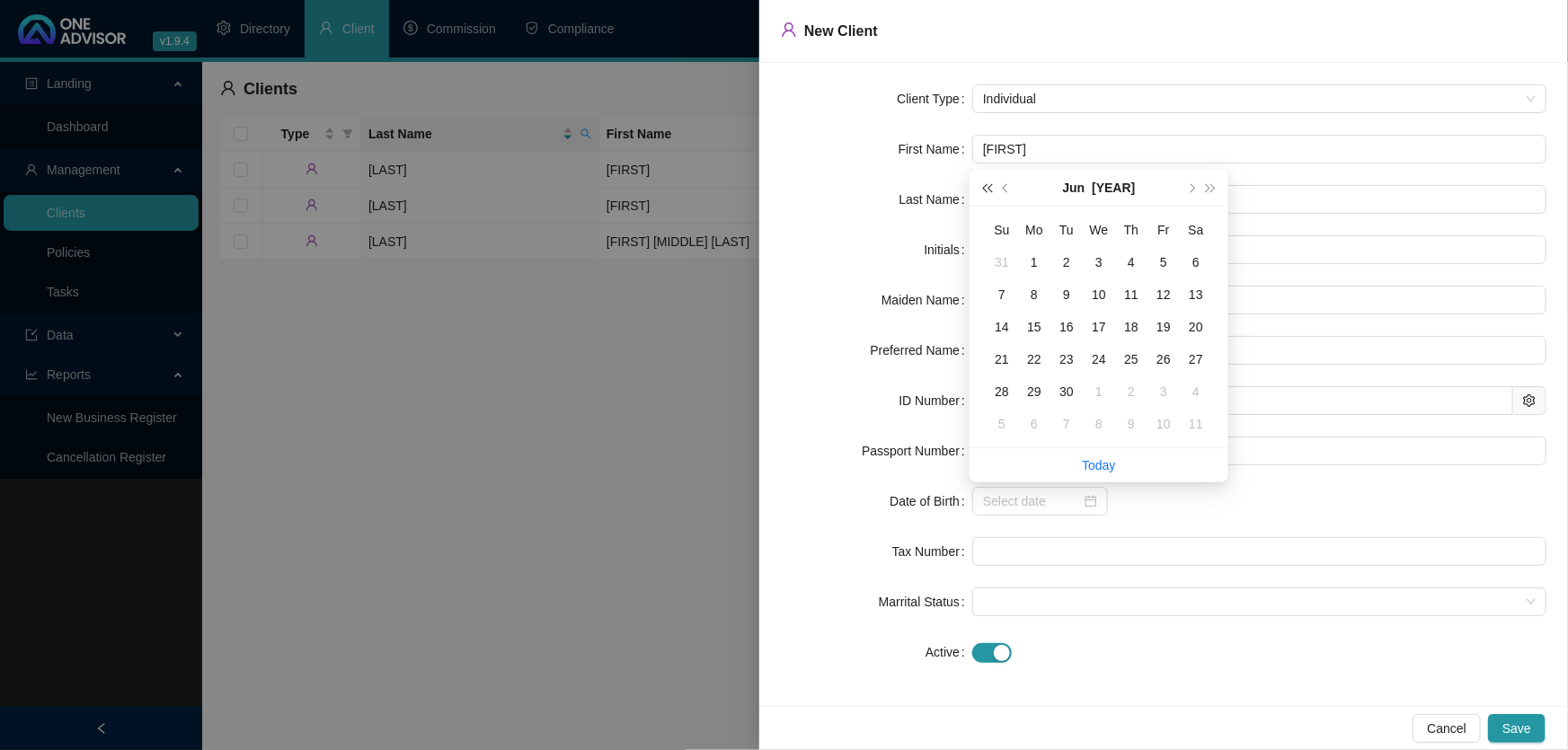 click at bounding box center (987, 188) 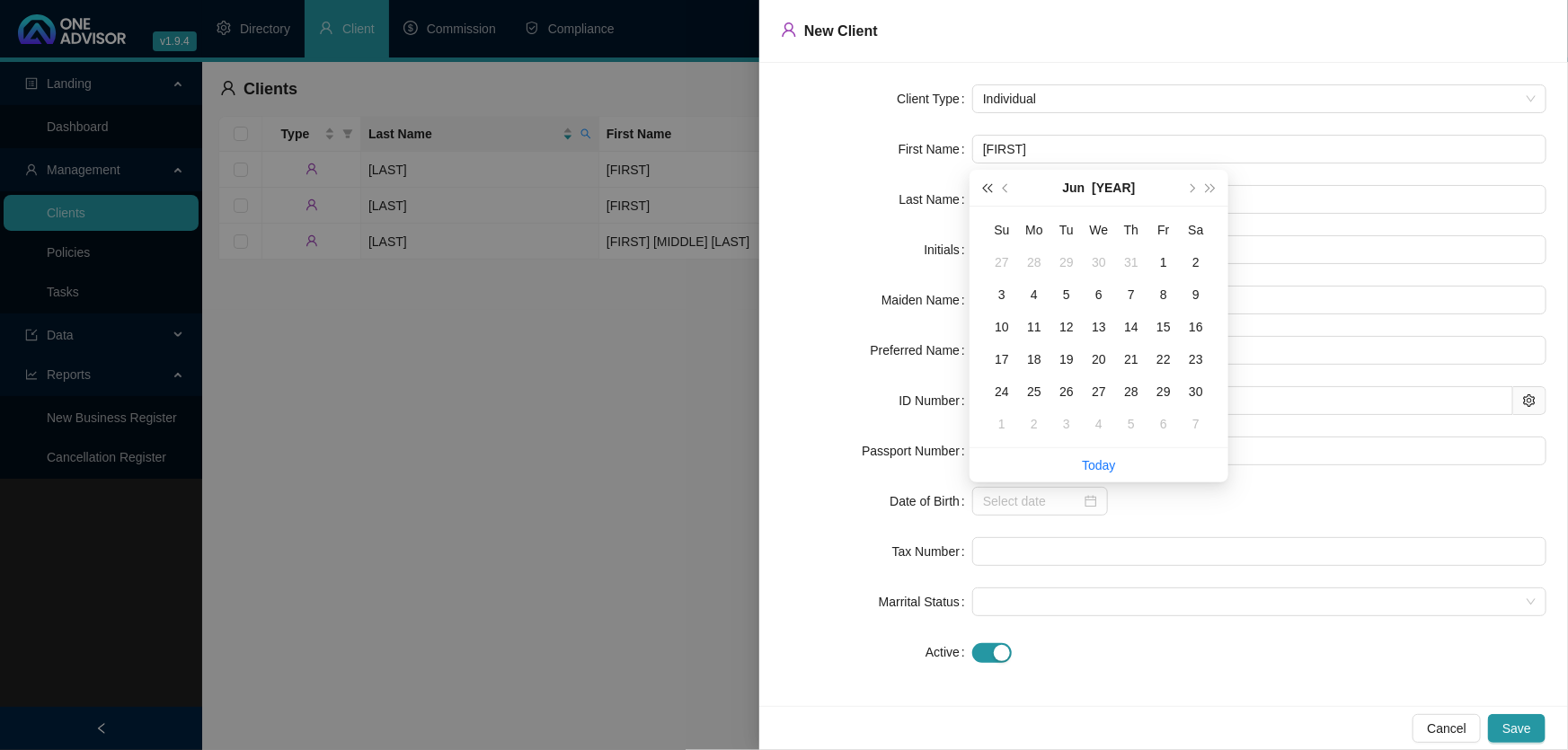 click at bounding box center [987, 188] 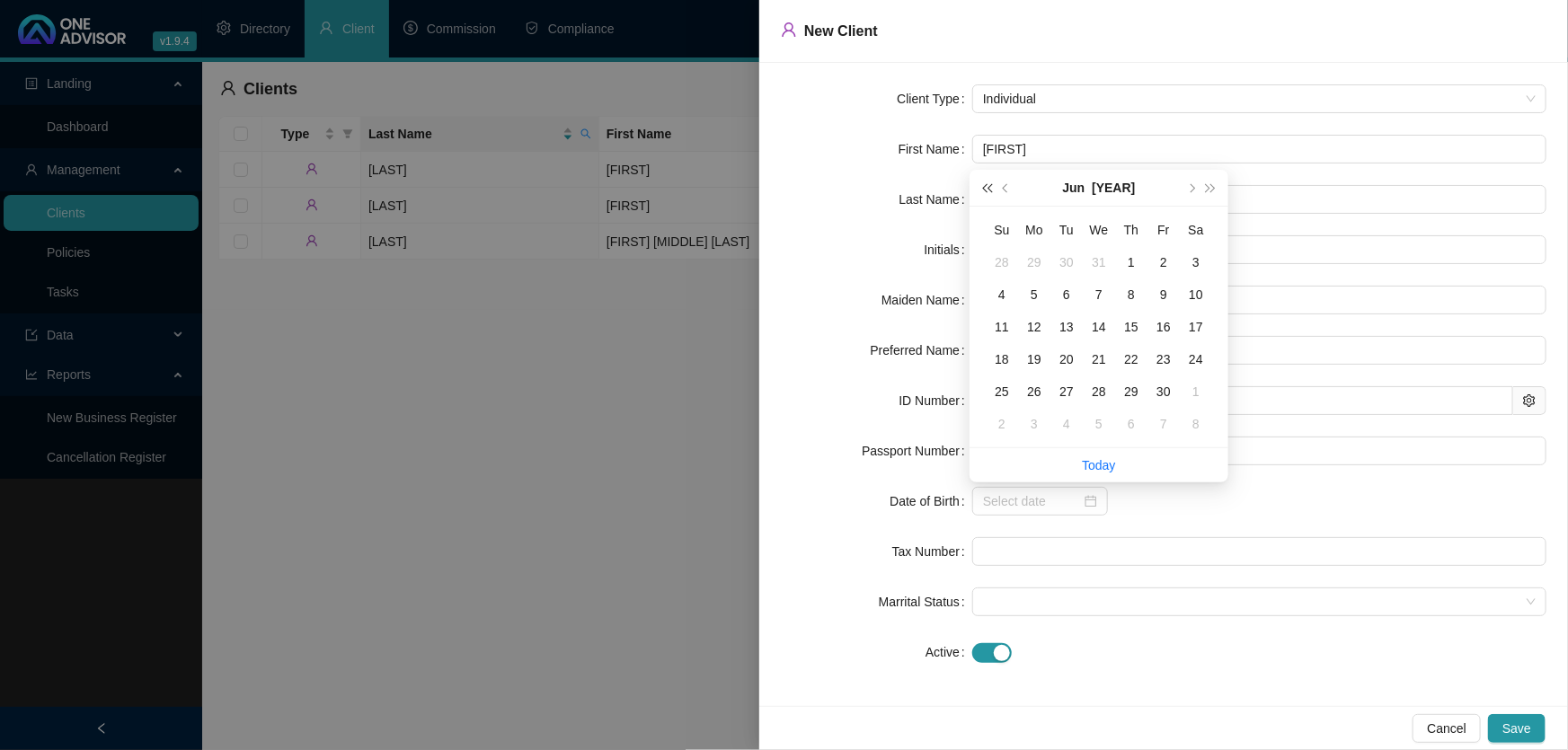 click at bounding box center (987, 188) 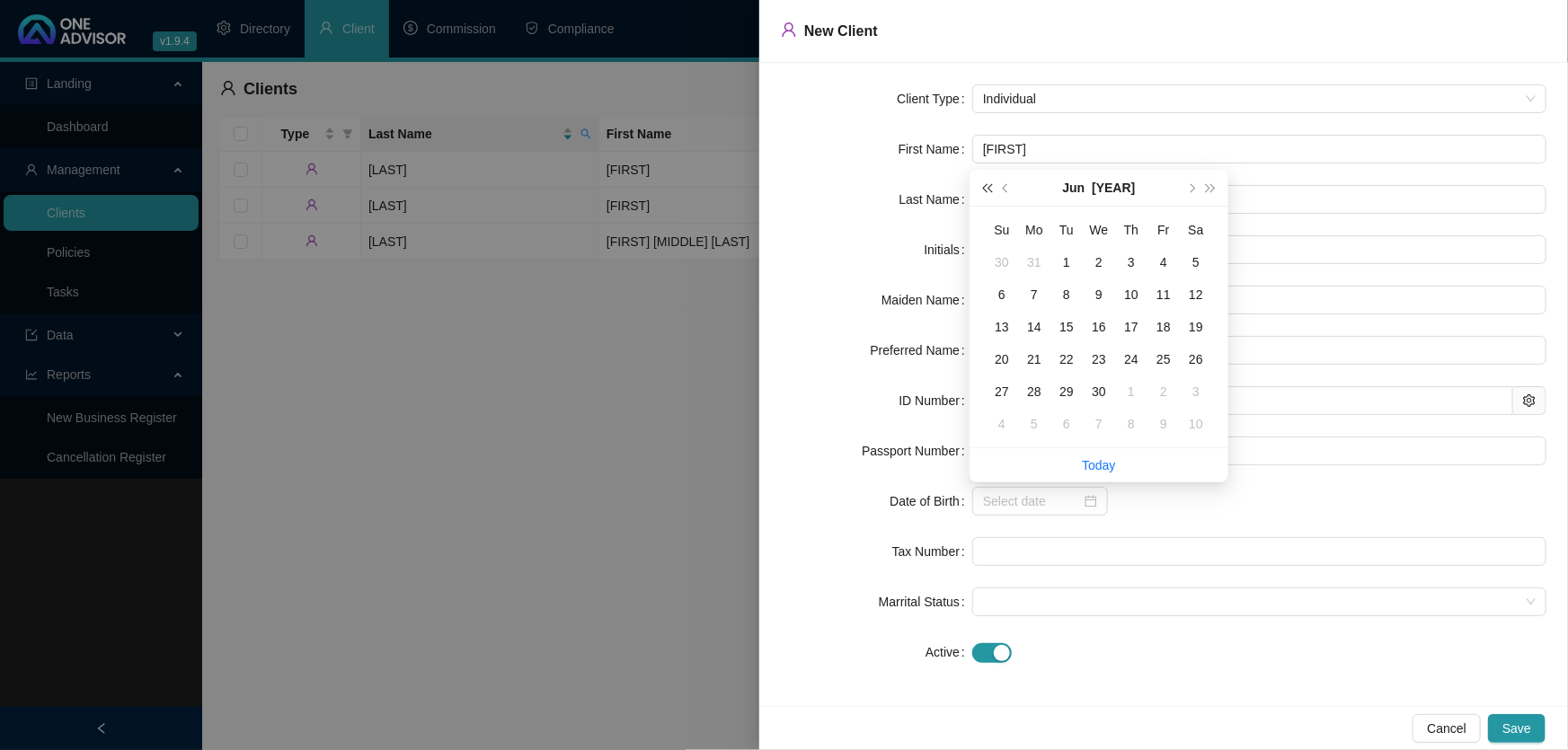 click at bounding box center [987, 188] 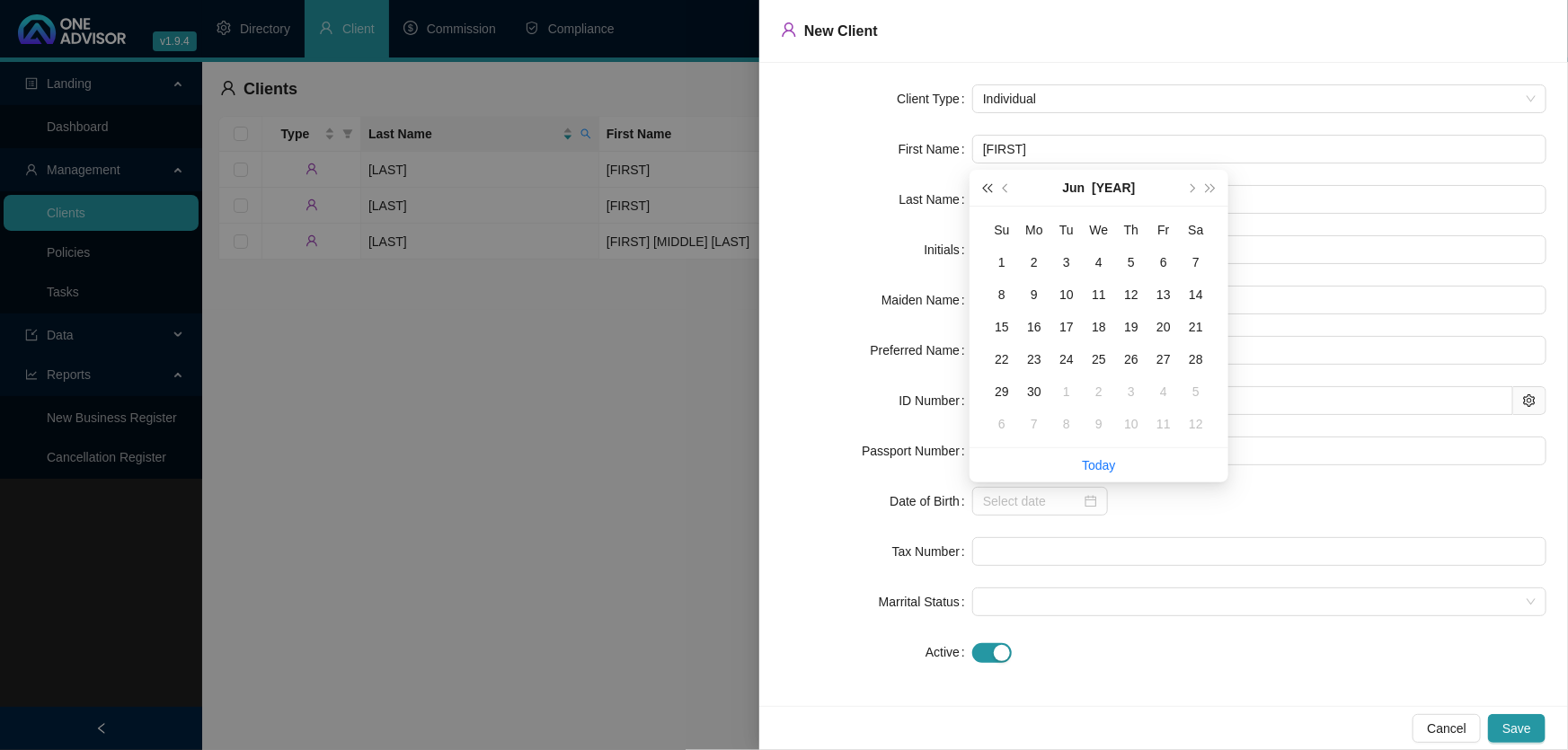 click at bounding box center [987, 188] 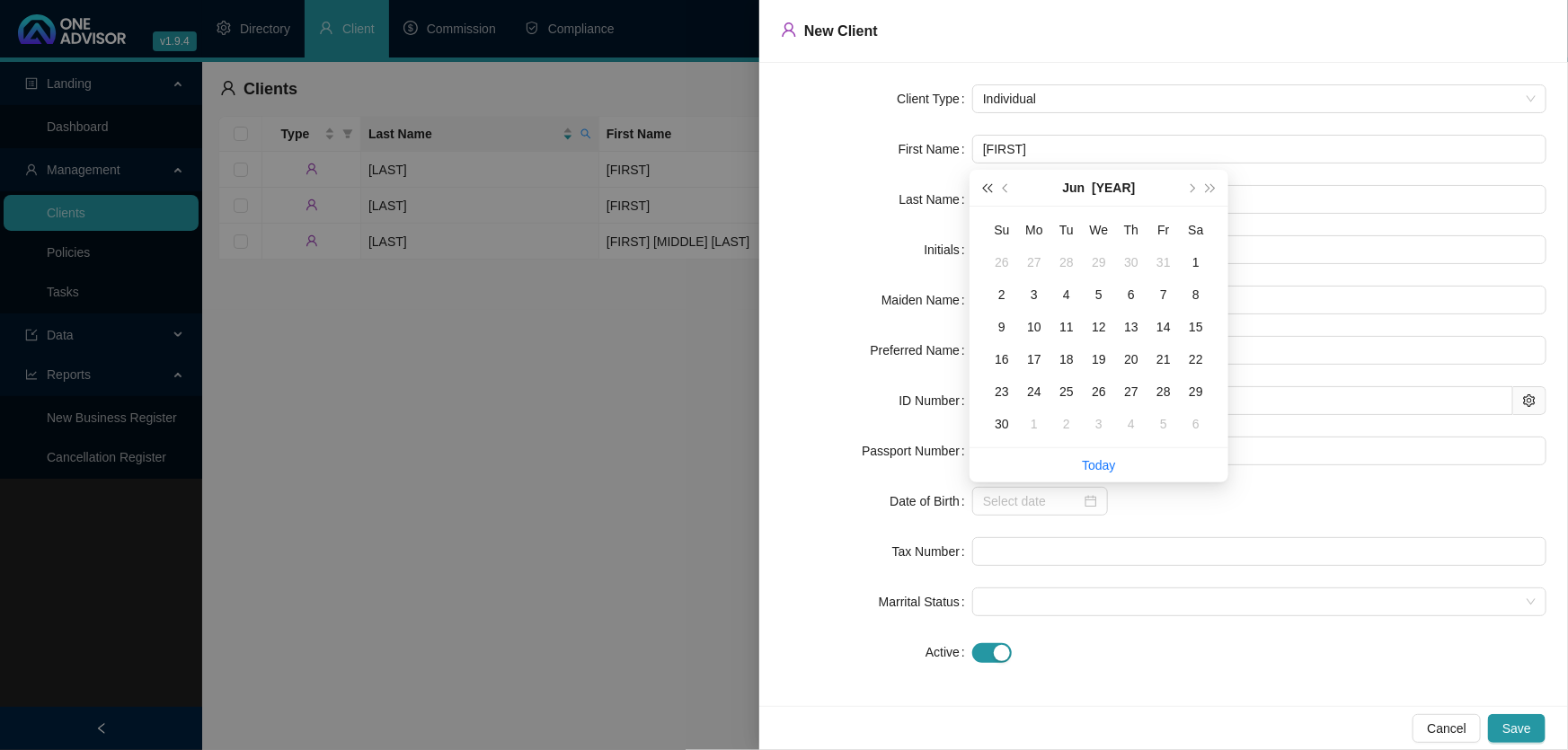 click at bounding box center [987, 188] 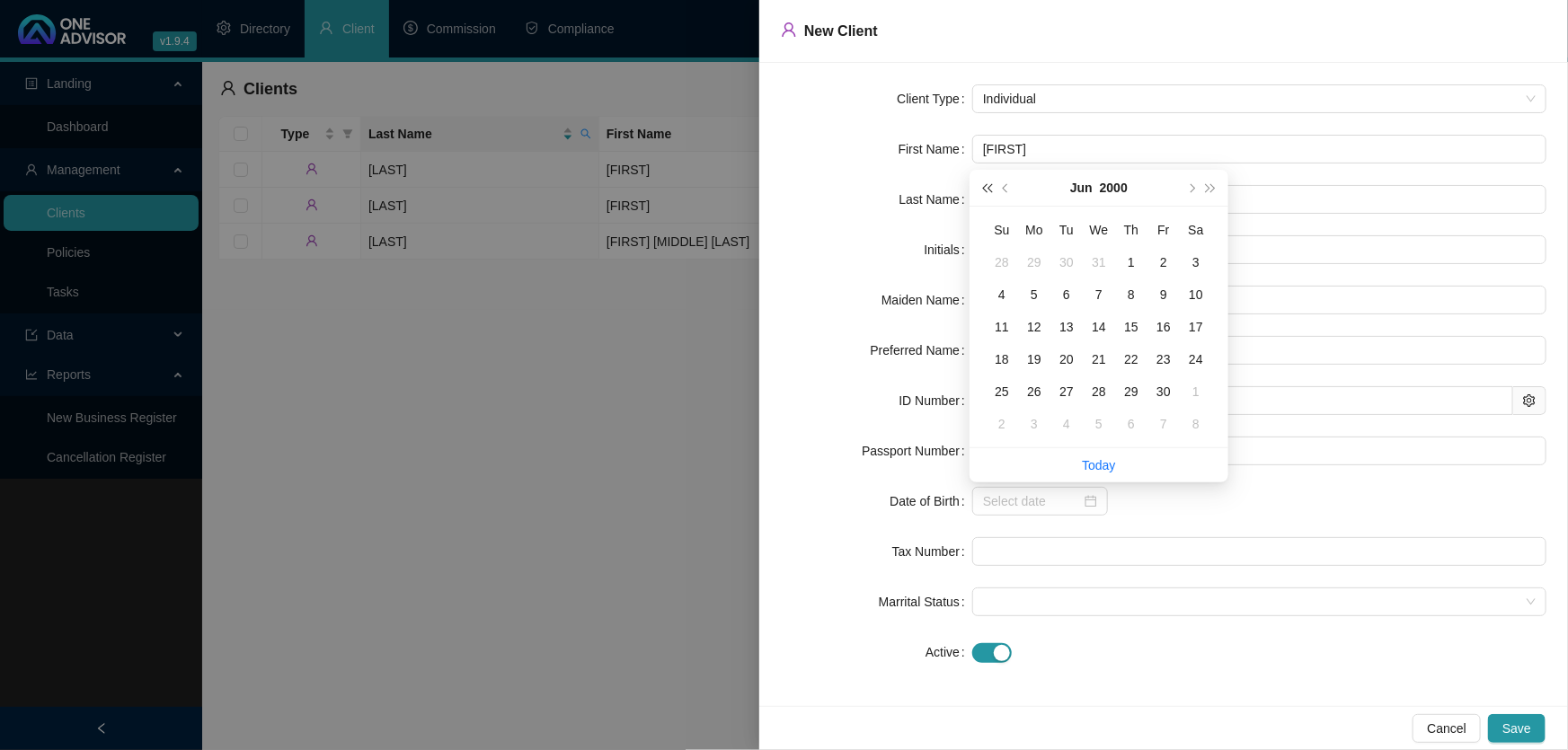 click at bounding box center [987, 188] 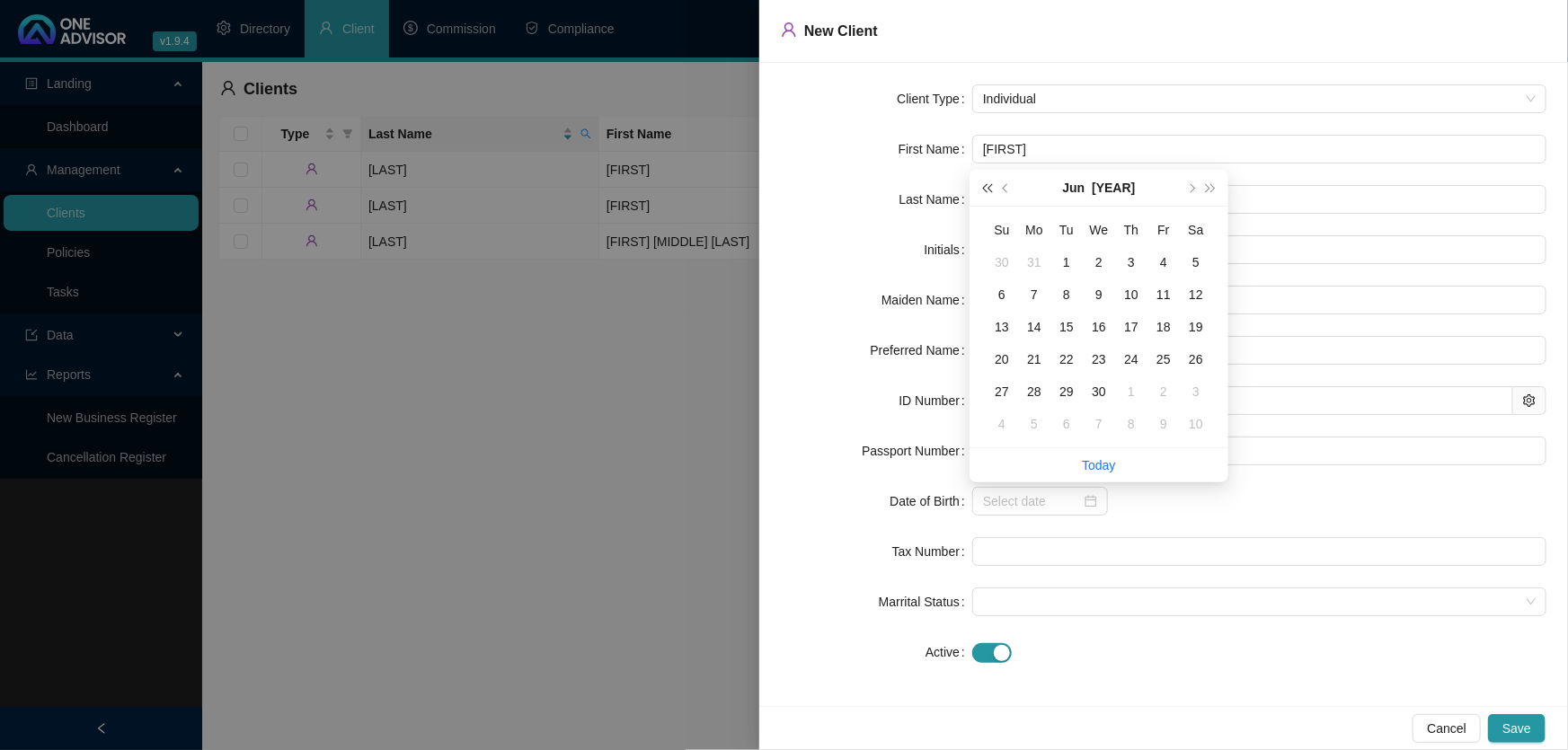 click at bounding box center [987, 188] 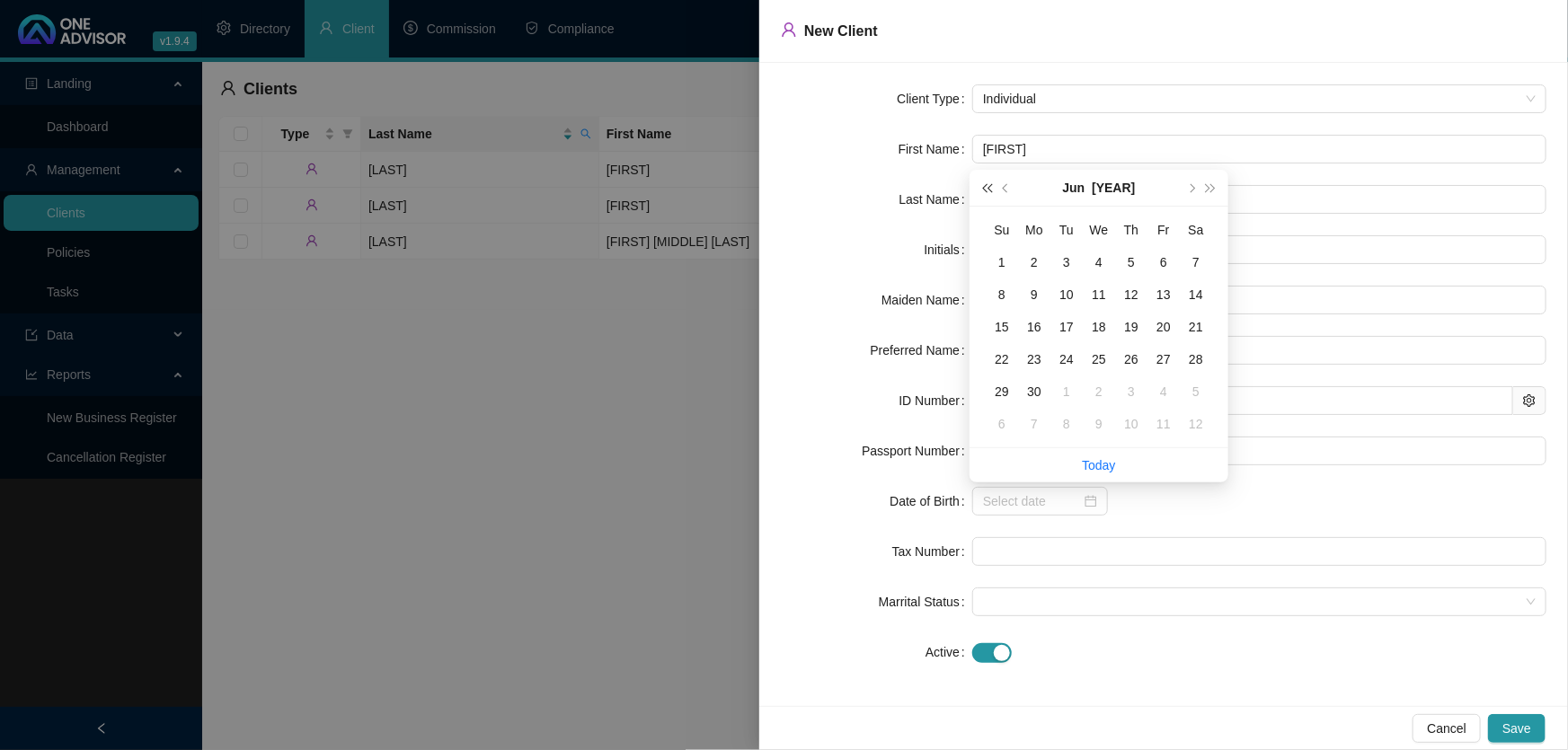 click at bounding box center [987, 188] 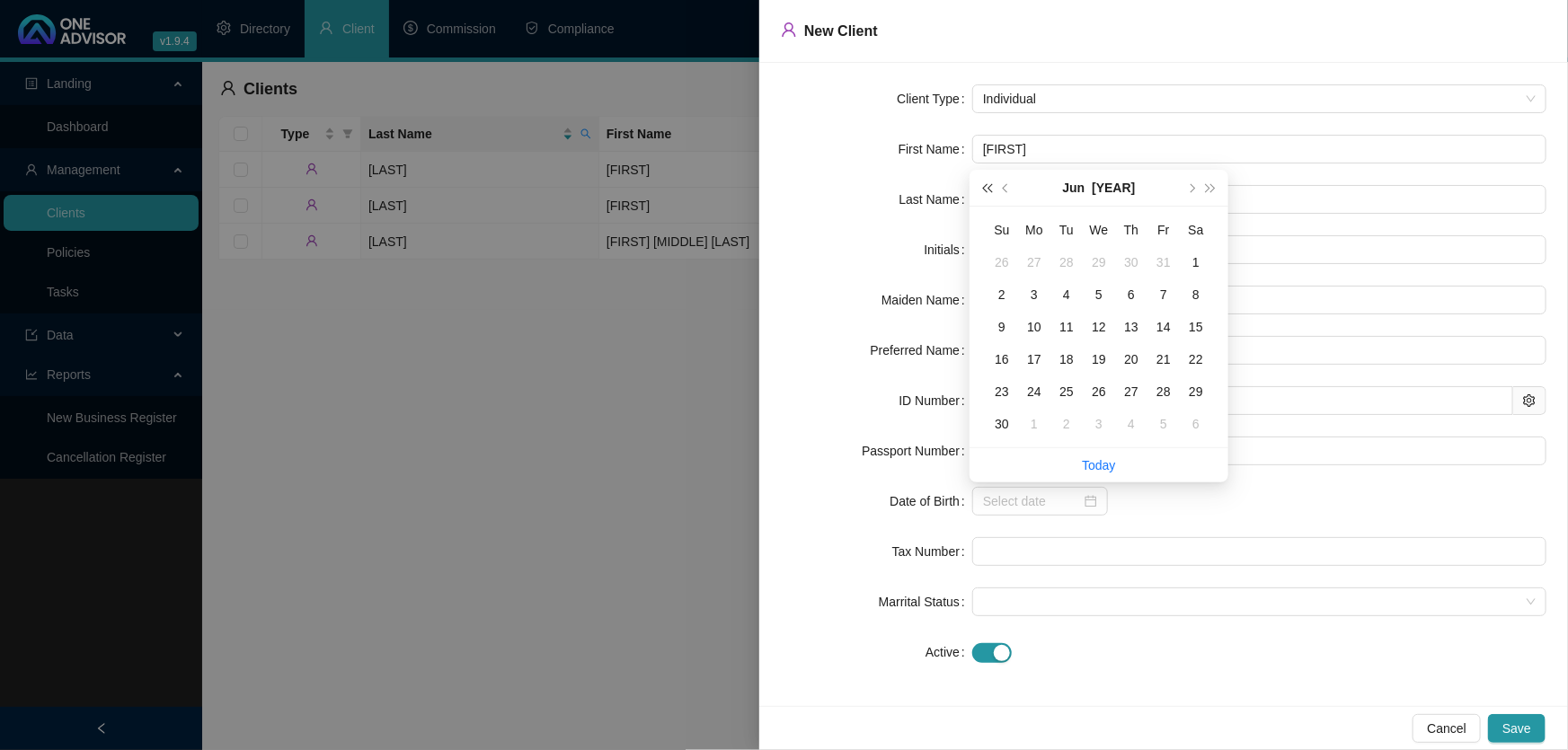 click at bounding box center (987, 188) 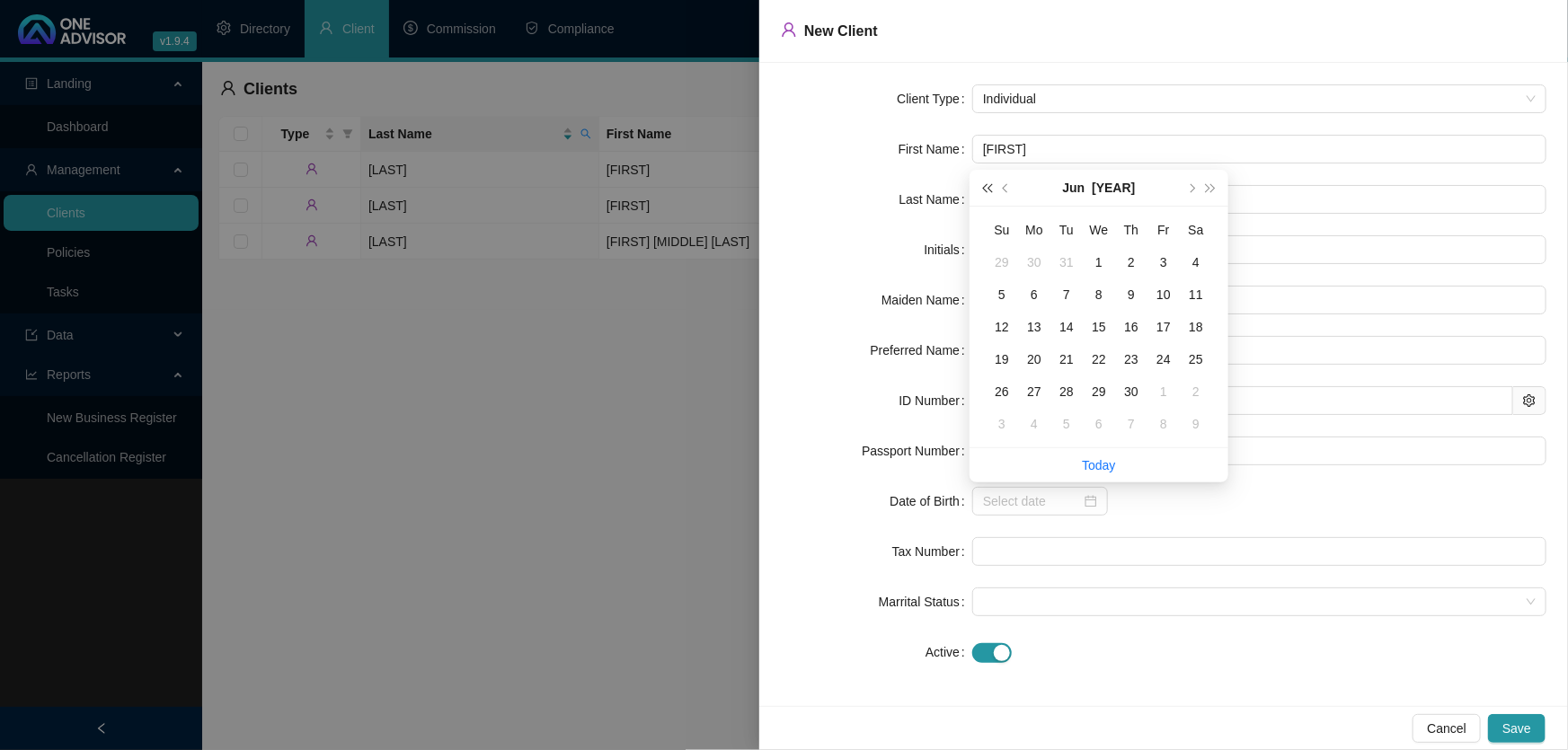 click at bounding box center [987, 188] 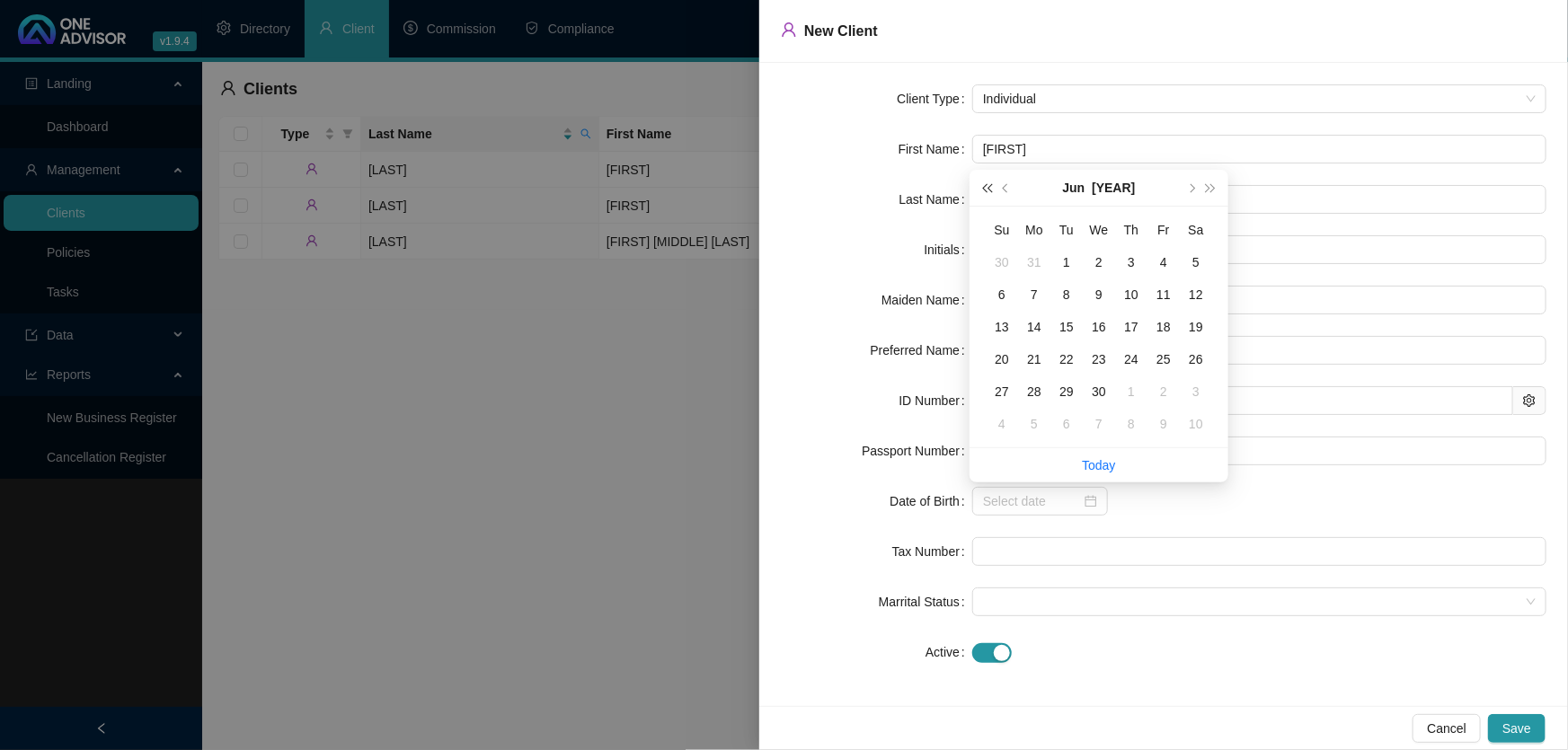 click at bounding box center (987, 188) 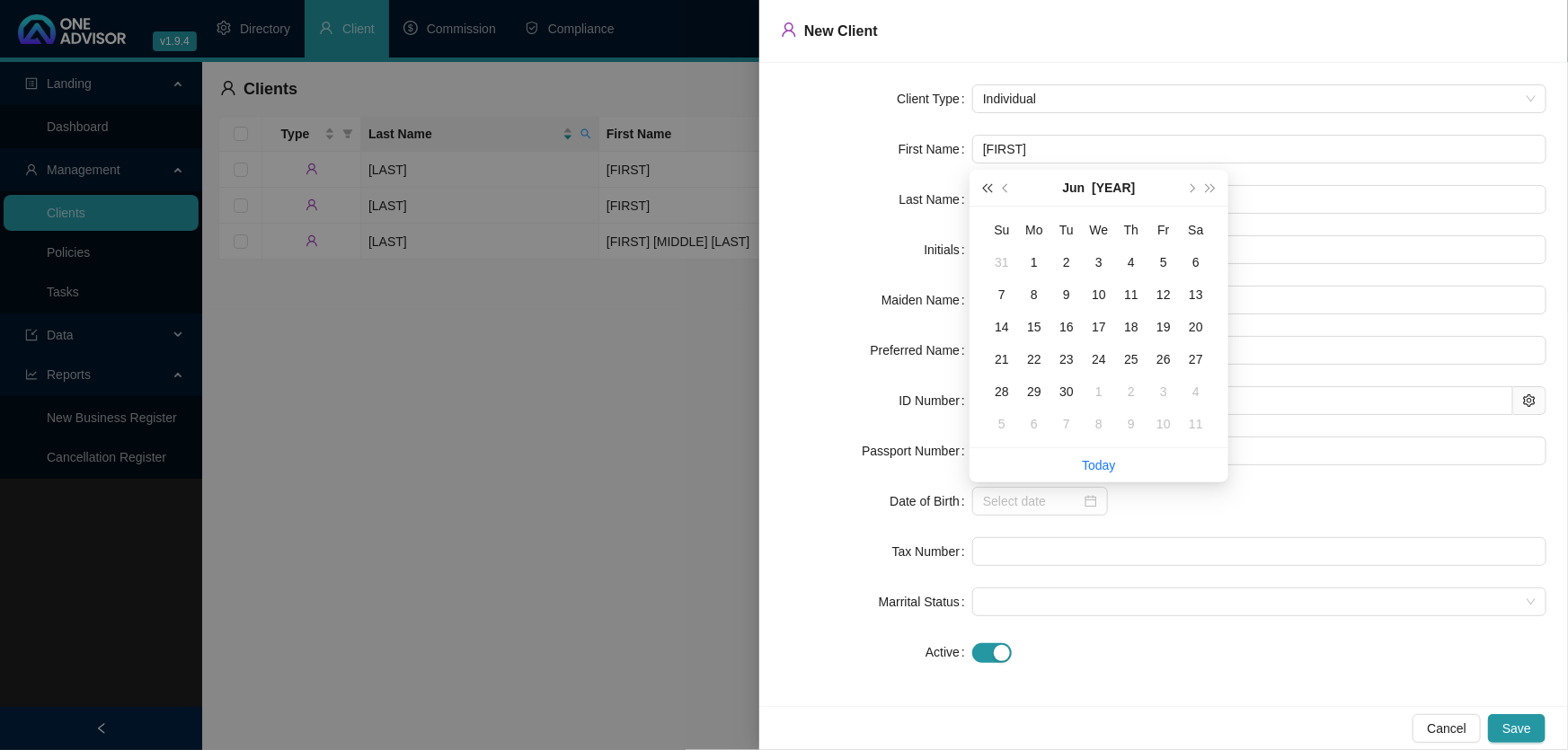 click at bounding box center [987, 188] 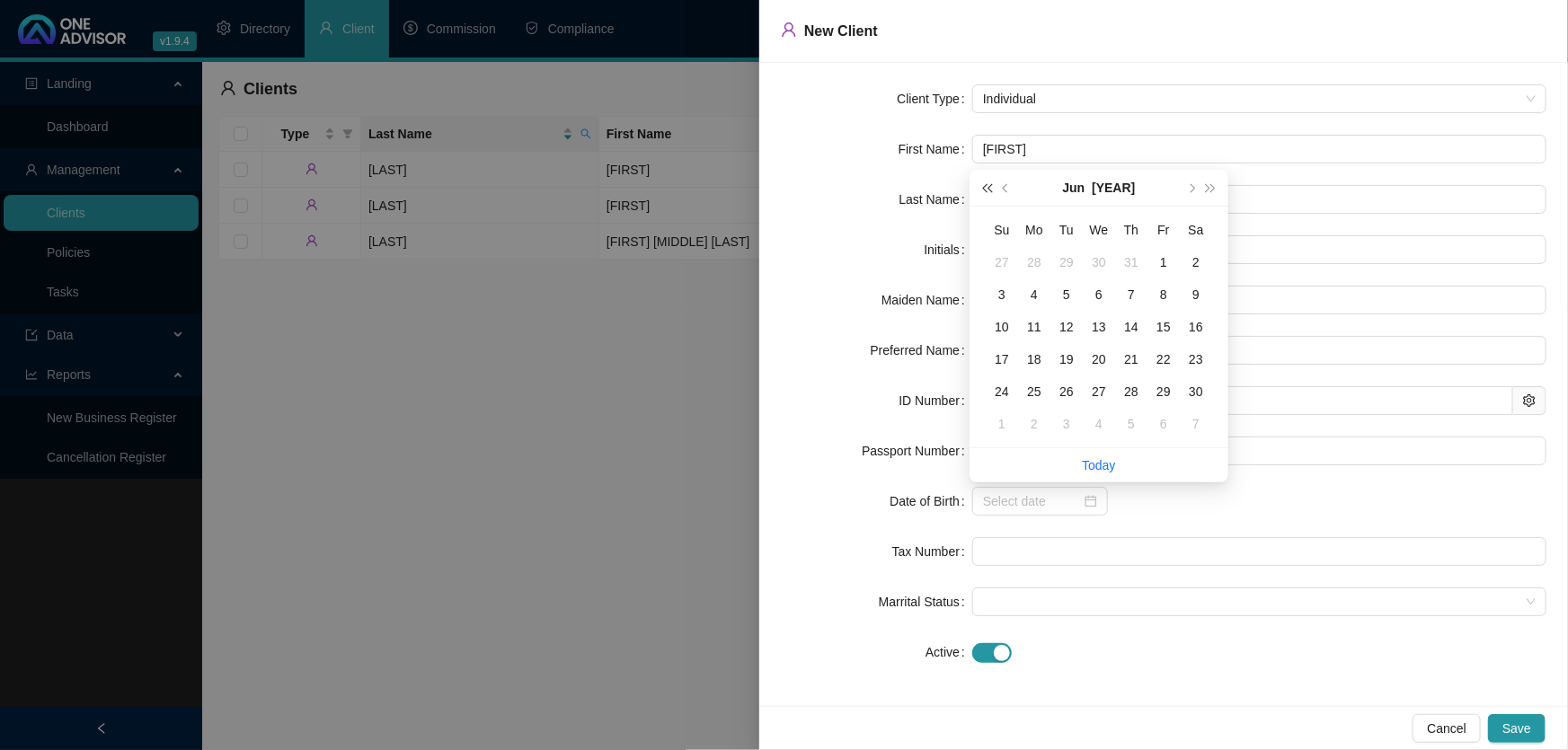 click at bounding box center (987, 188) 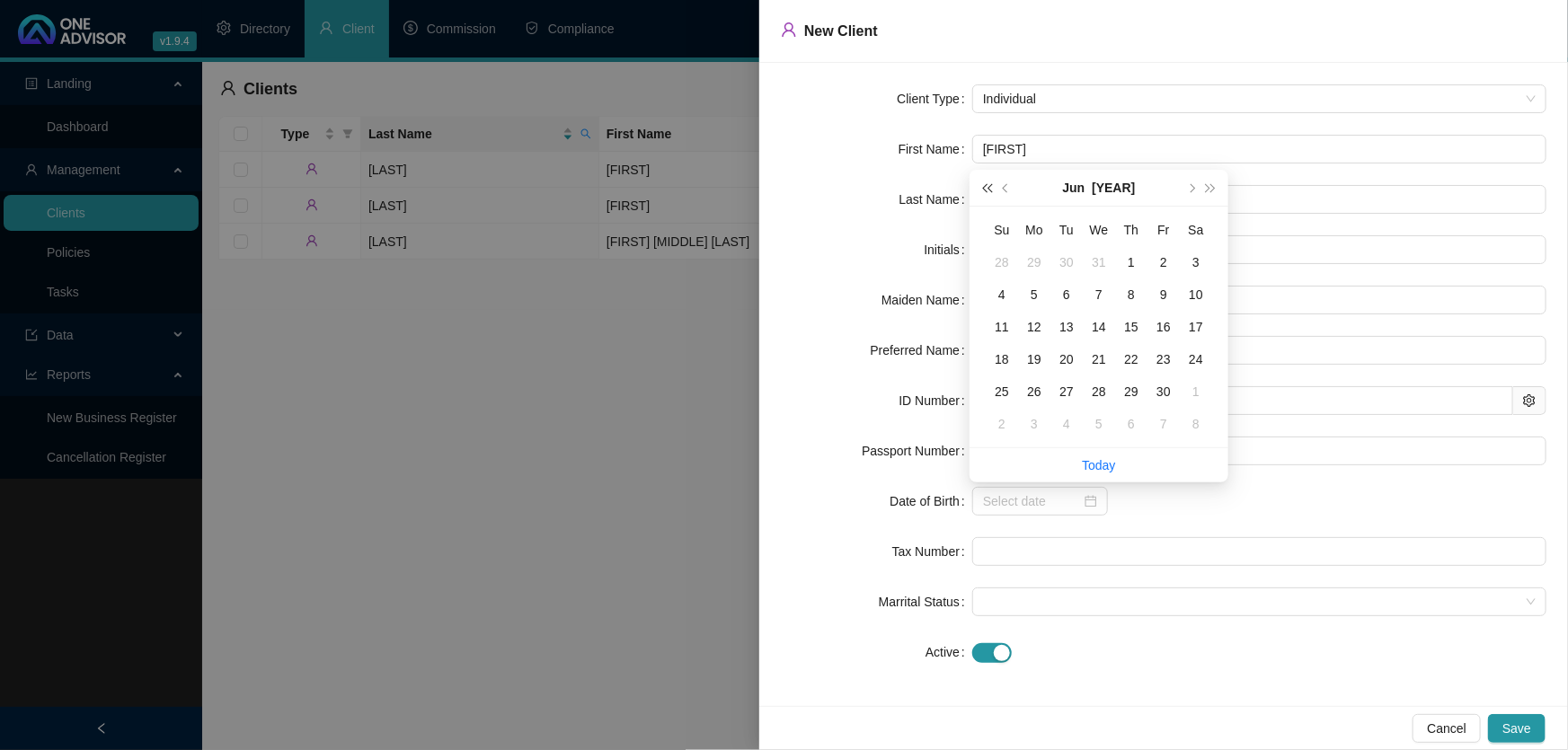 click at bounding box center [987, 188] 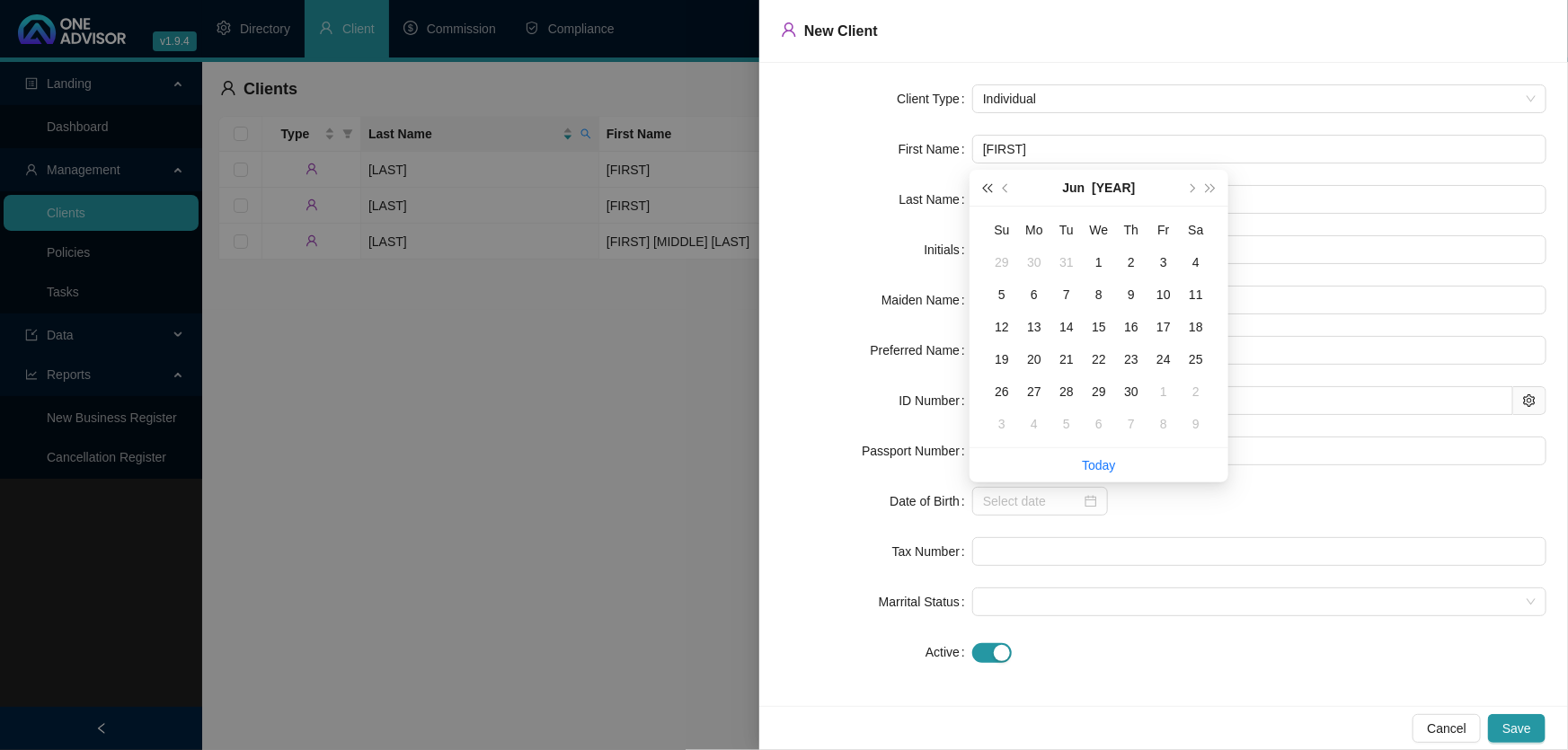 click at bounding box center (987, 188) 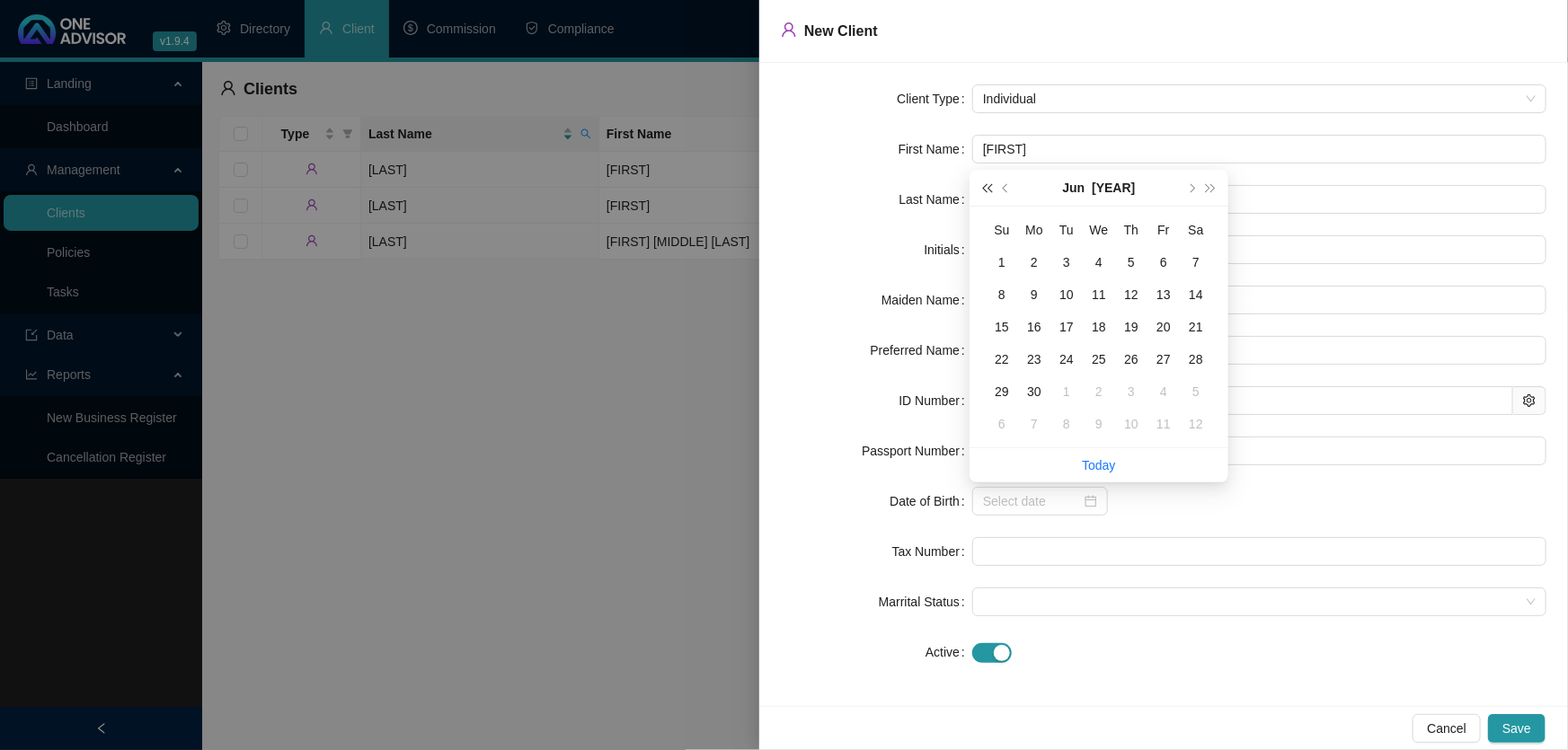 click at bounding box center [987, 188] 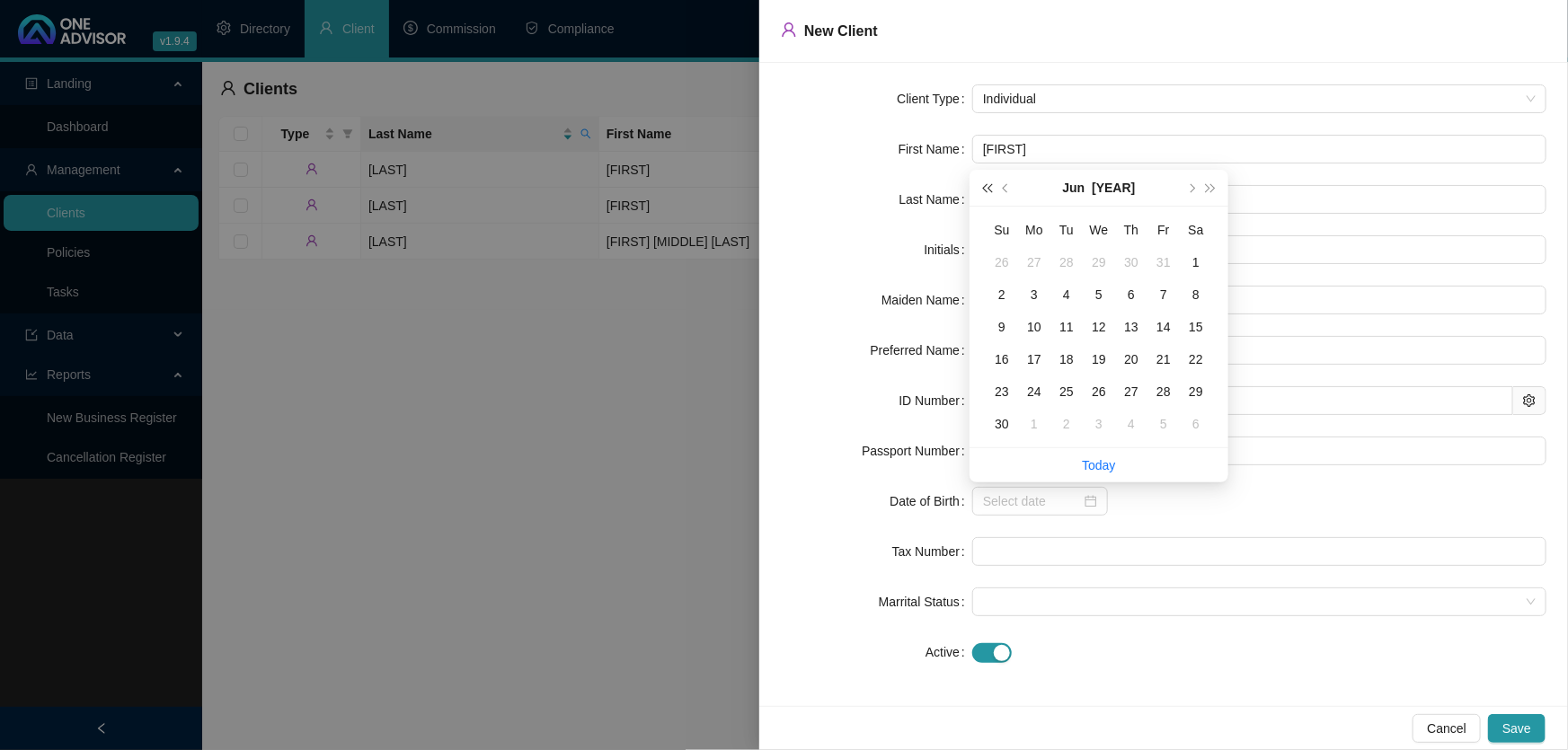click at bounding box center (987, 188) 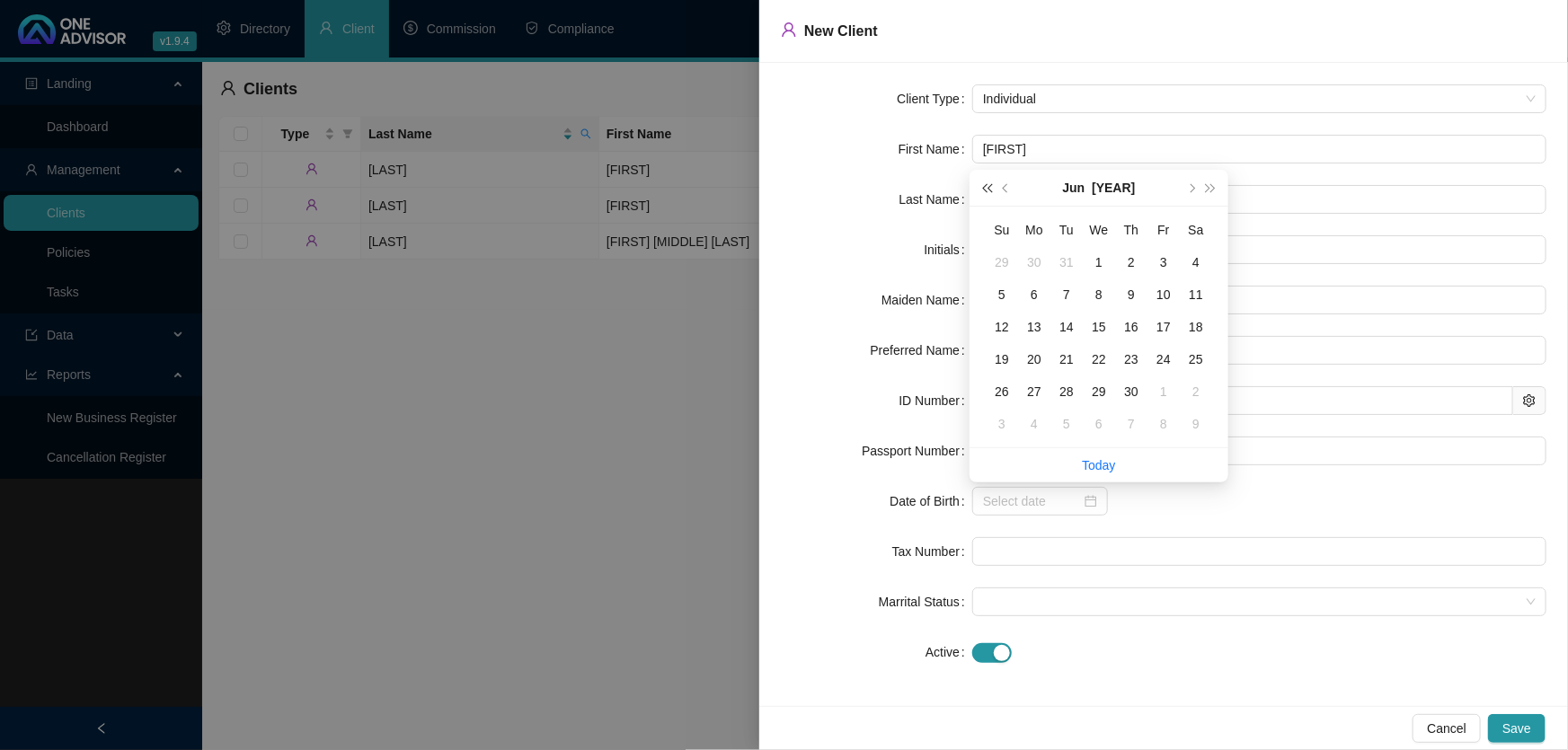 click at bounding box center [987, 188] 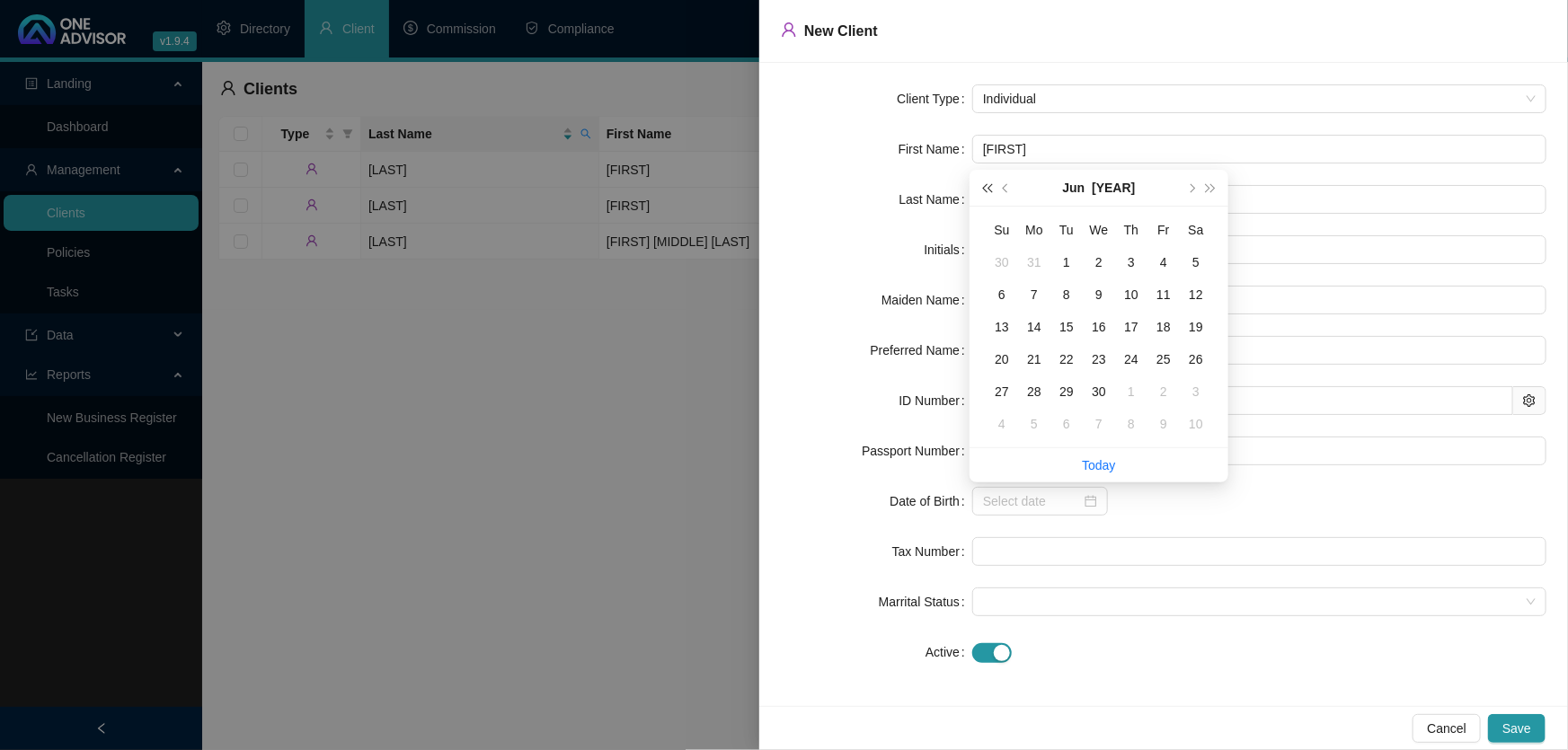 click at bounding box center [987, 188] 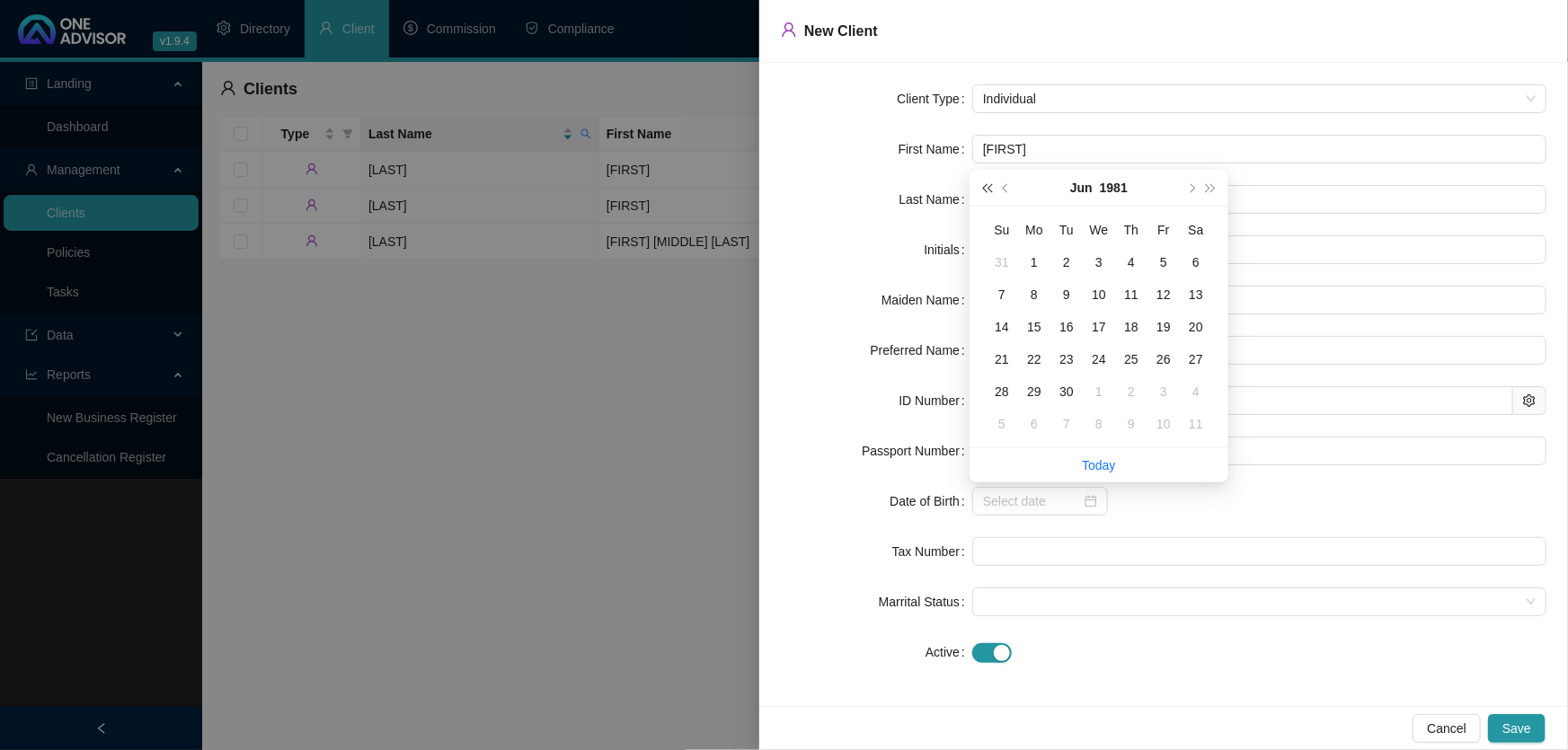 click at bounding box center [987, 188] 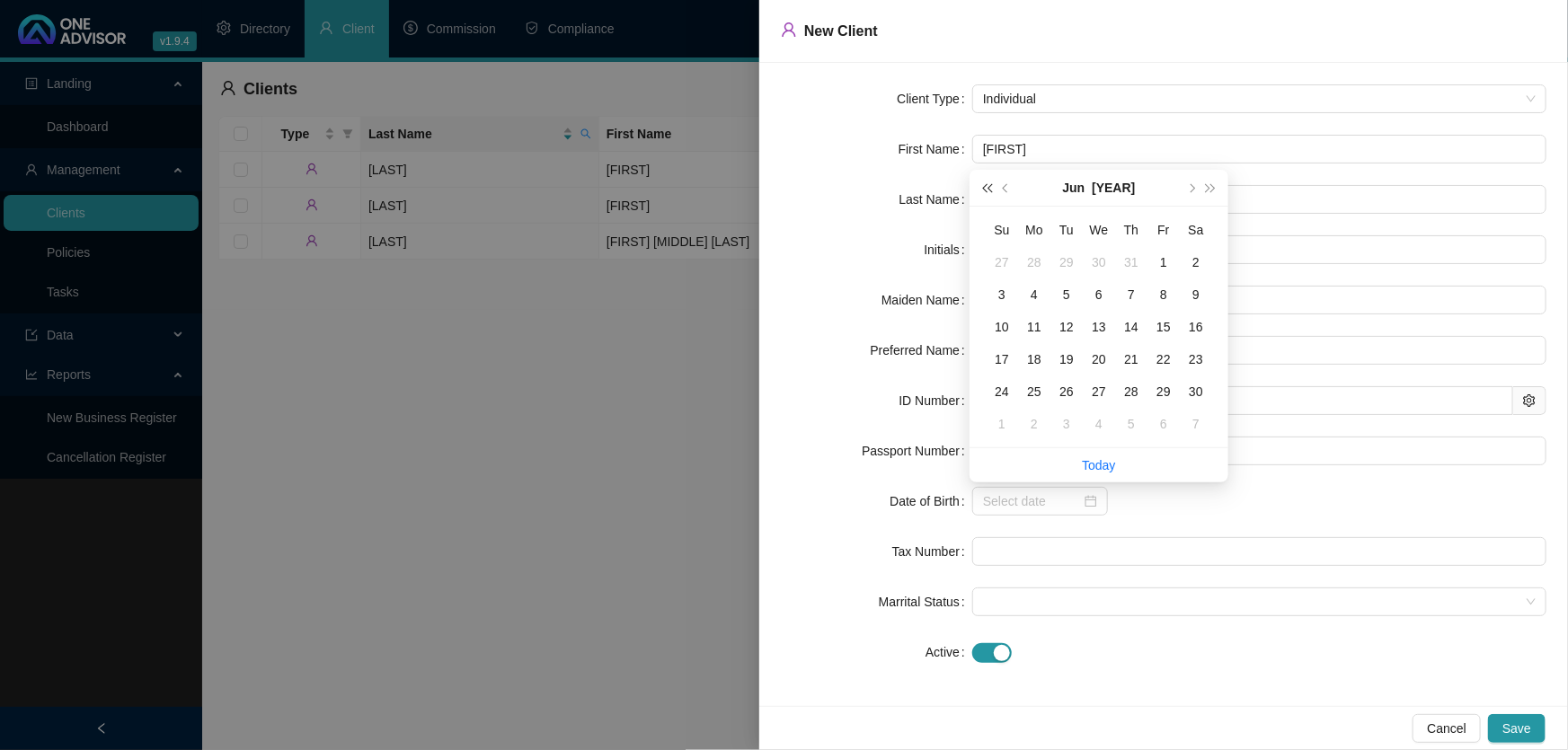 click at bounding box center (987, 188) 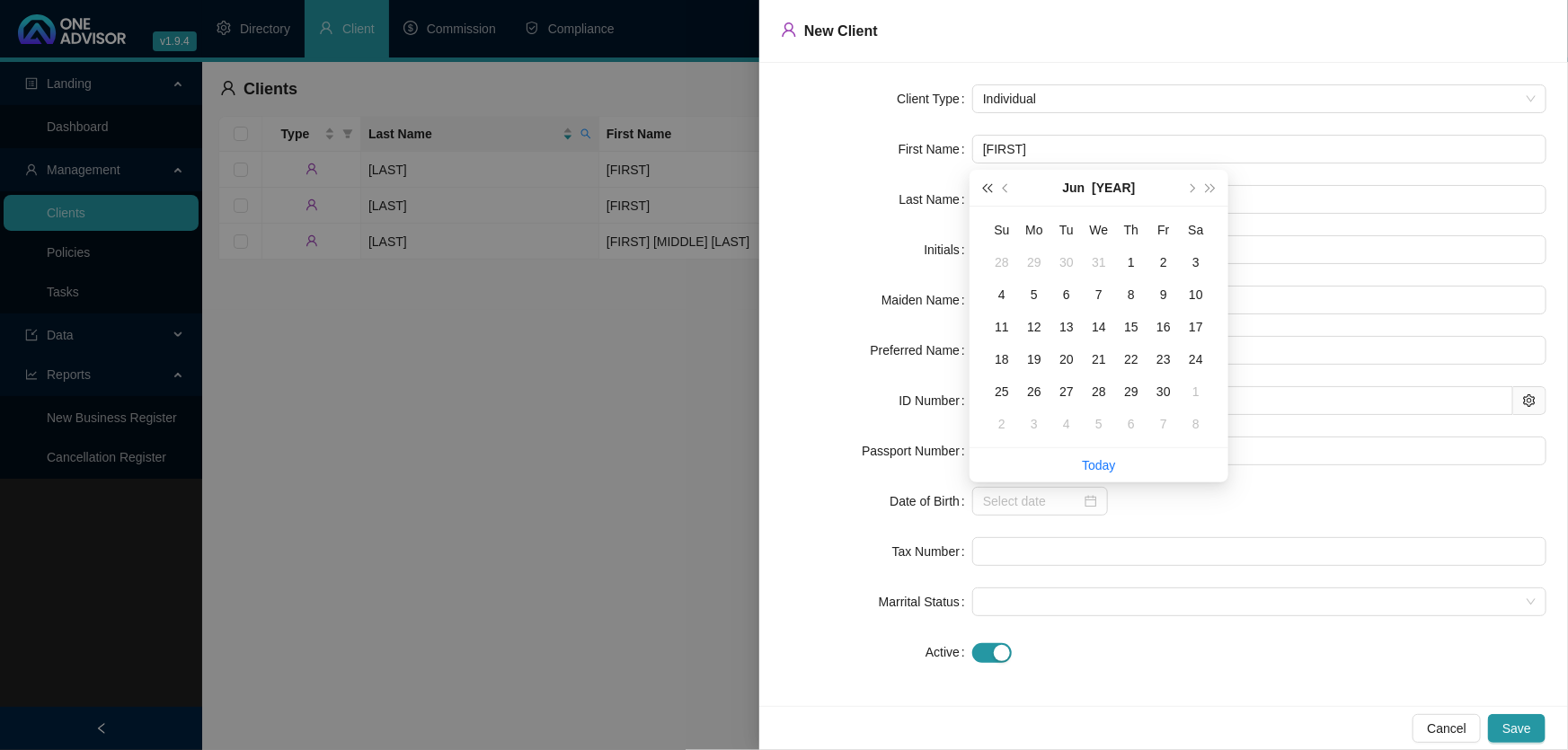click at bounding box center (987, 188) 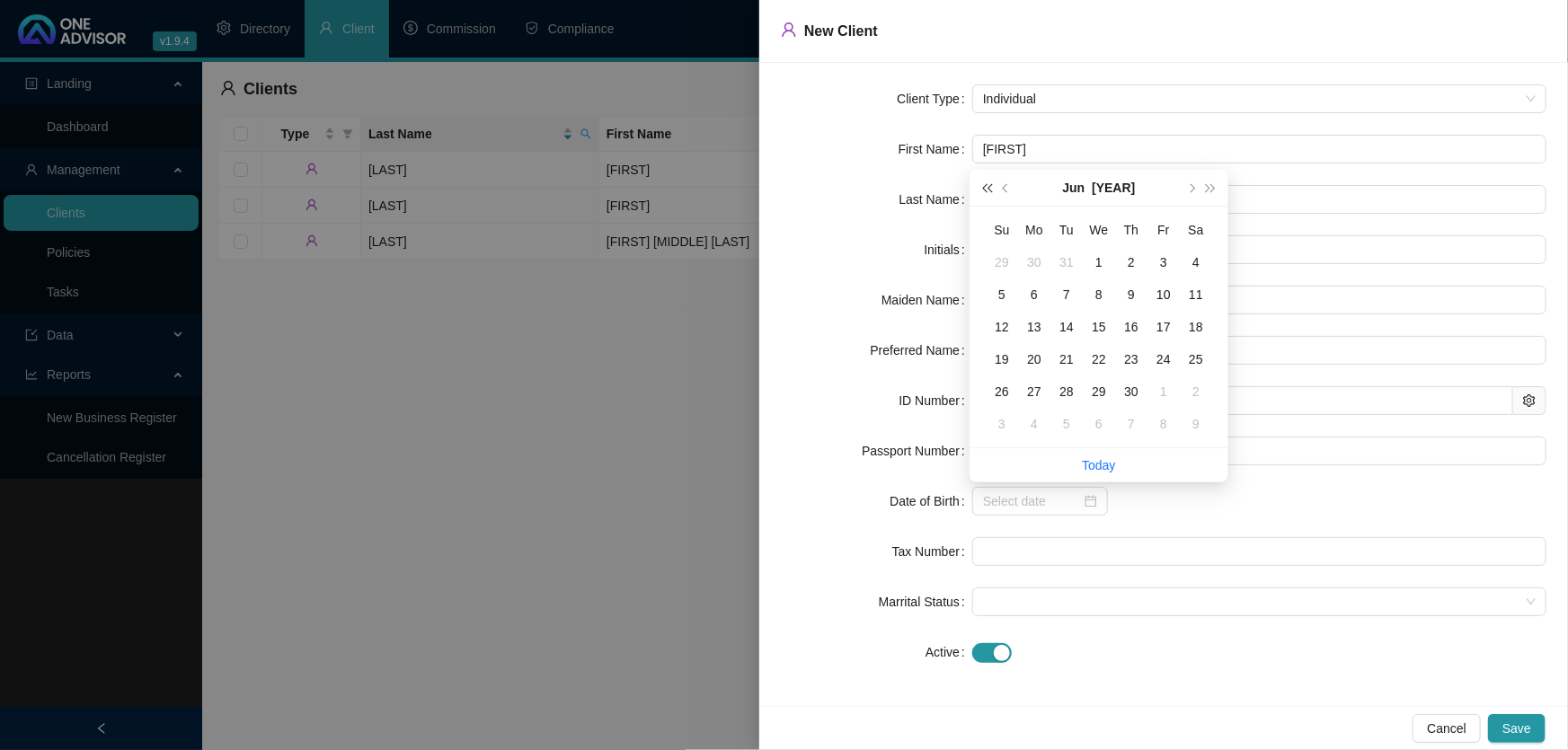 click at bounding box center (987, 188) 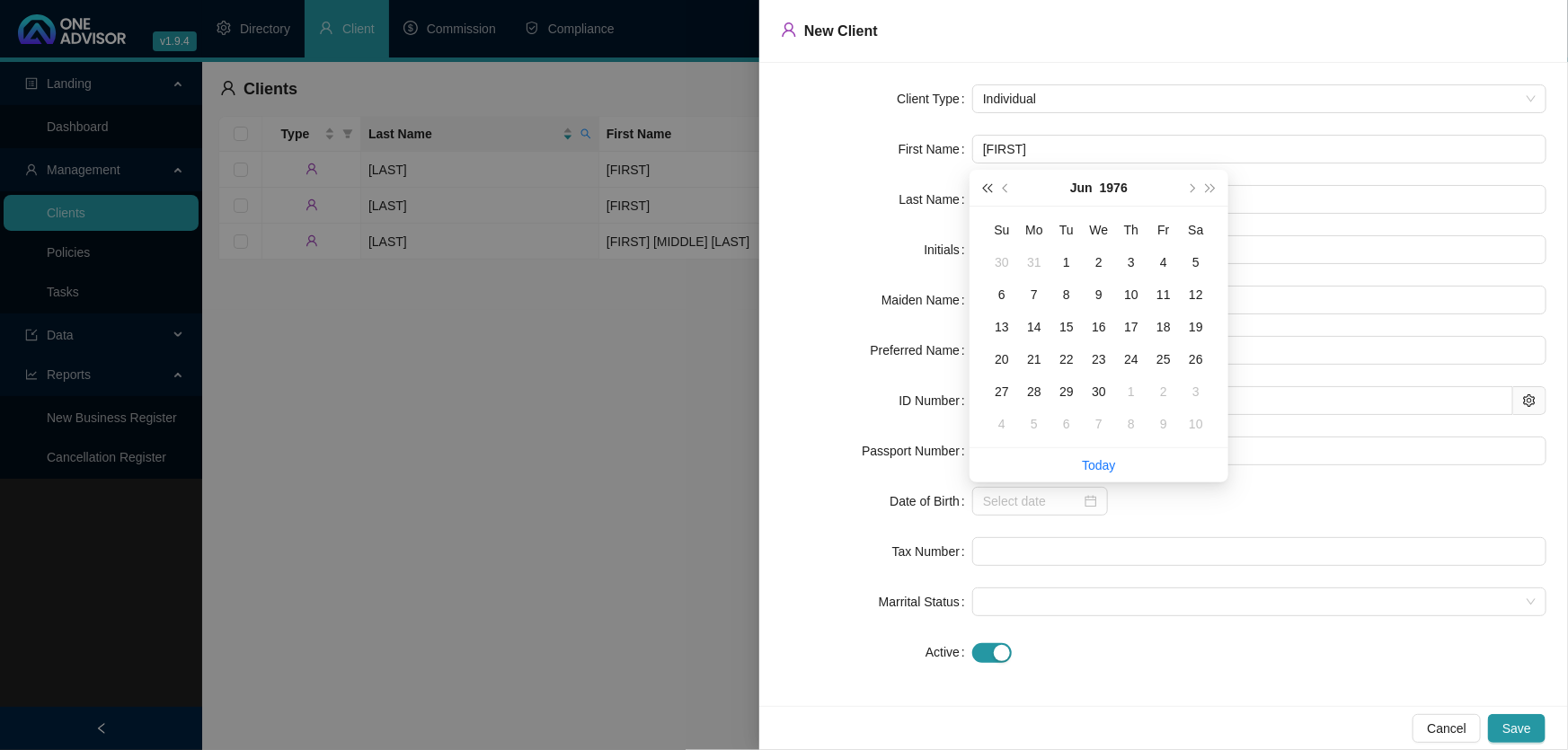 click at bounding box center (987, 188) 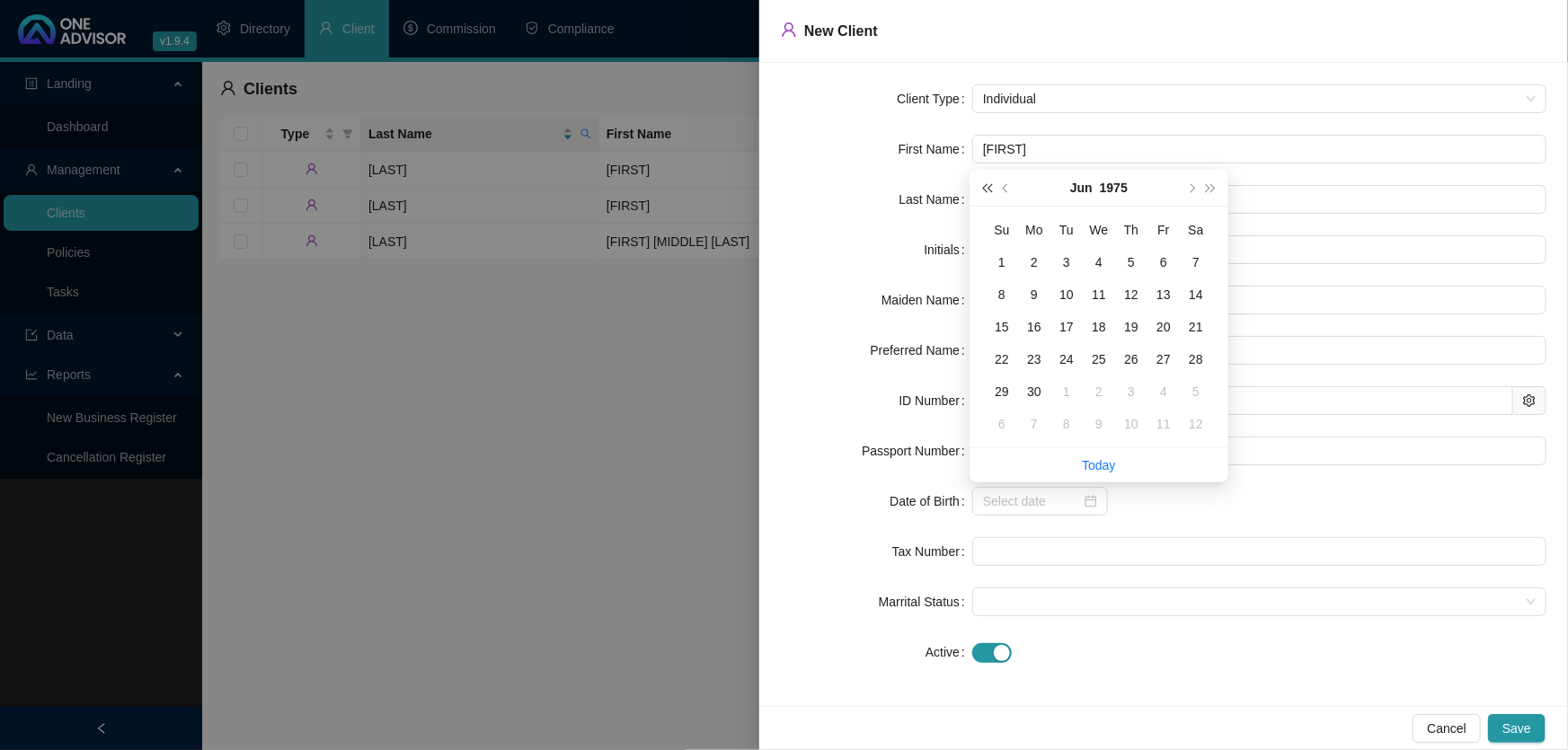 click at bounding box center [987, 188] 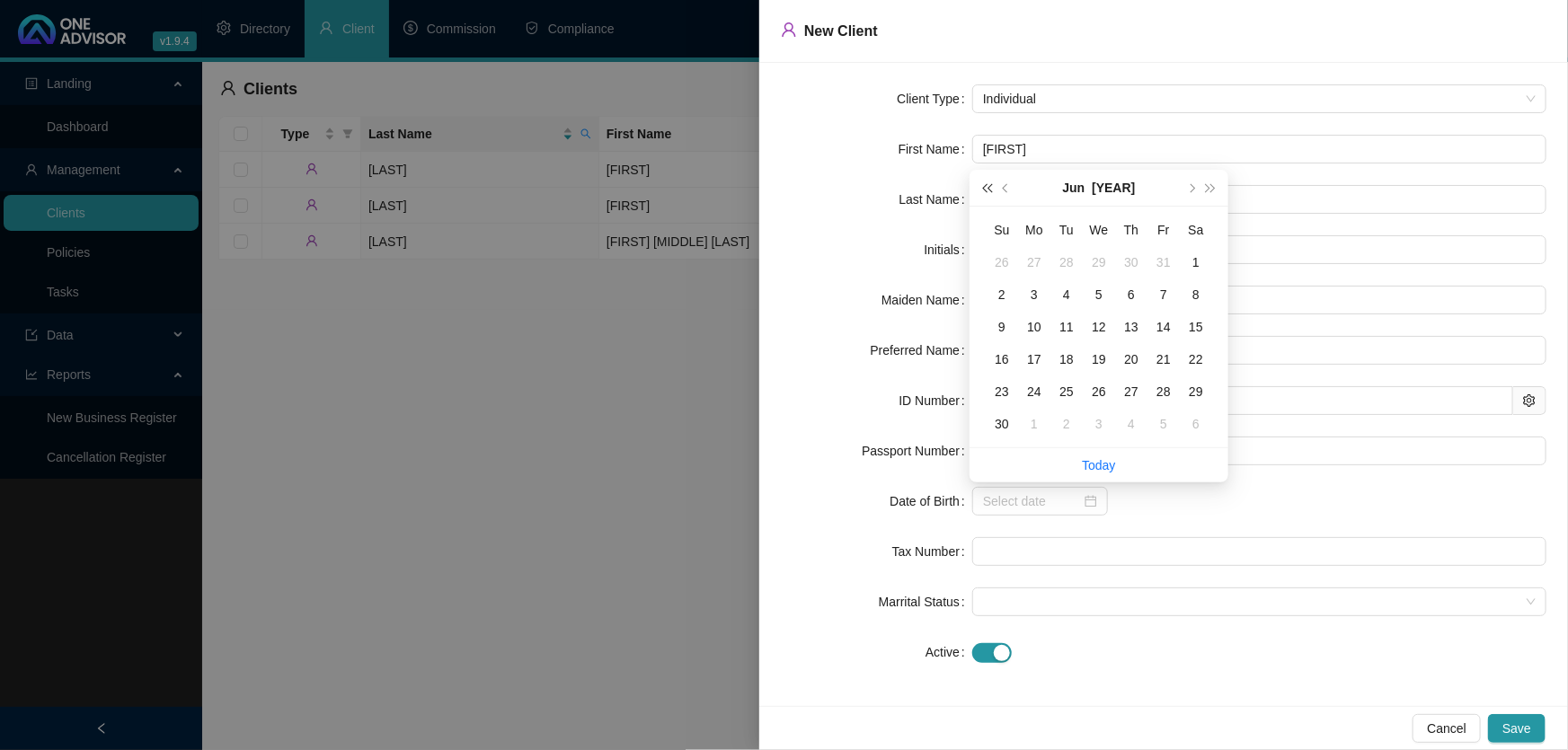 click at bounding box center [987, 188] 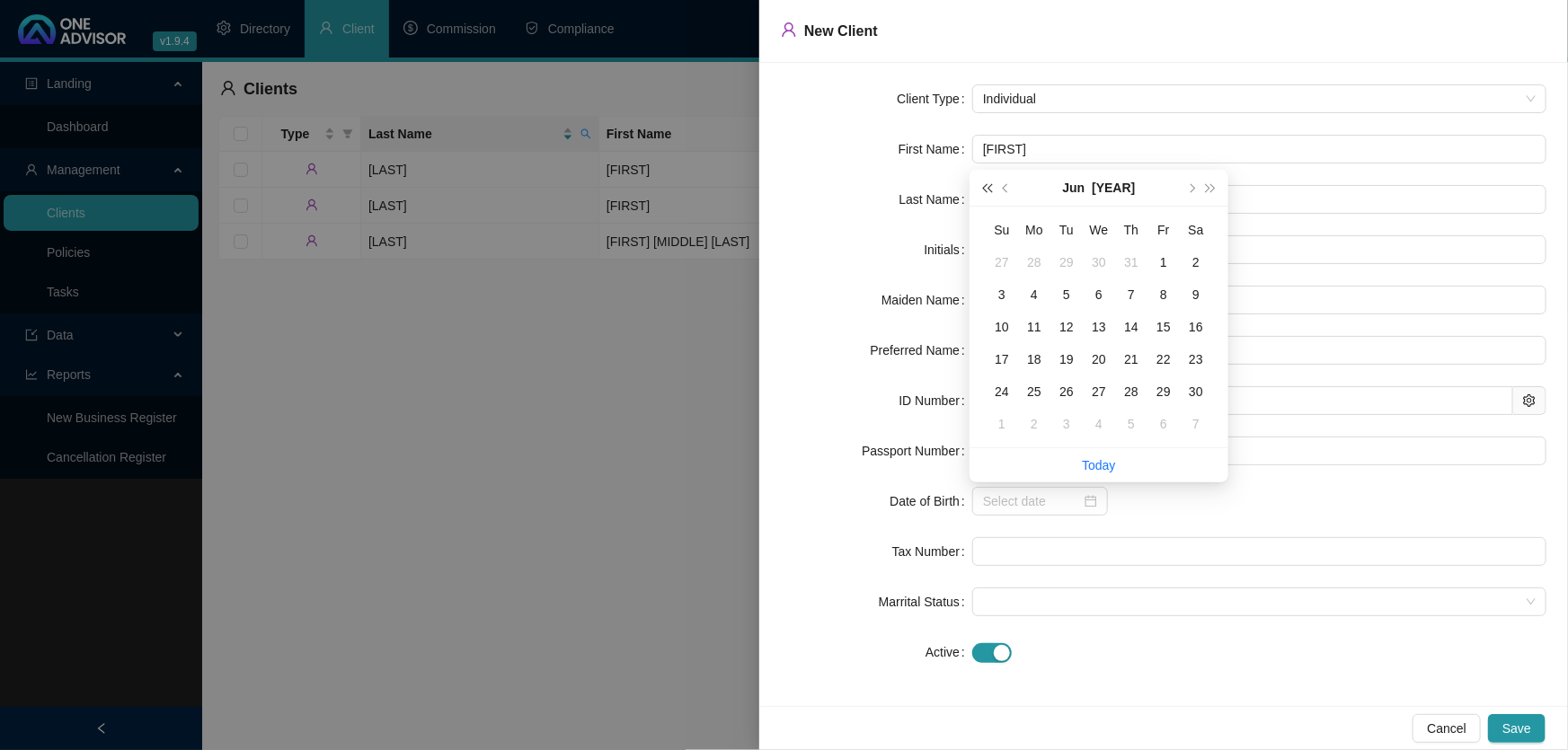 click at bounding box center (987, 188) 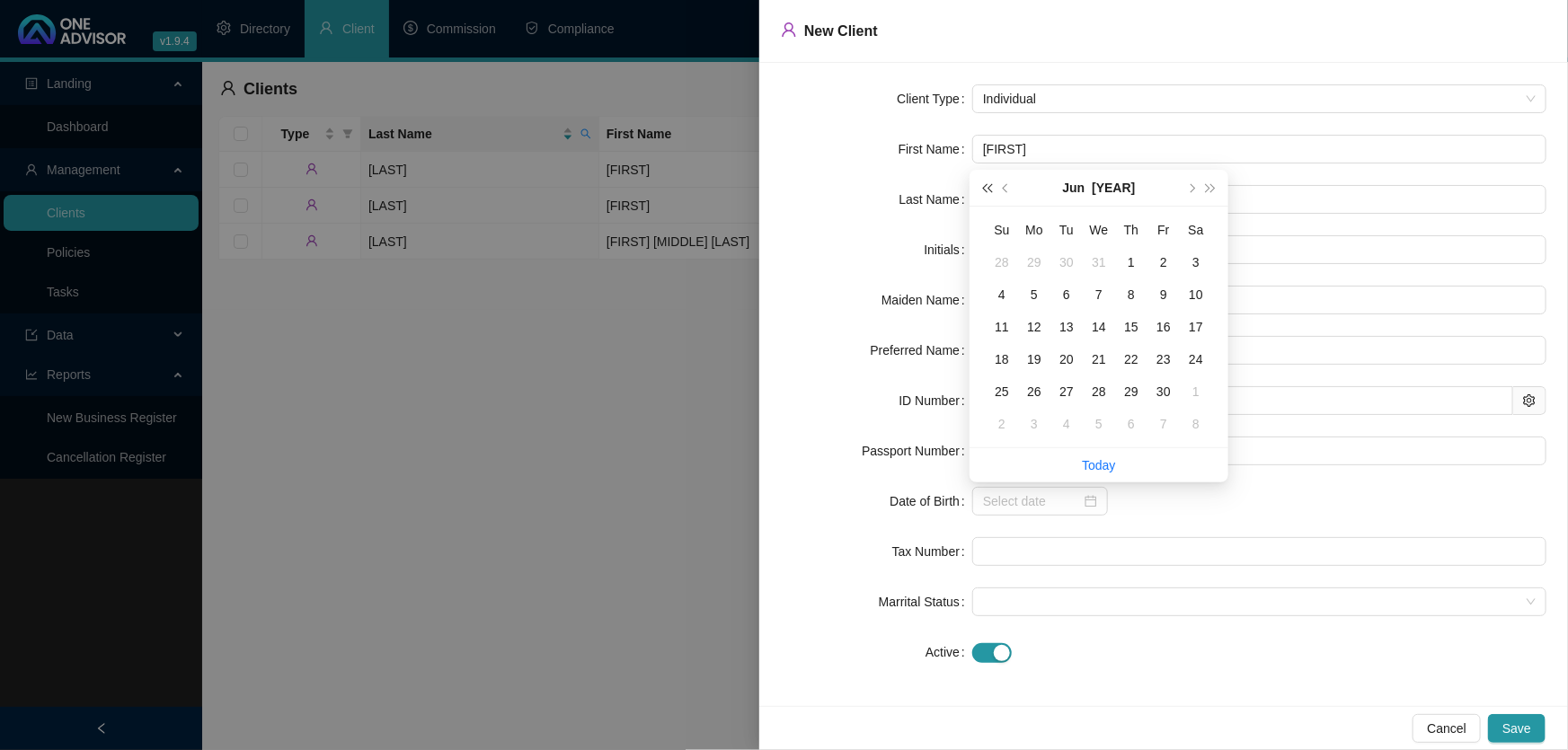 click at bounding box center [987, 188] 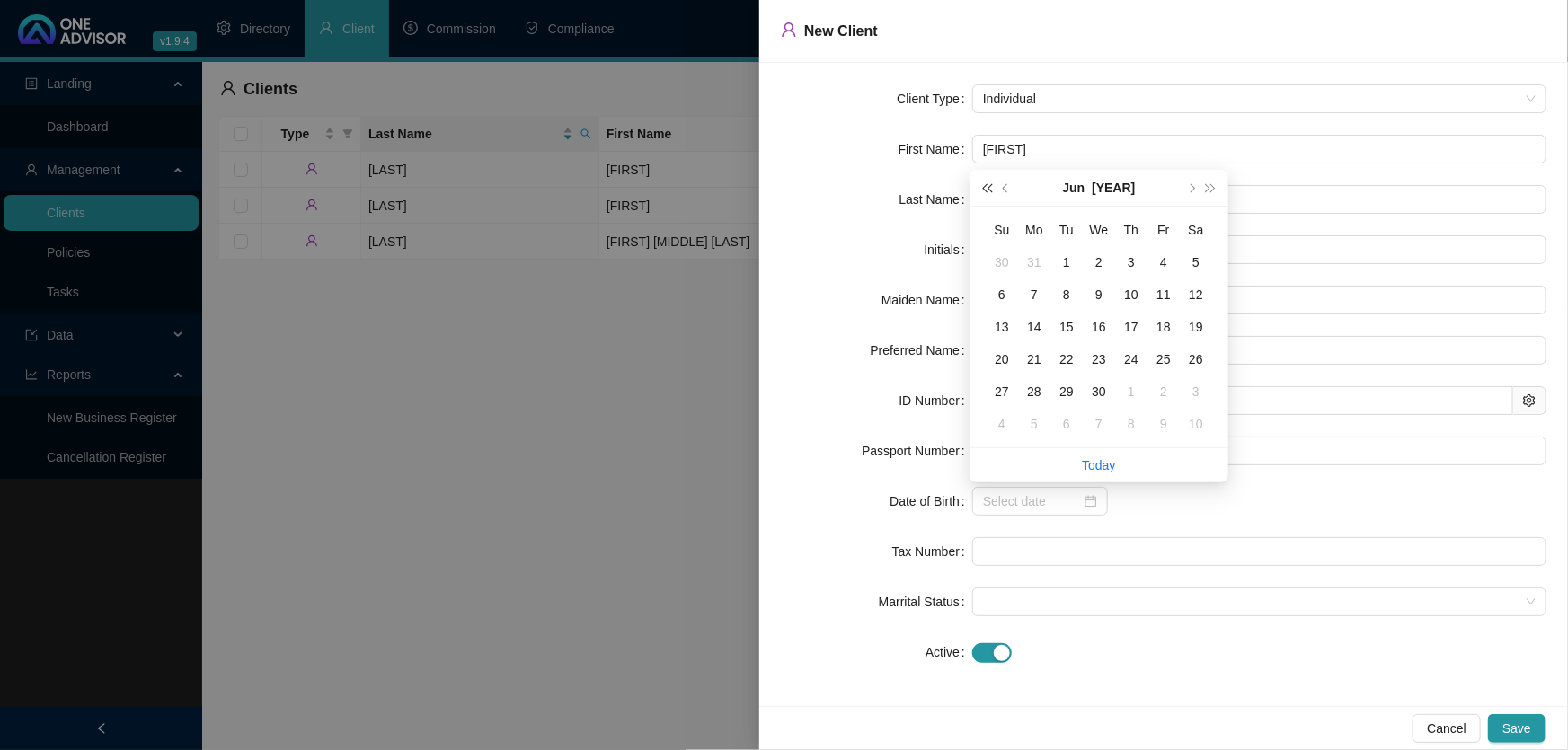 click at bounding box center [987, 188] 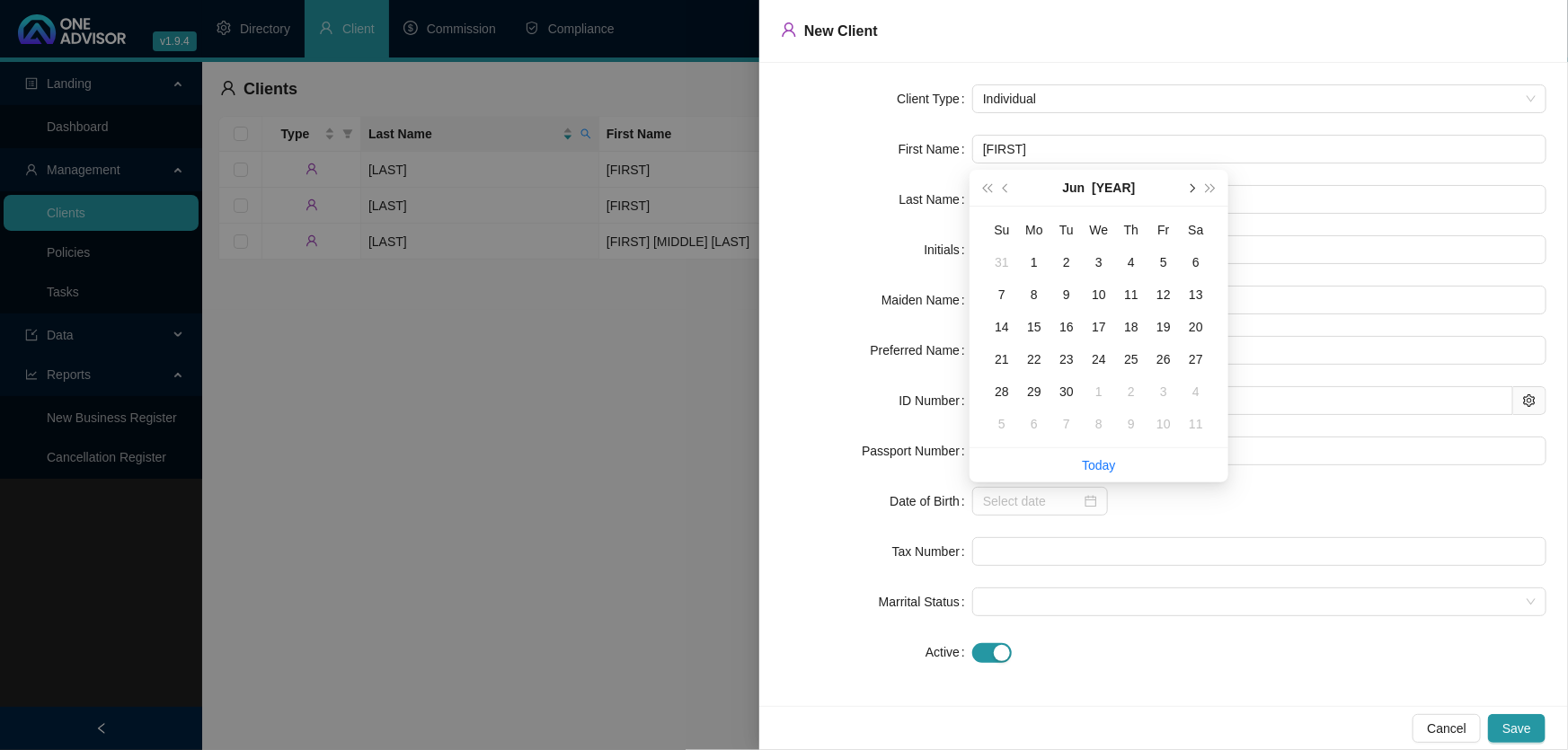 click at bounding box center (1191, 188) 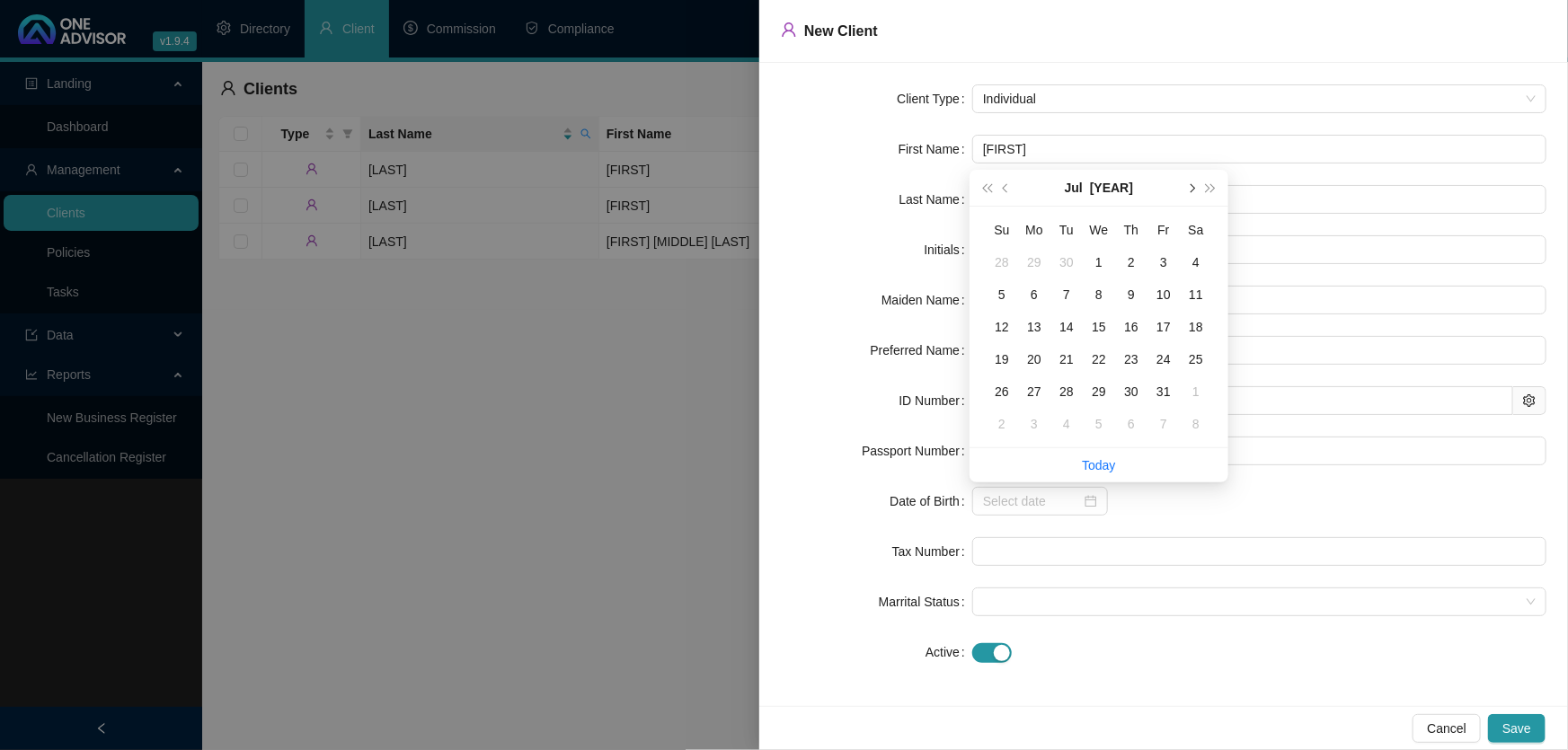 click at bounding box center (1191, 188) 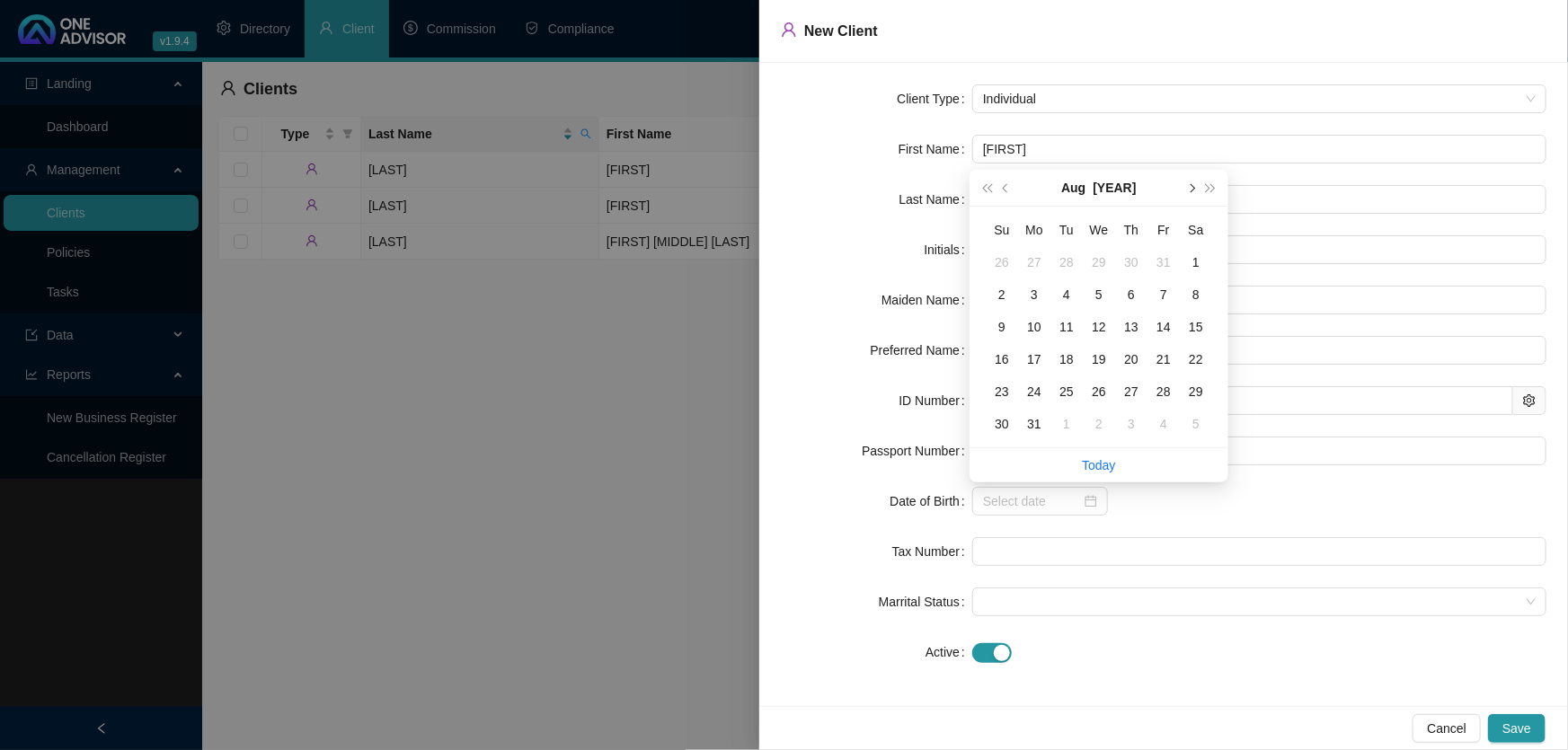 click at bounding box center (1191, 188) 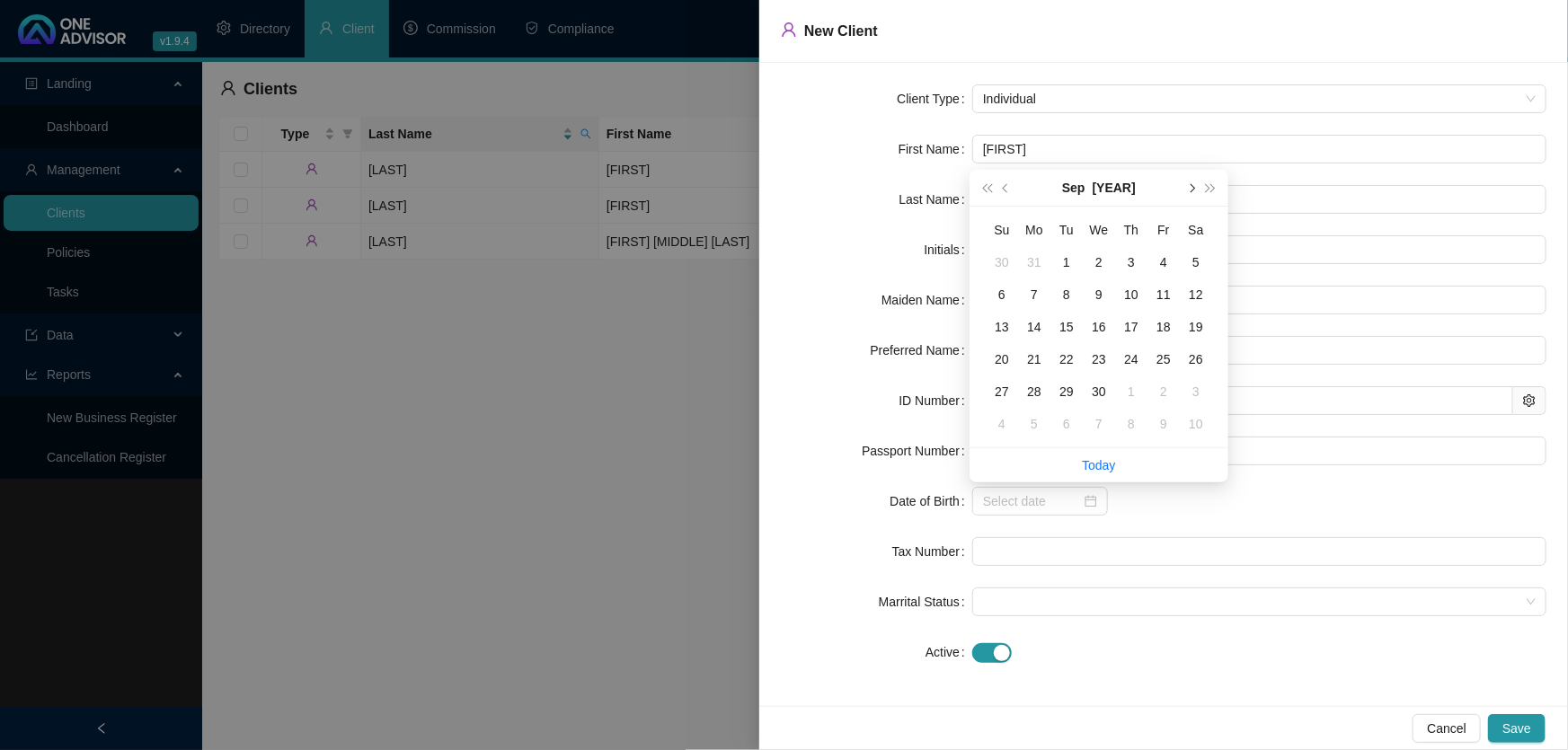 click at bounding box center (1191, 188) 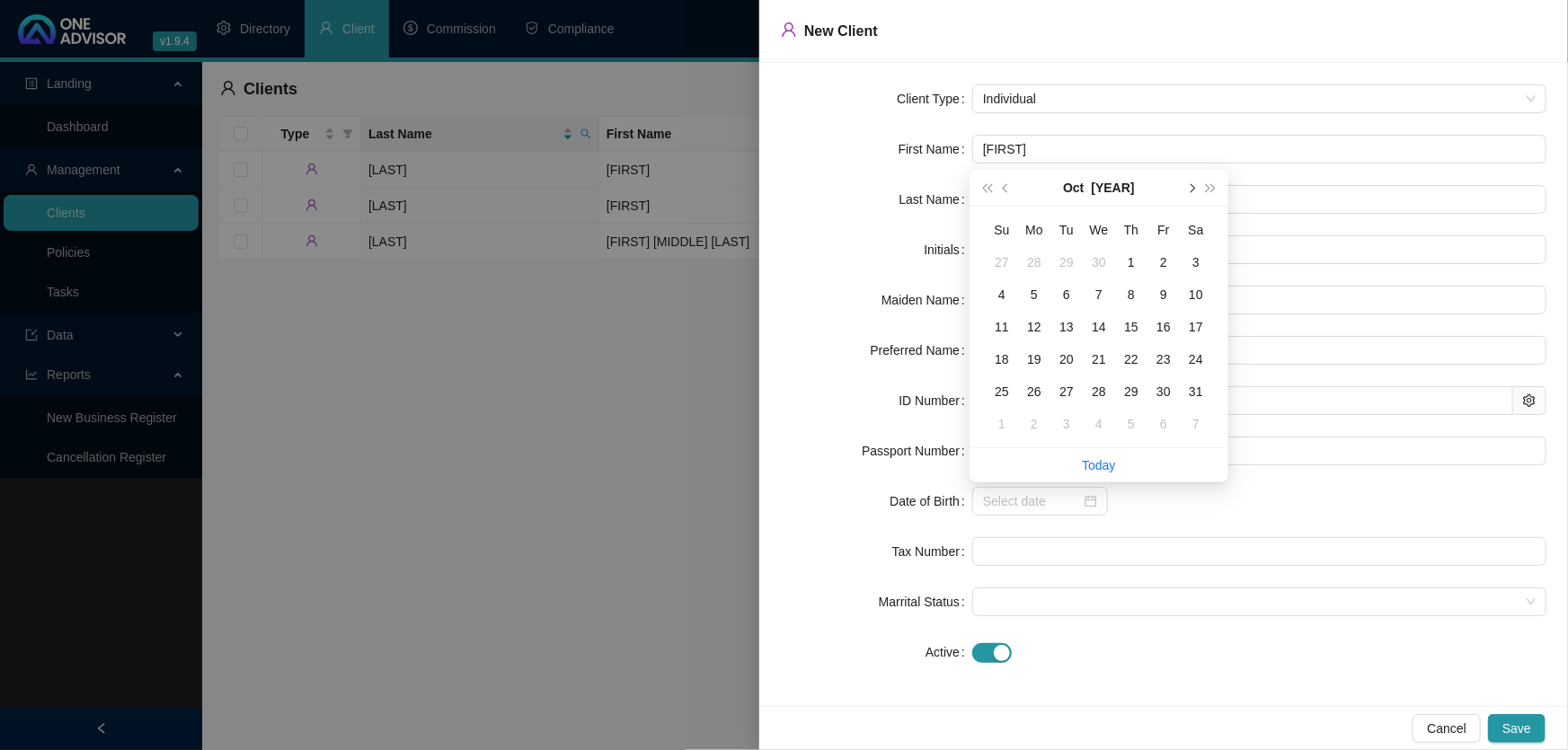 click at bounding box center (1191, 188) 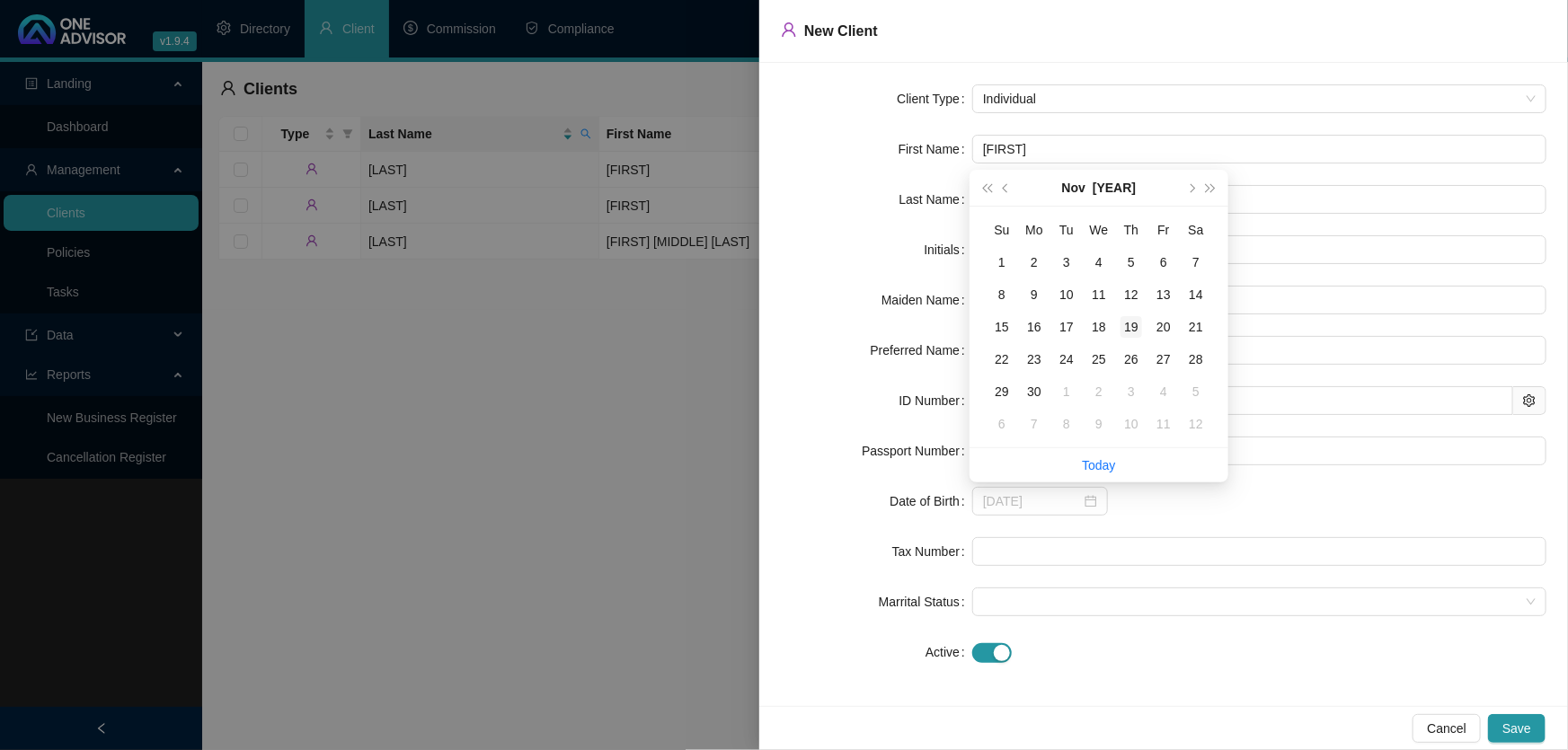 type on "[DATE]" 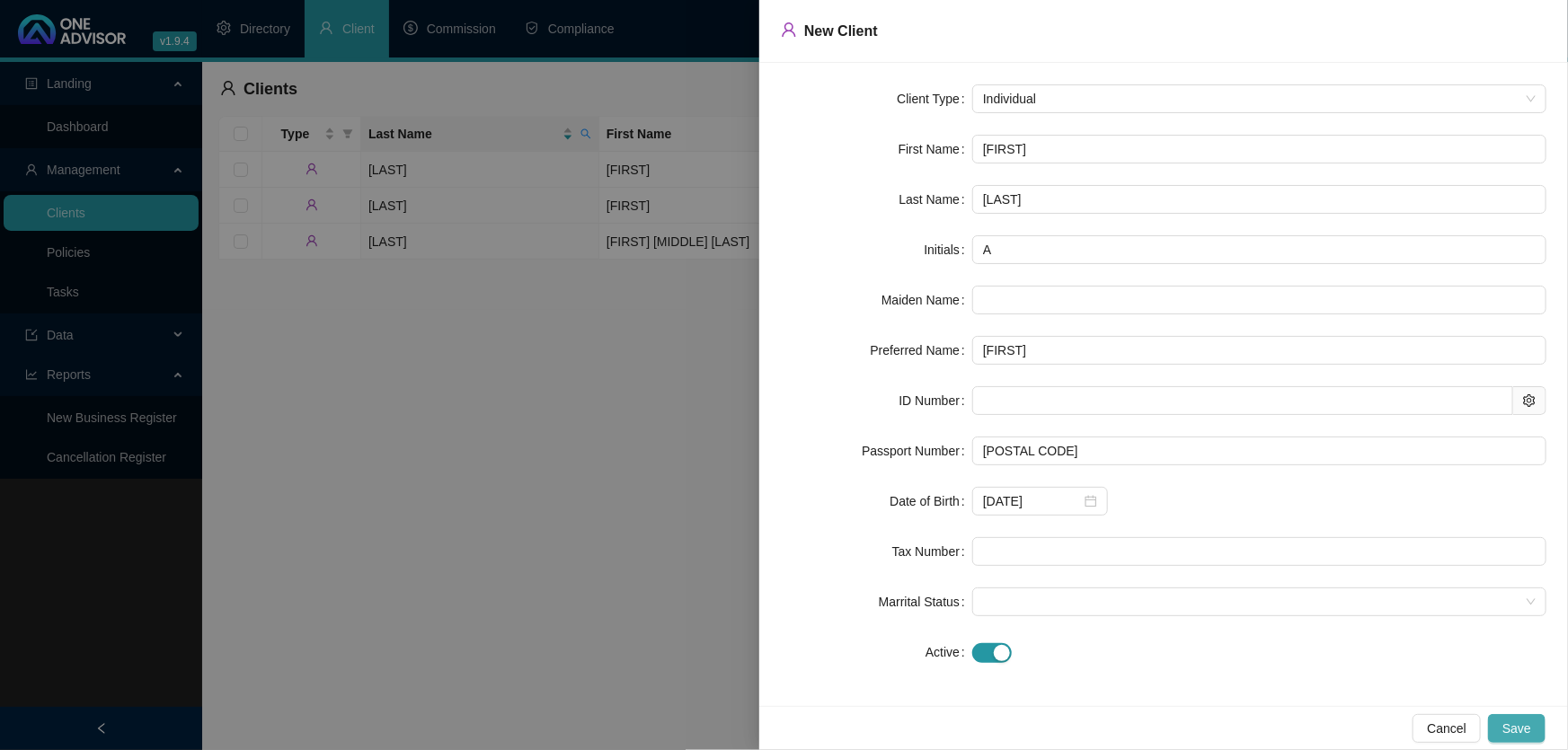 click on "Save" at bounding box center (1517, 728) 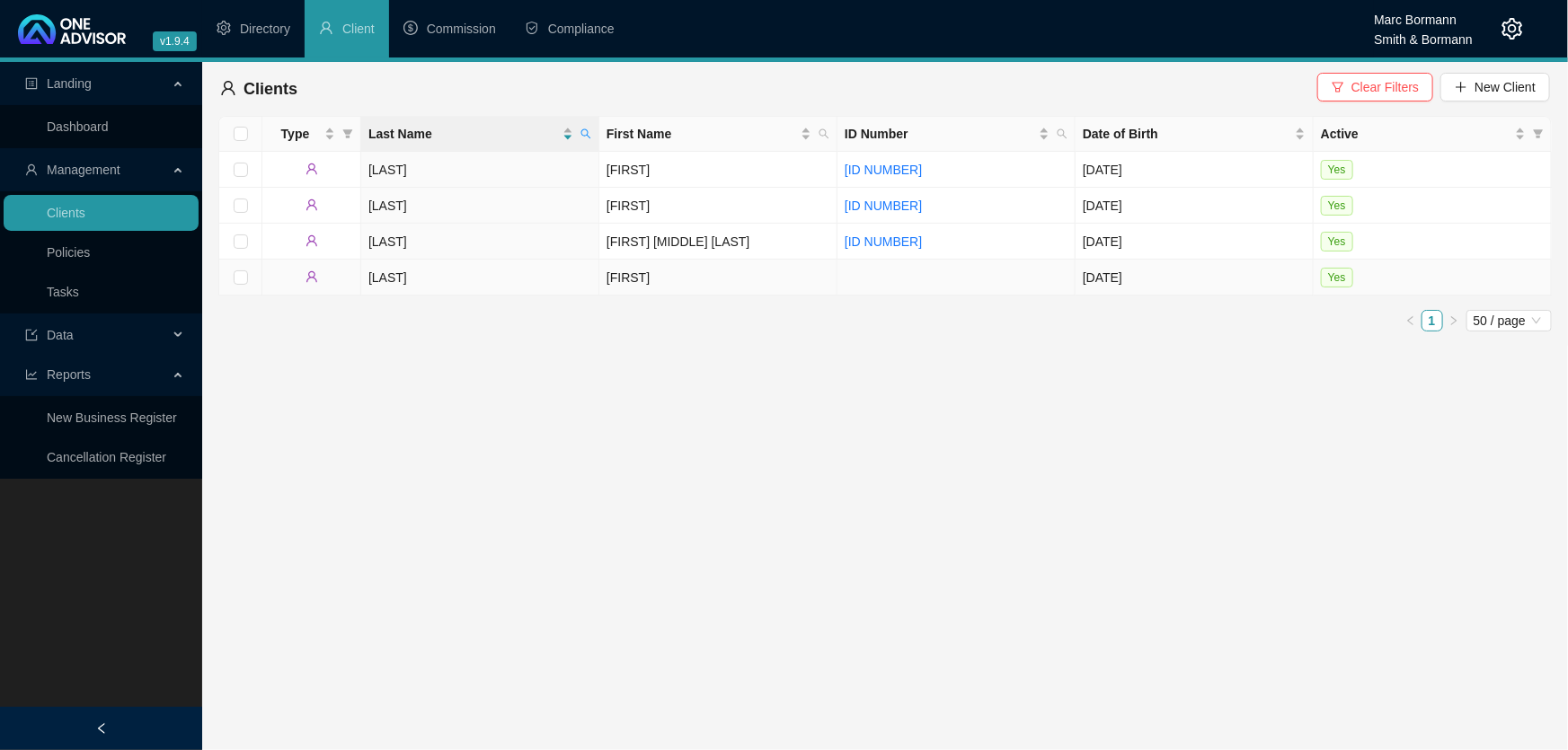 click on "[FIRST]" at bounding box center (718, 278) 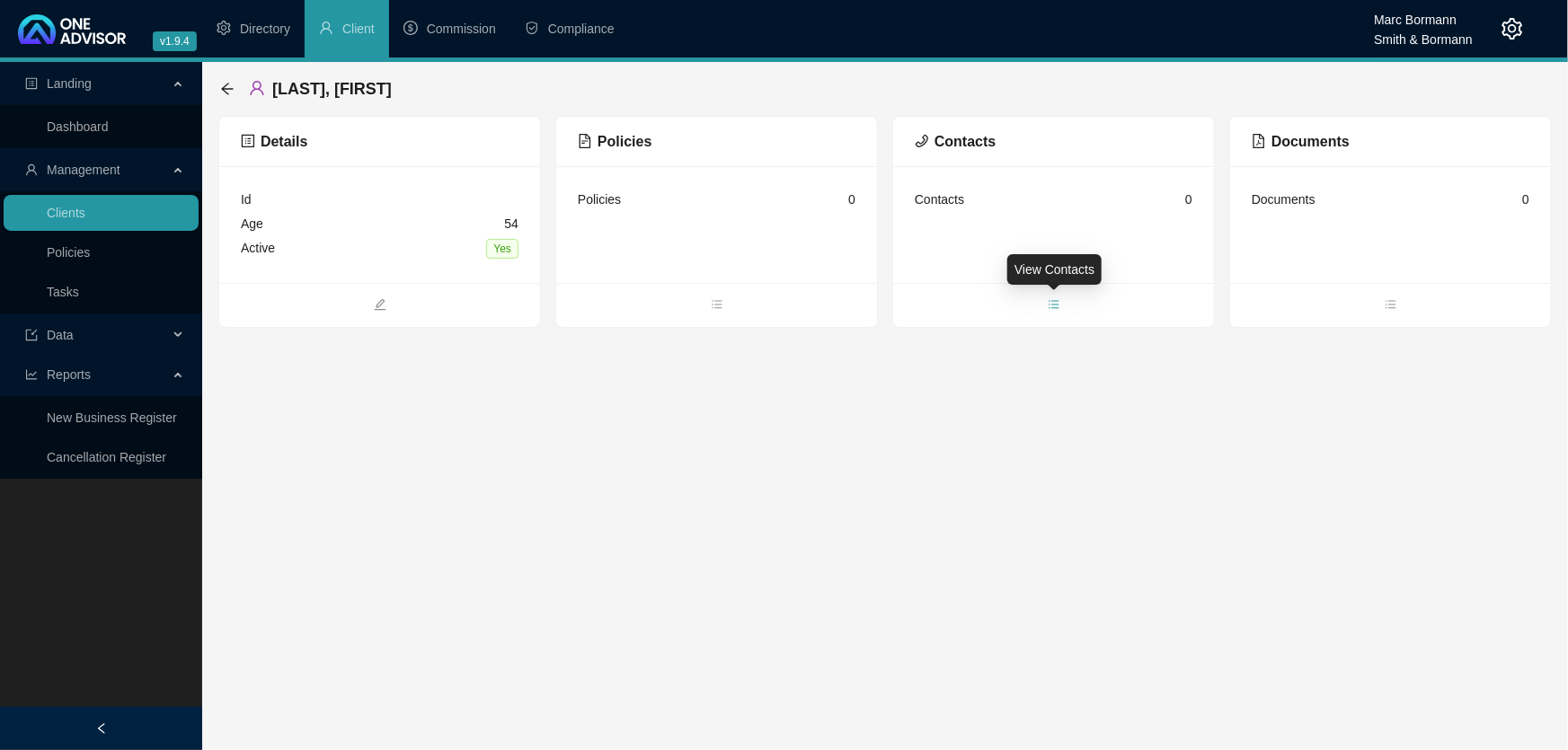 click at bounding box center [1053, 306] 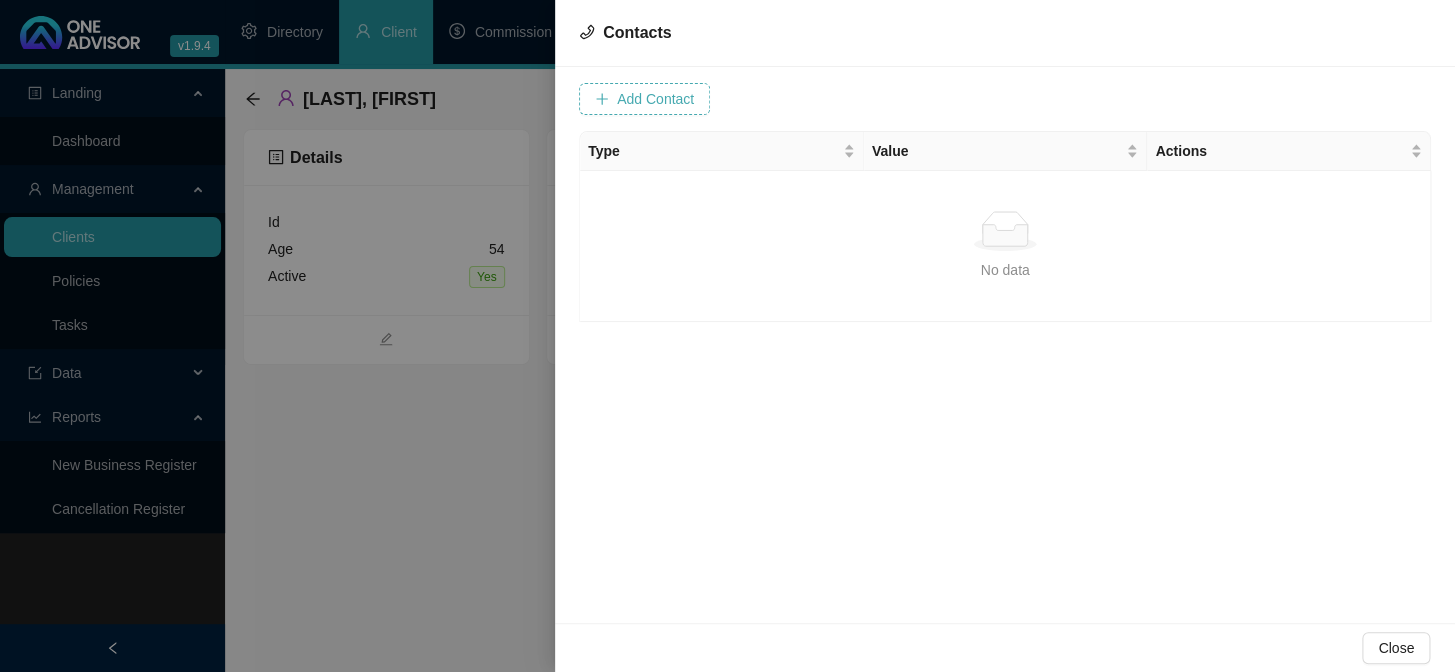 click on "Add Contact" at bounding box center [655, 99] 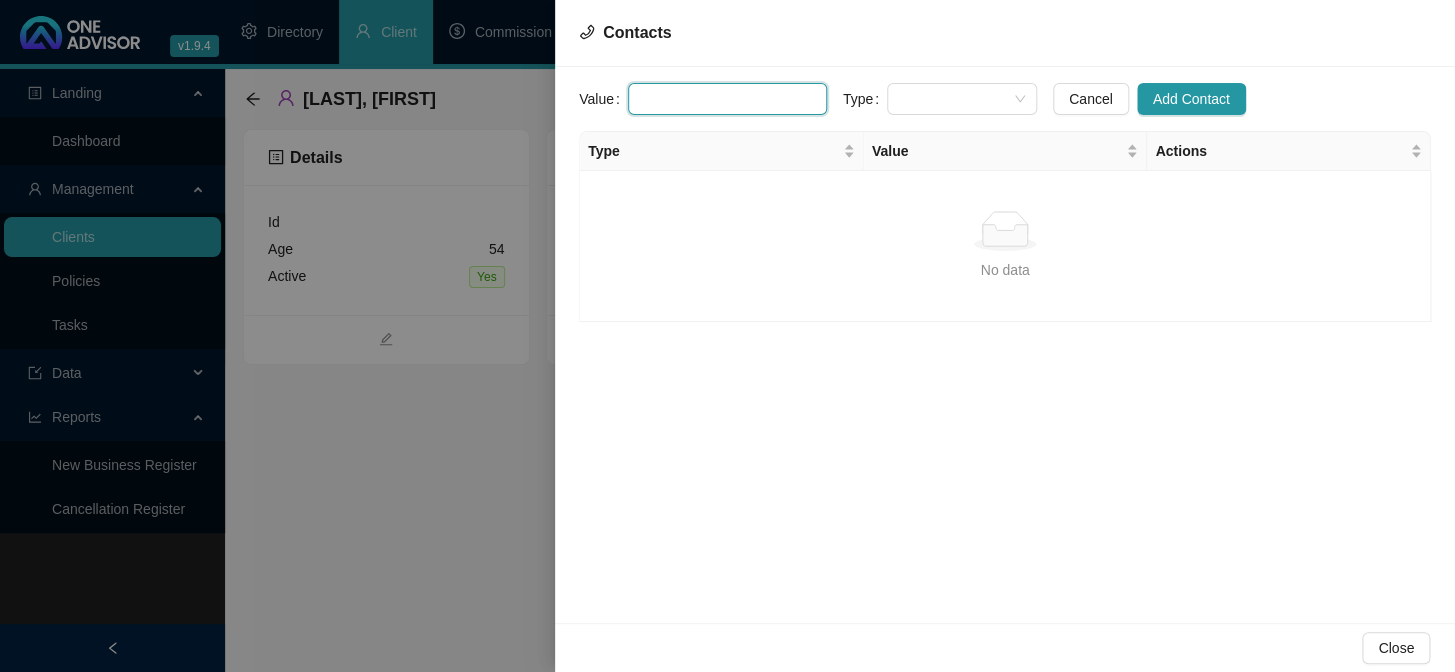 click at bounding box center (727, 99) 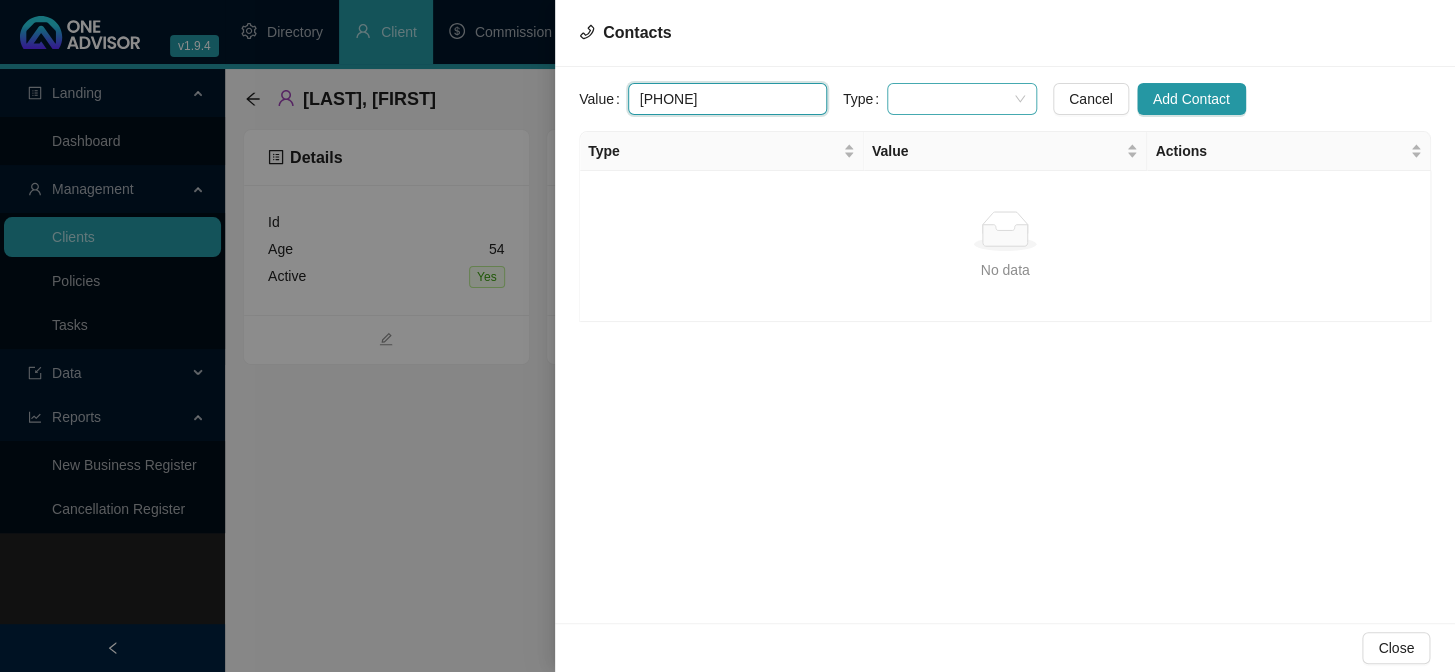 click at bounding box center [962, 99] 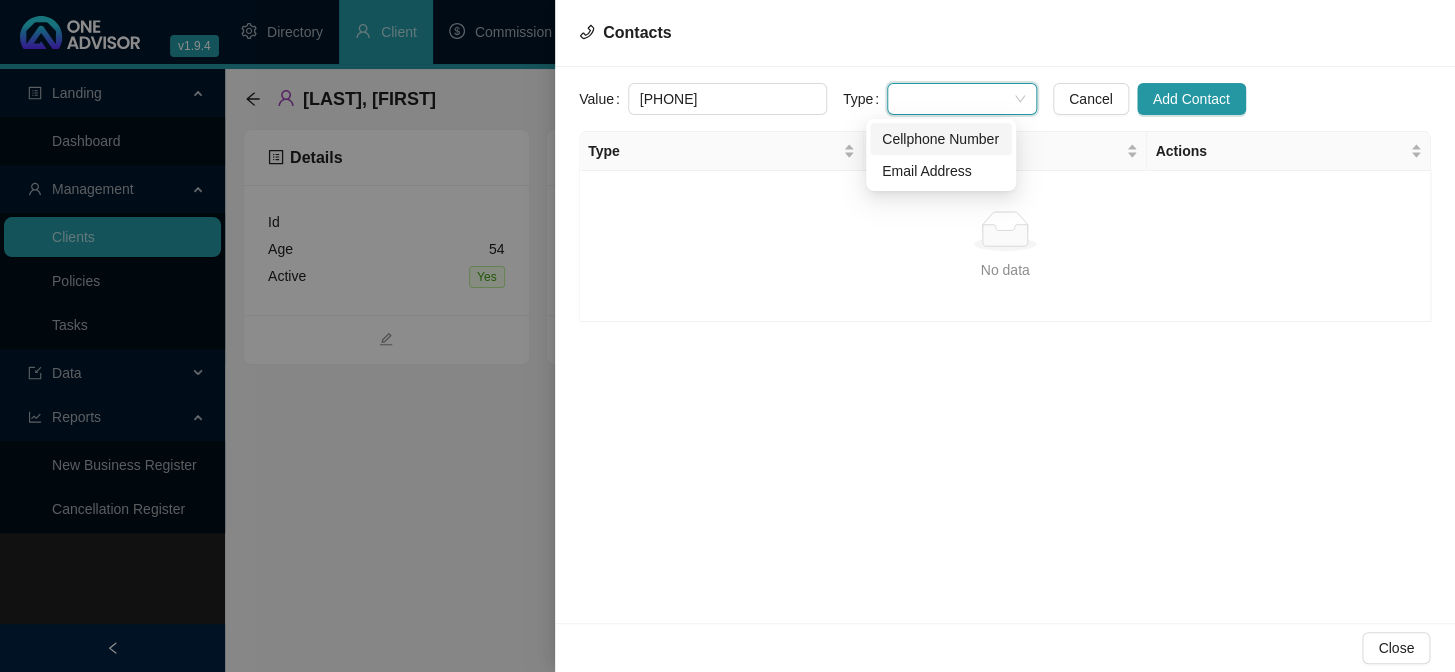 click on "Cellphone Number" at bounding box center [941, 139] 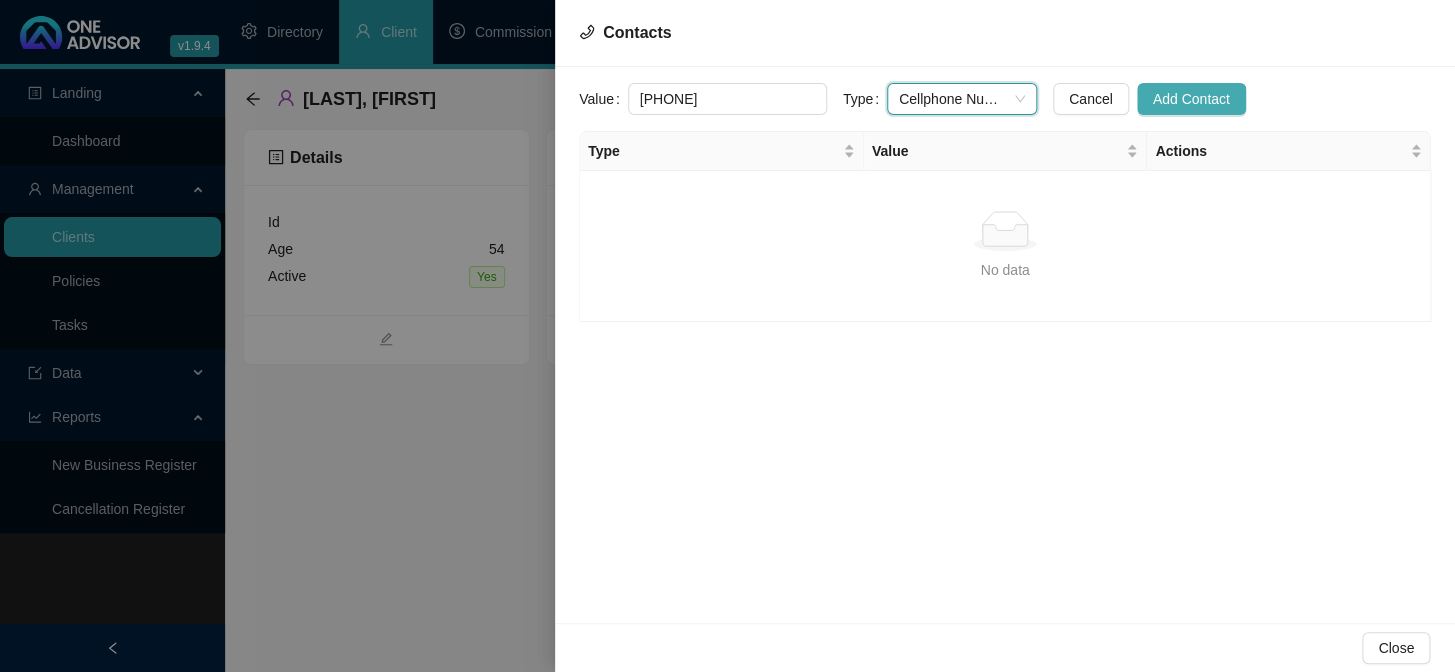 click on "Add Contact" at bounding box center [1191, 99] 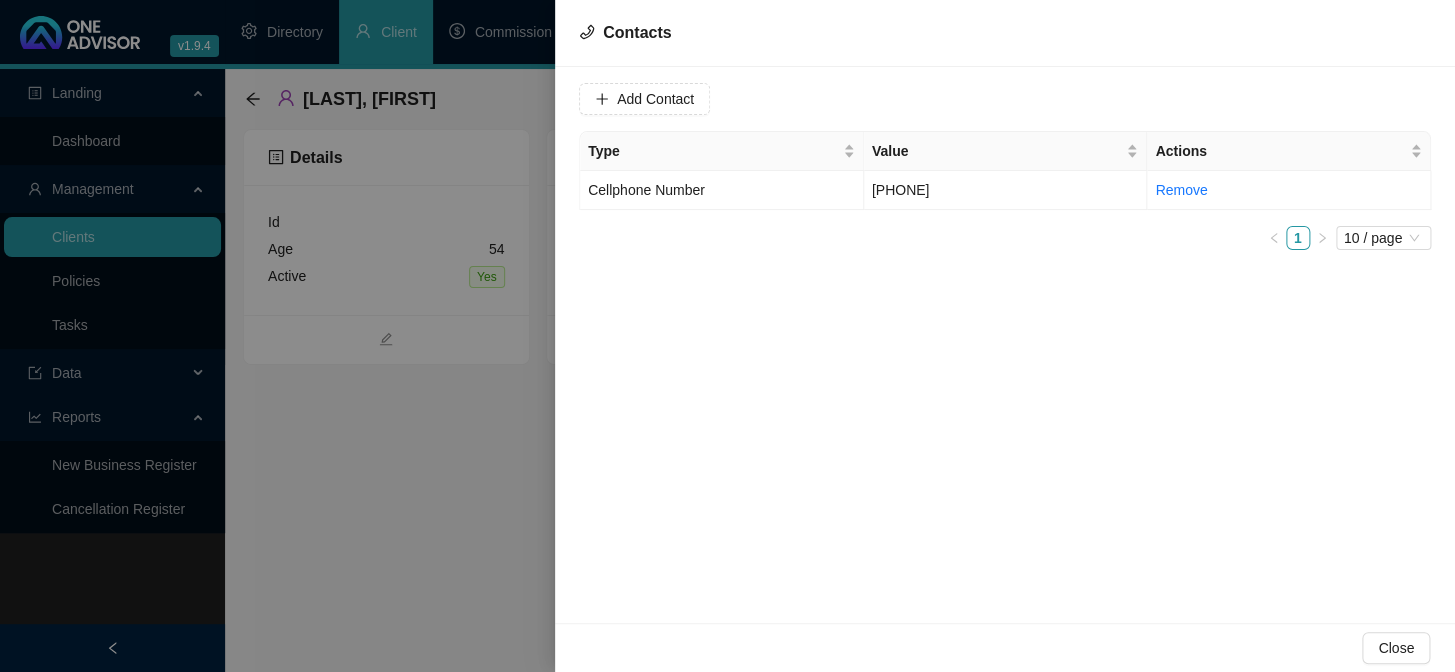 click at bounding box center (727, 336) 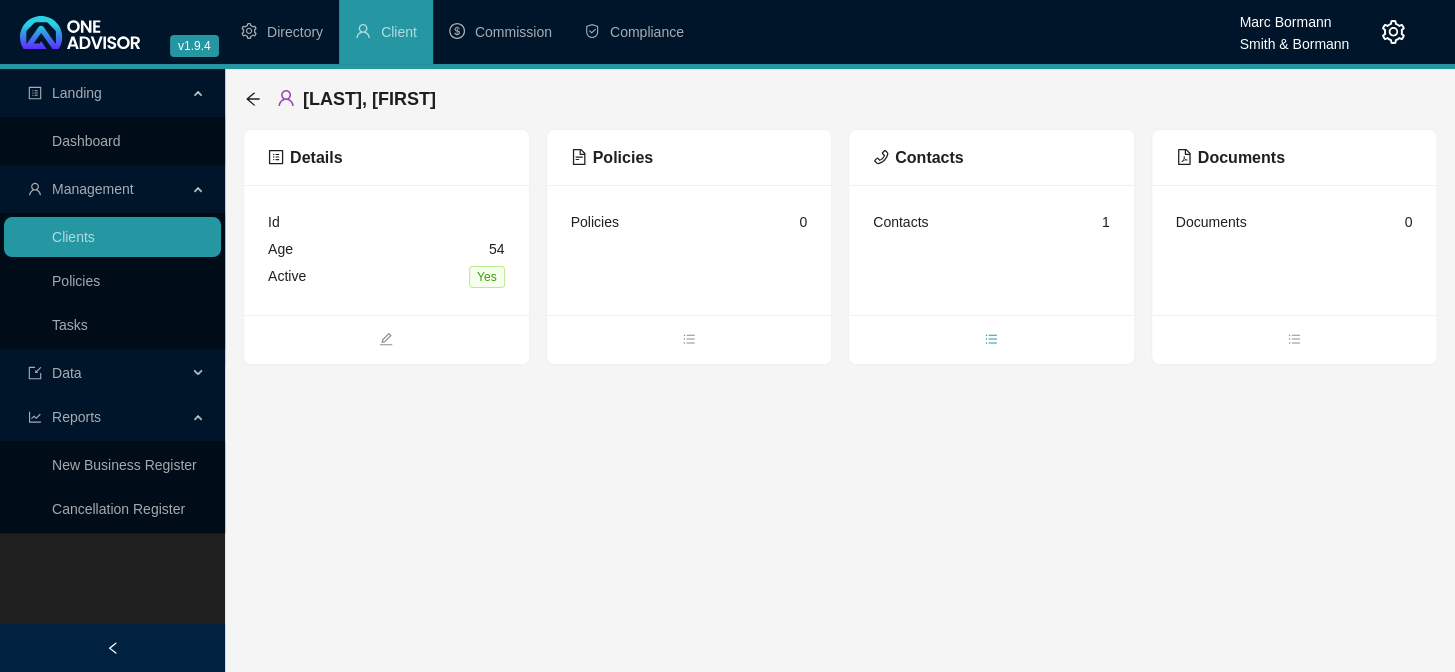 click 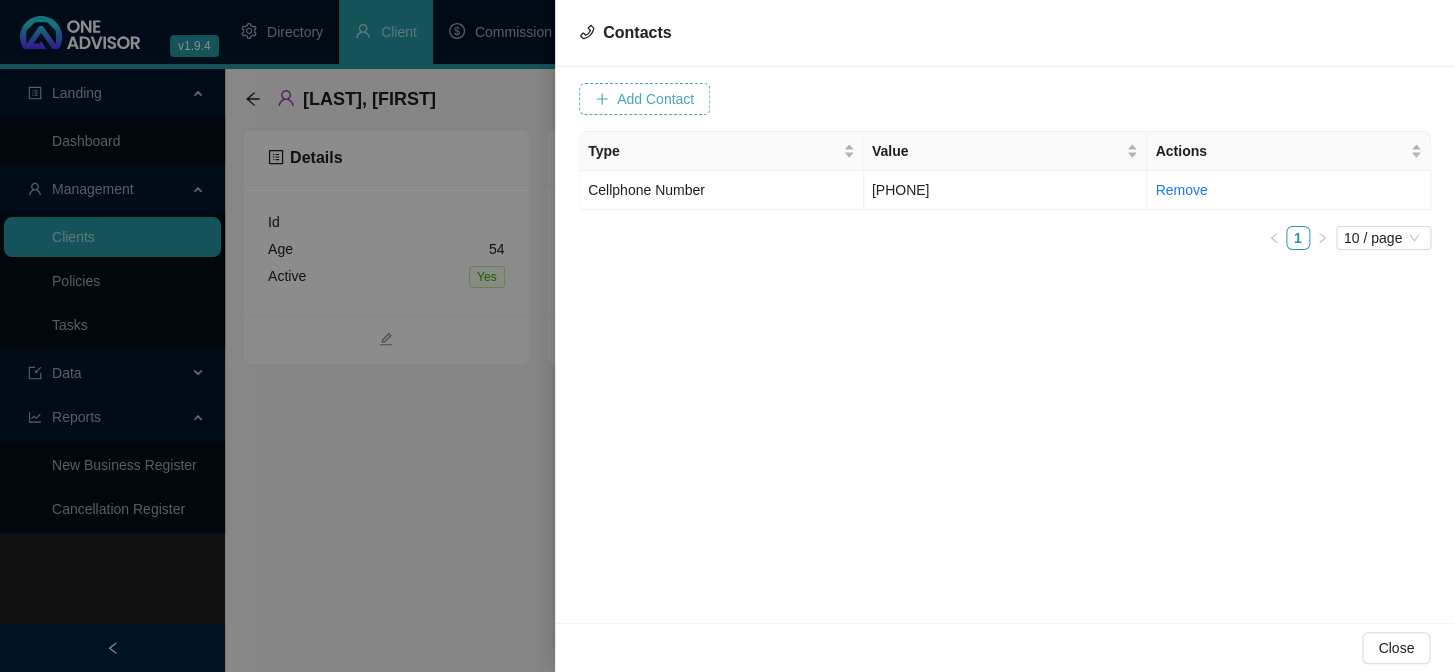 click on "Add Contact" at bounding box center [644, 99] 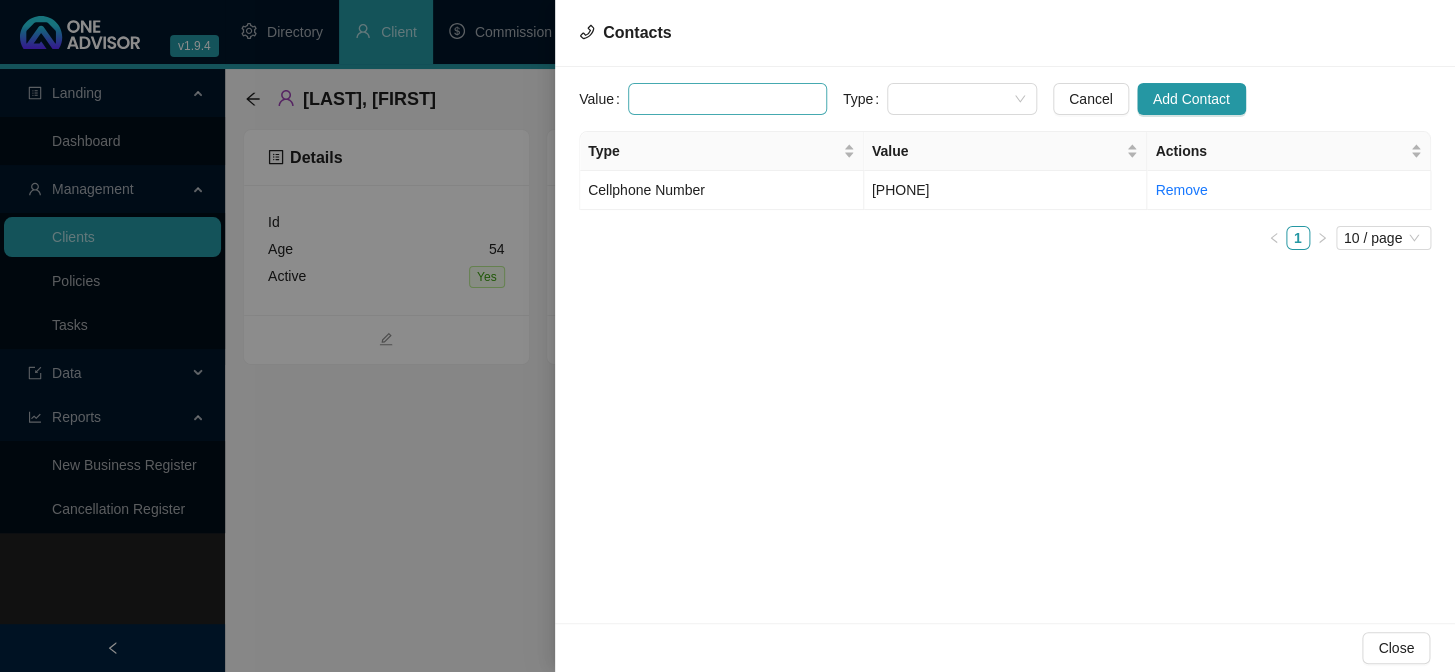 click at bounding box center (727, 99) 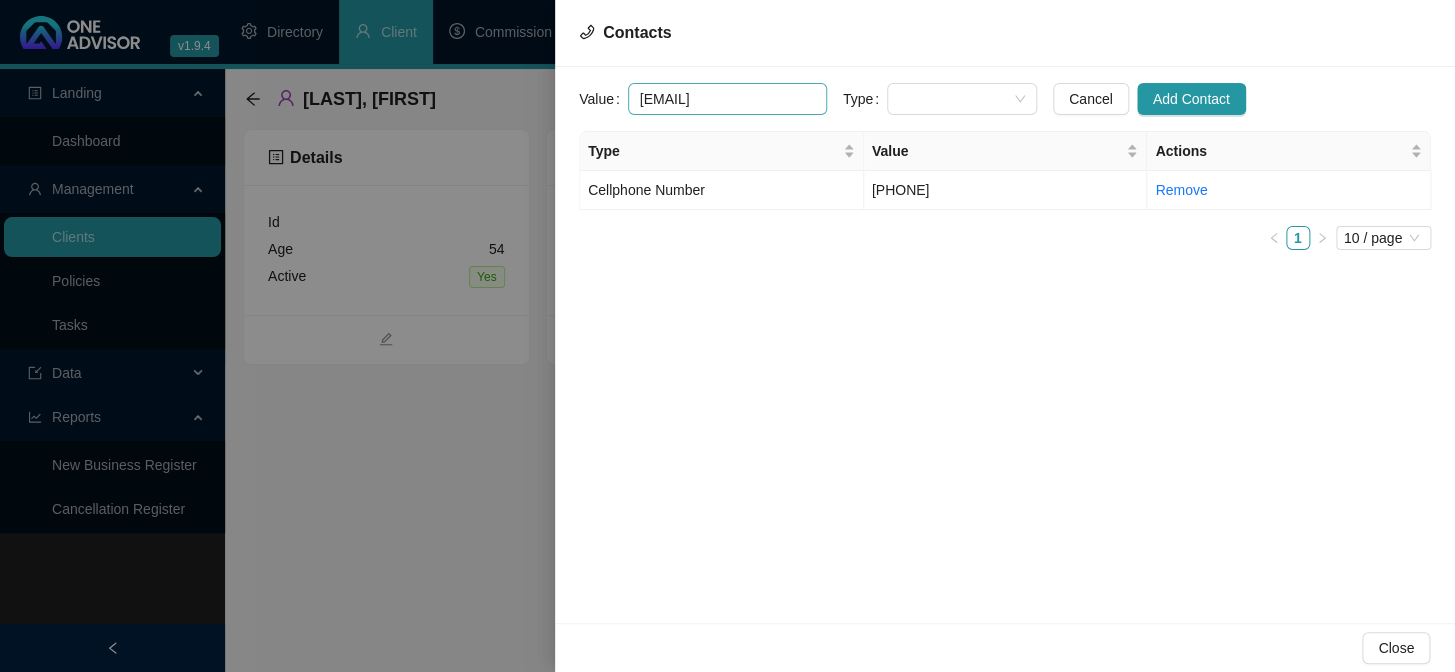 scroll, scrollTop: 0, scrollLeft: 28, axis: horizontal 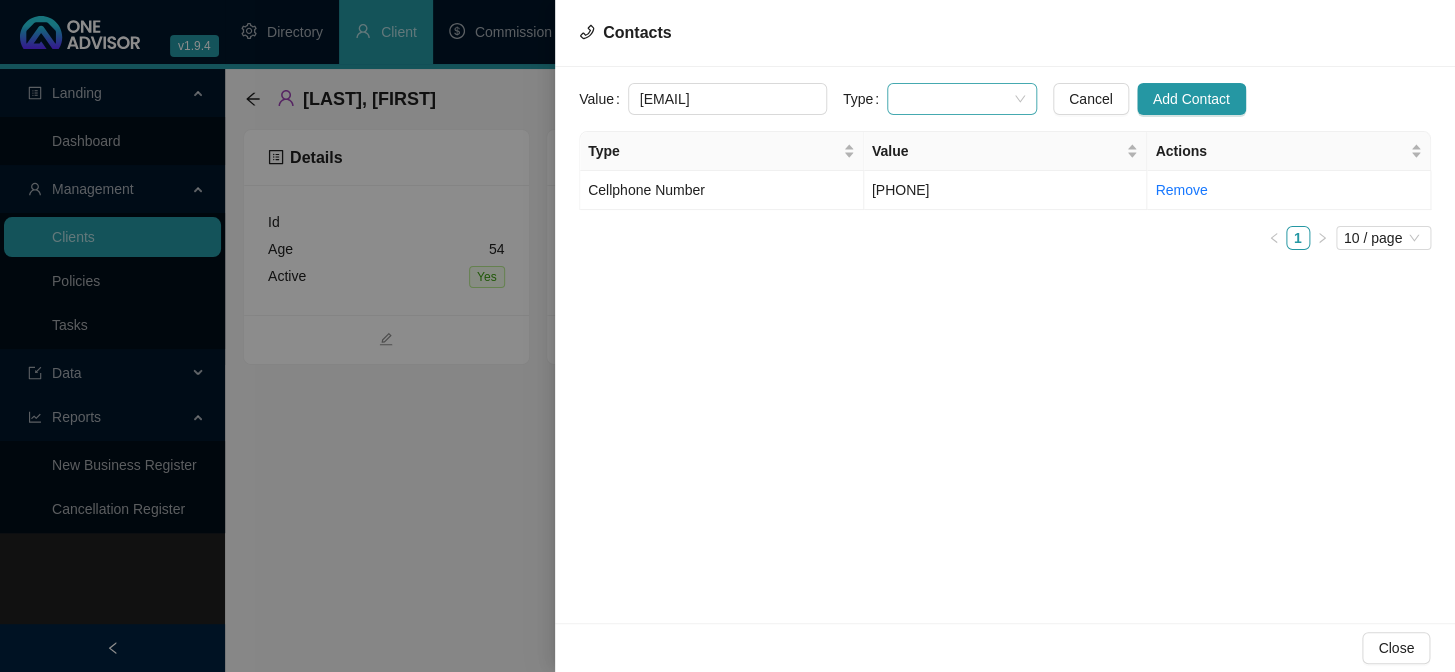 click at bounding box center [962, 99] 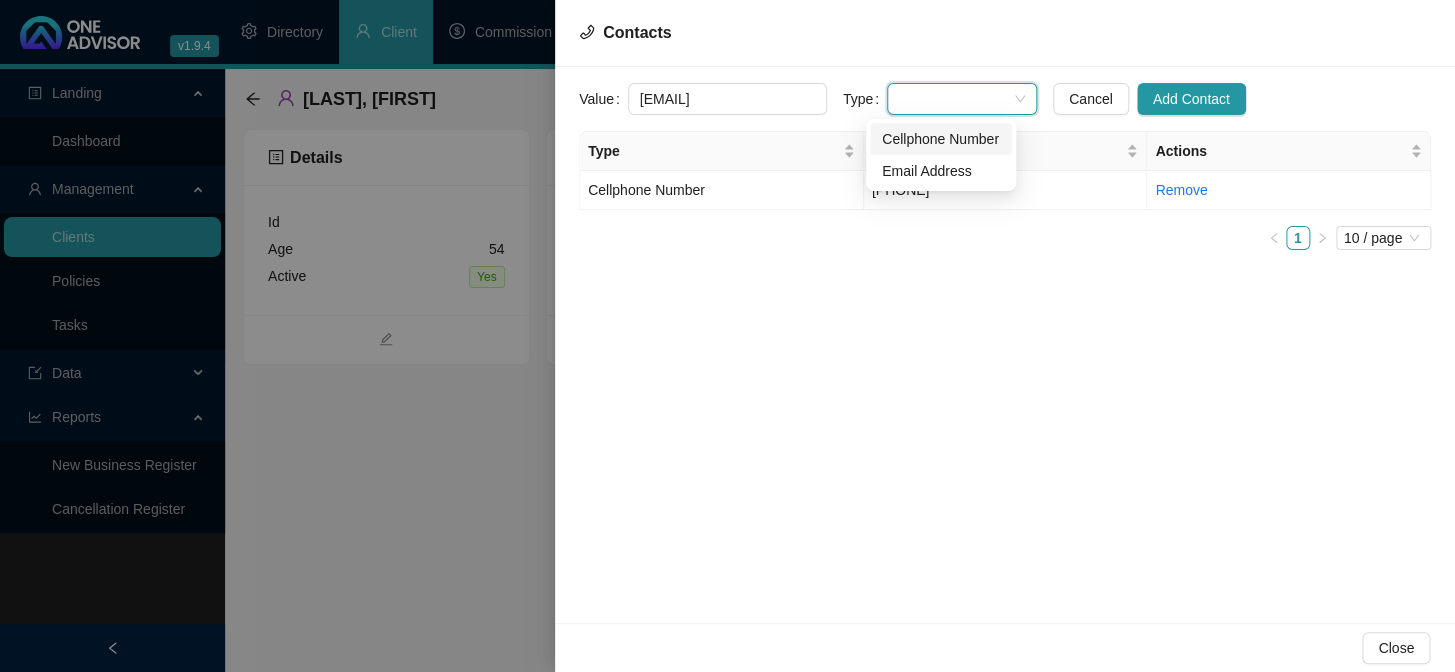 scroll, scrollTop: 0, scrollLeft: 0, axis: both 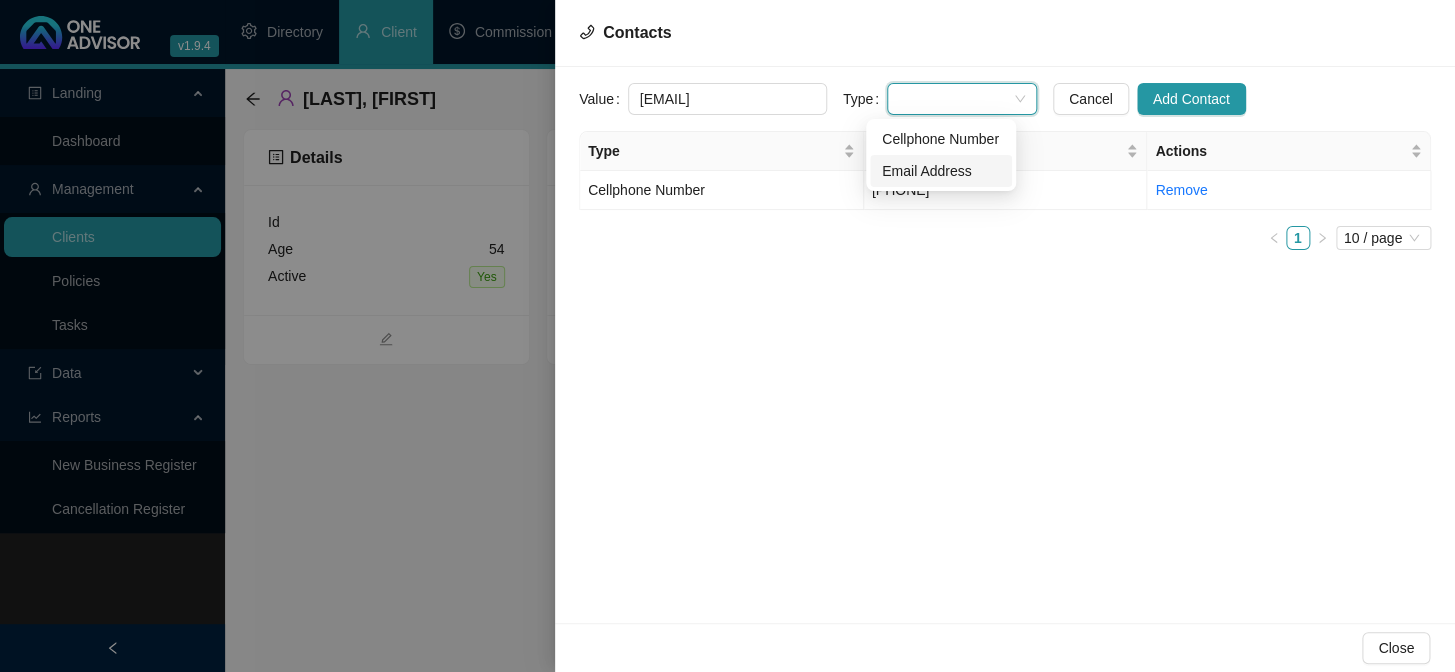 click on "Email Address" at bounding box center (941, 171) 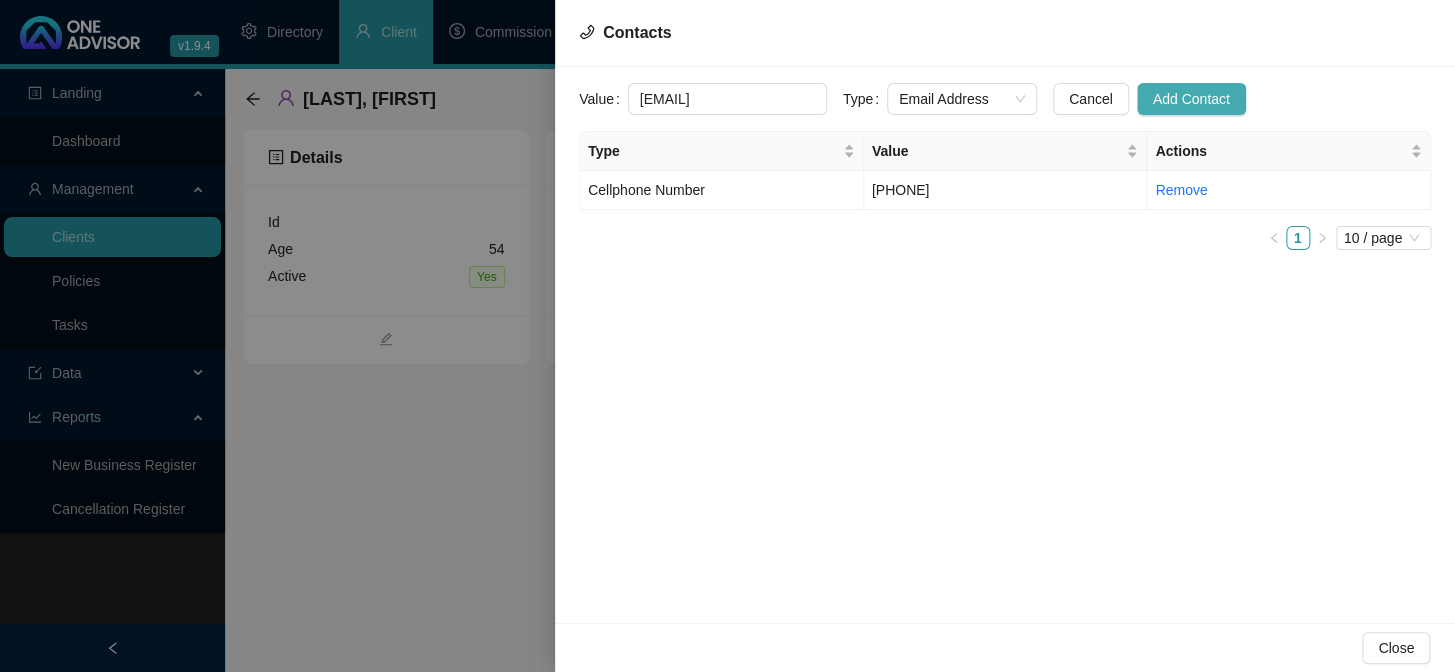 click on "Add Contact" at bounding box center [1191, 99] 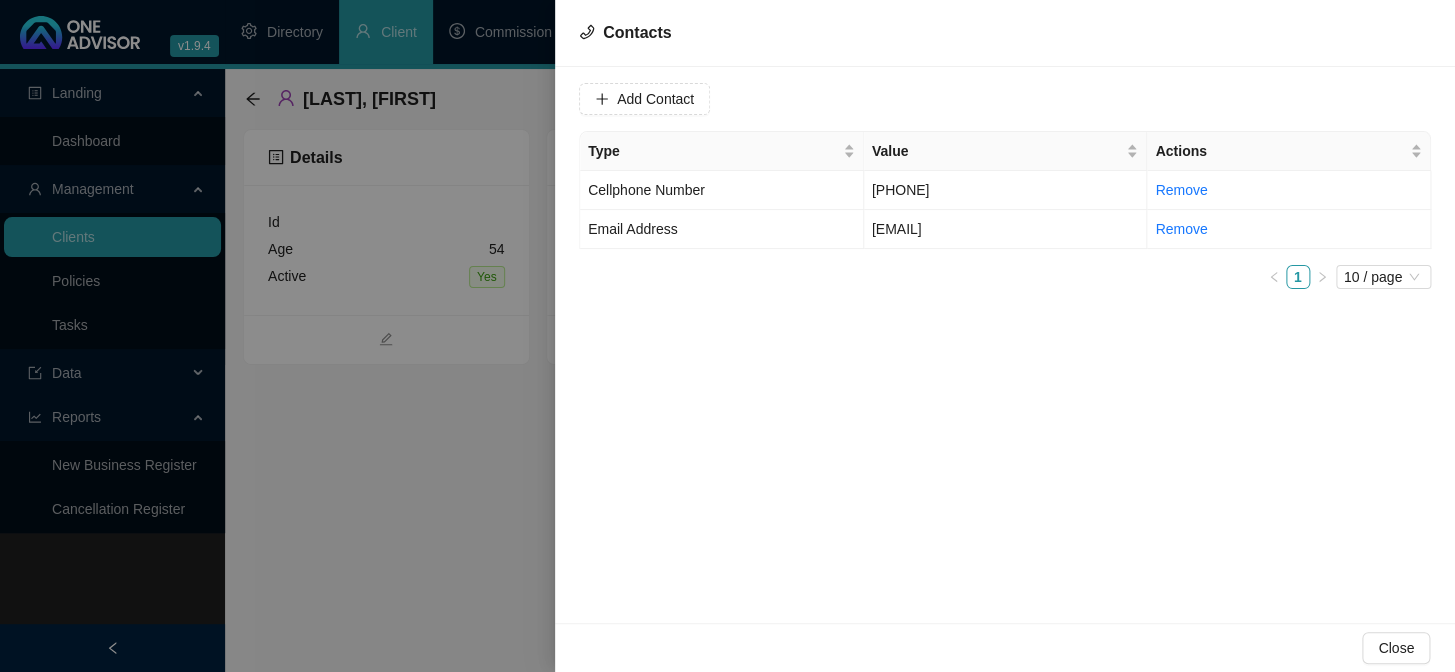 click at bounding box center [727, 336] 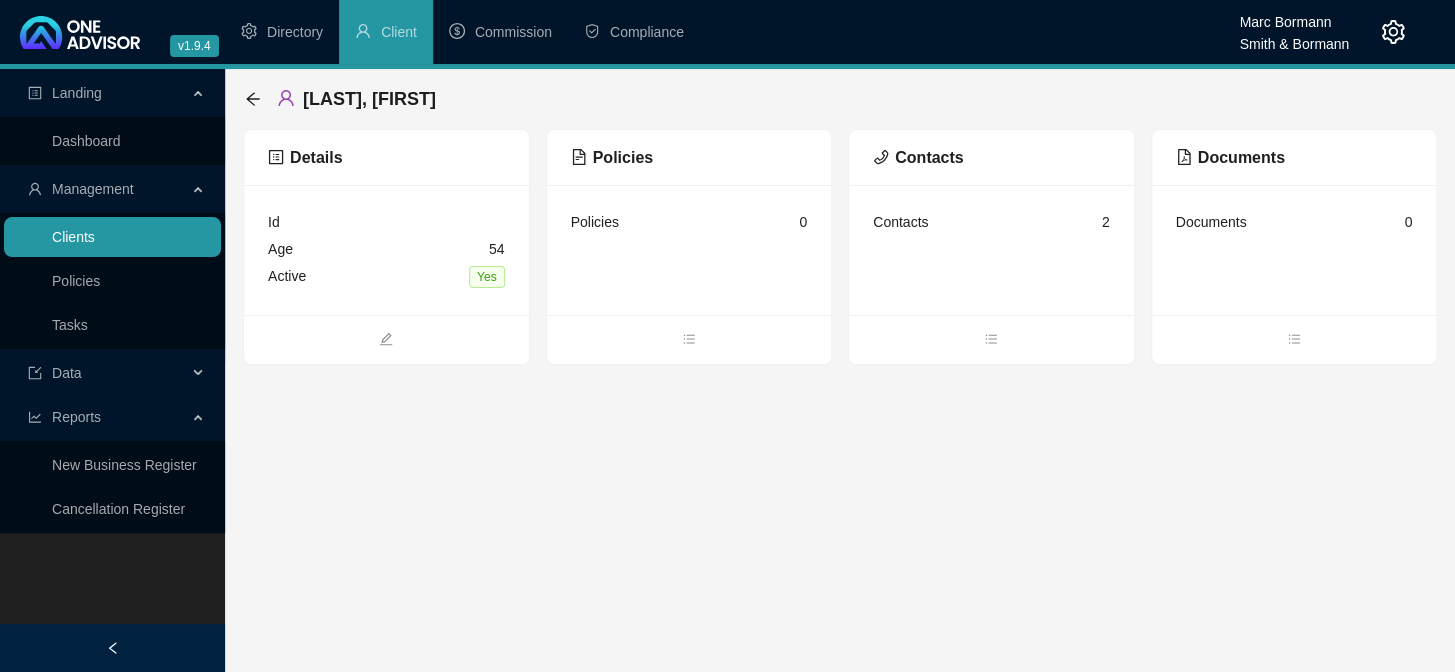 click on "Clients" at bounding box center [73, 237] 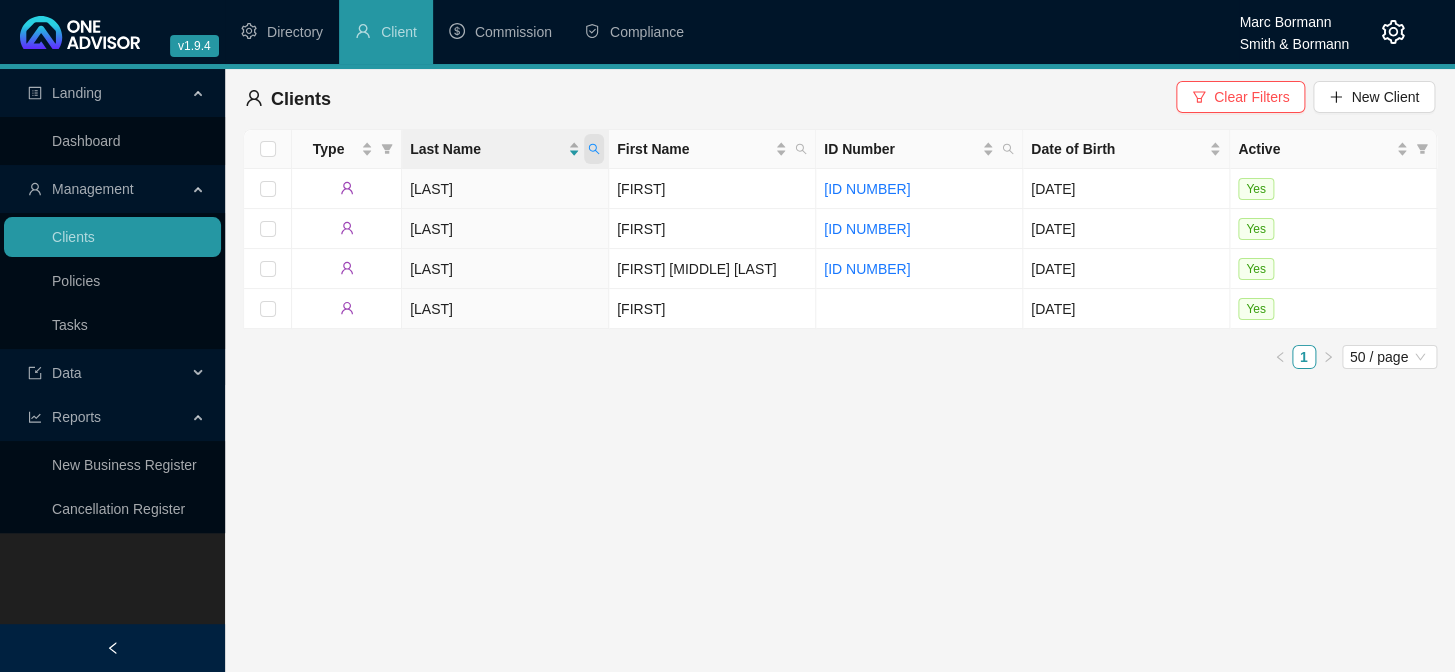 click 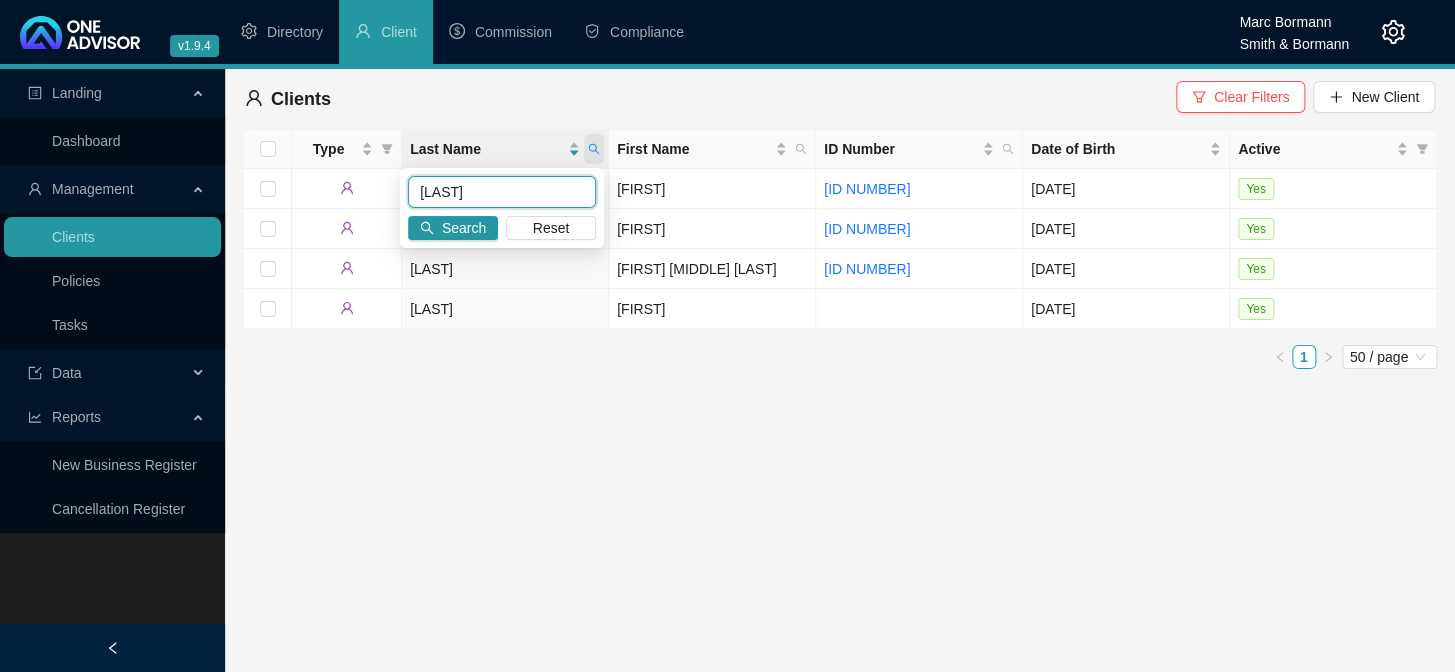 type on "[LAST]" 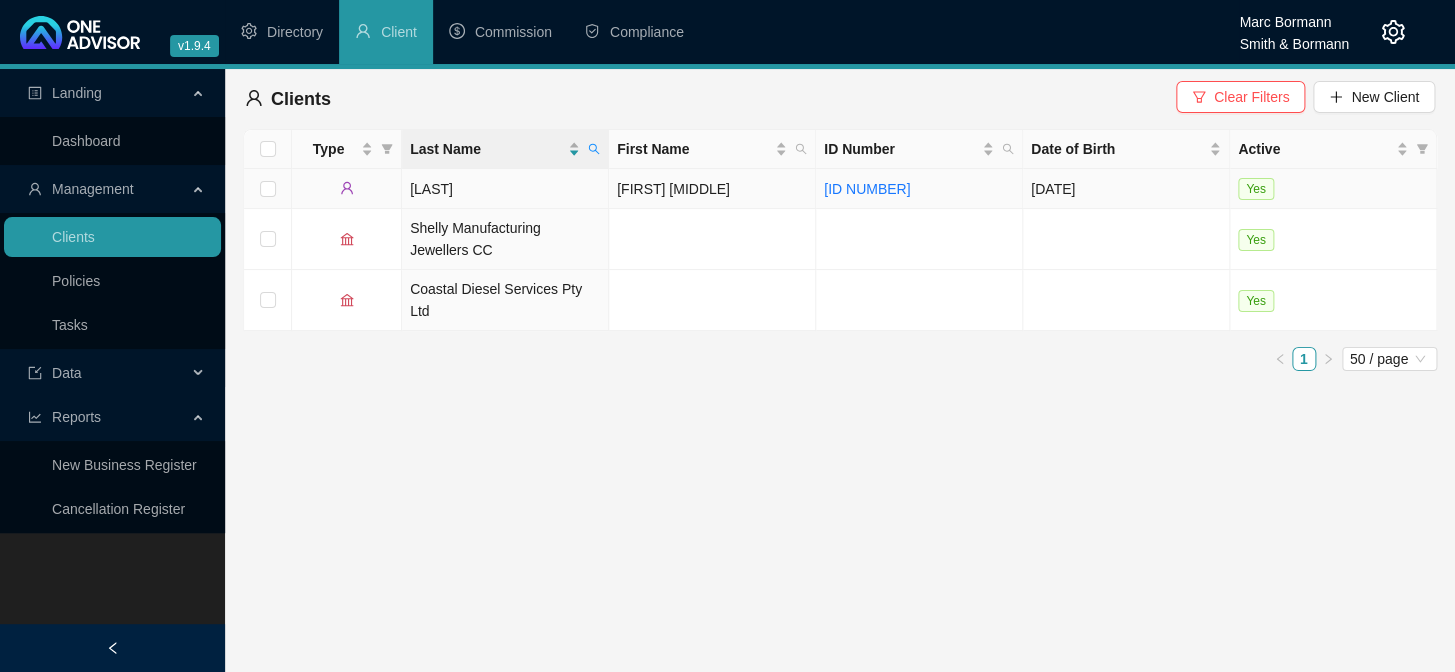 click on "[FIRST] [MIDDLE]" at bounding box center (712, 189) 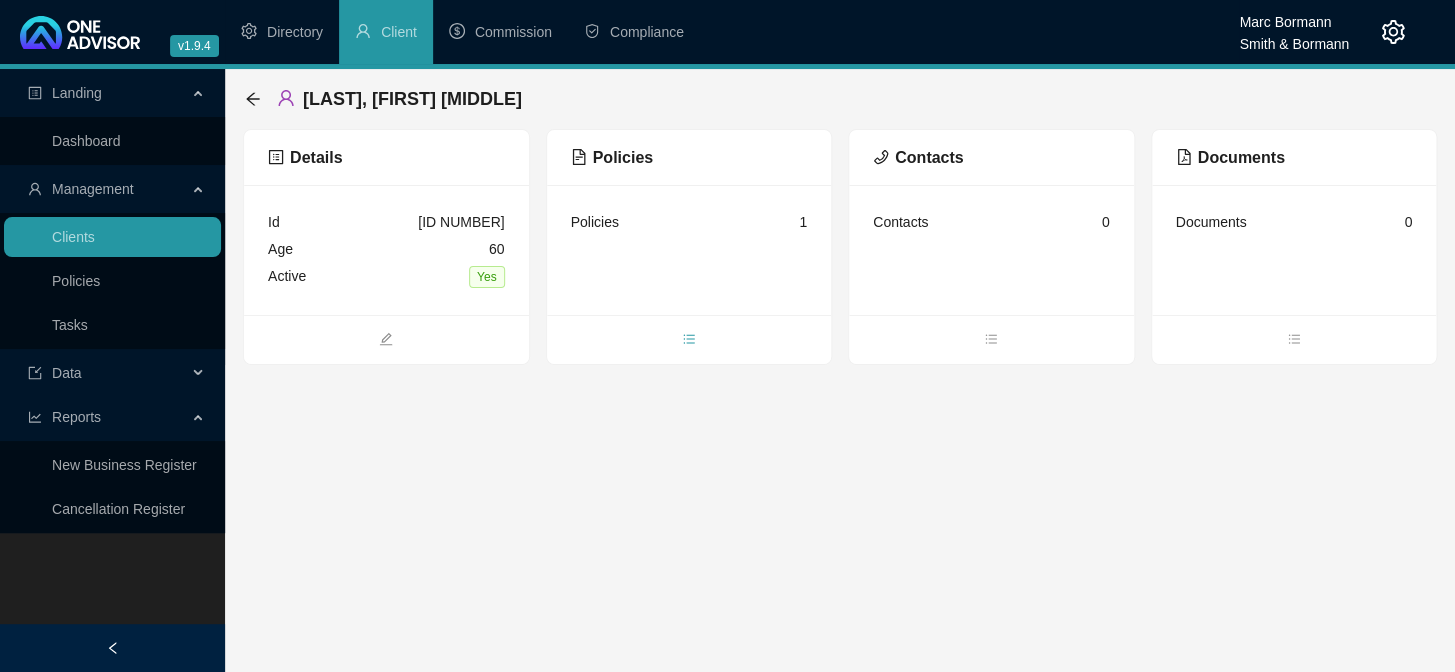 click 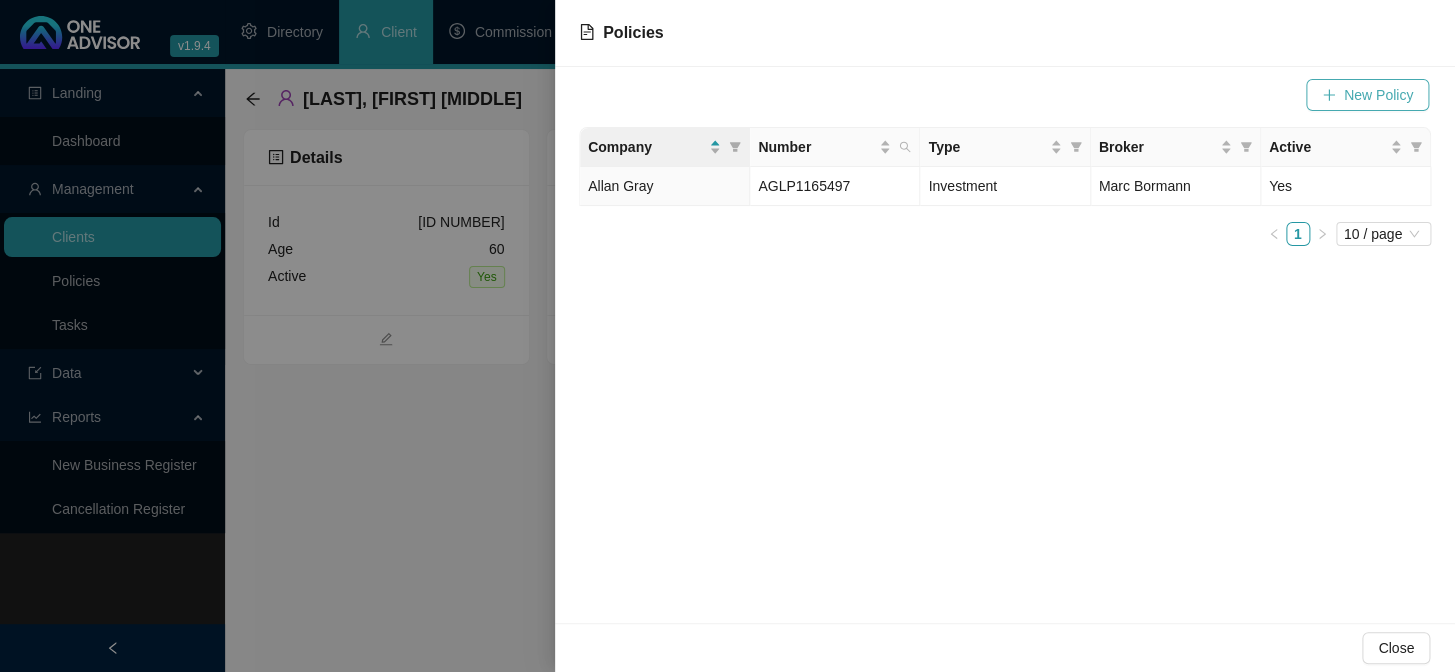click on "New Policy" at bounding box center [1378, 95] 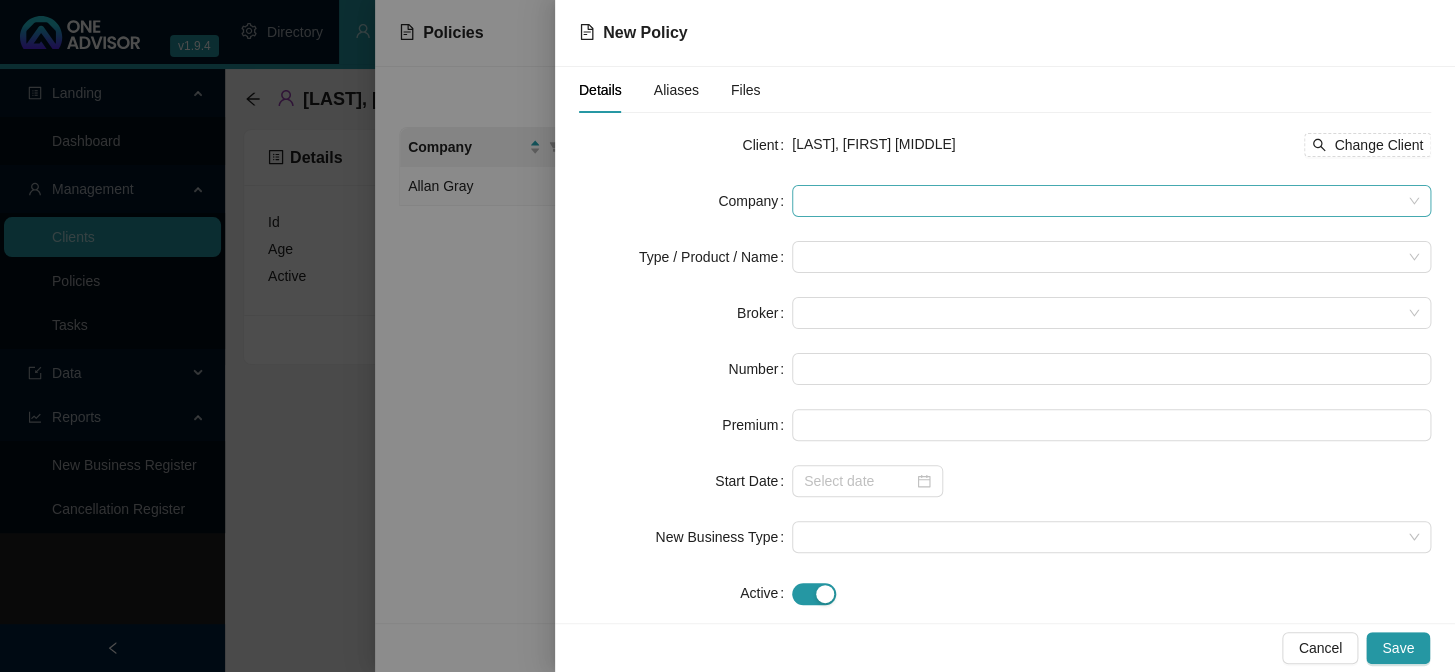 click at bounding box center (1111, 201) 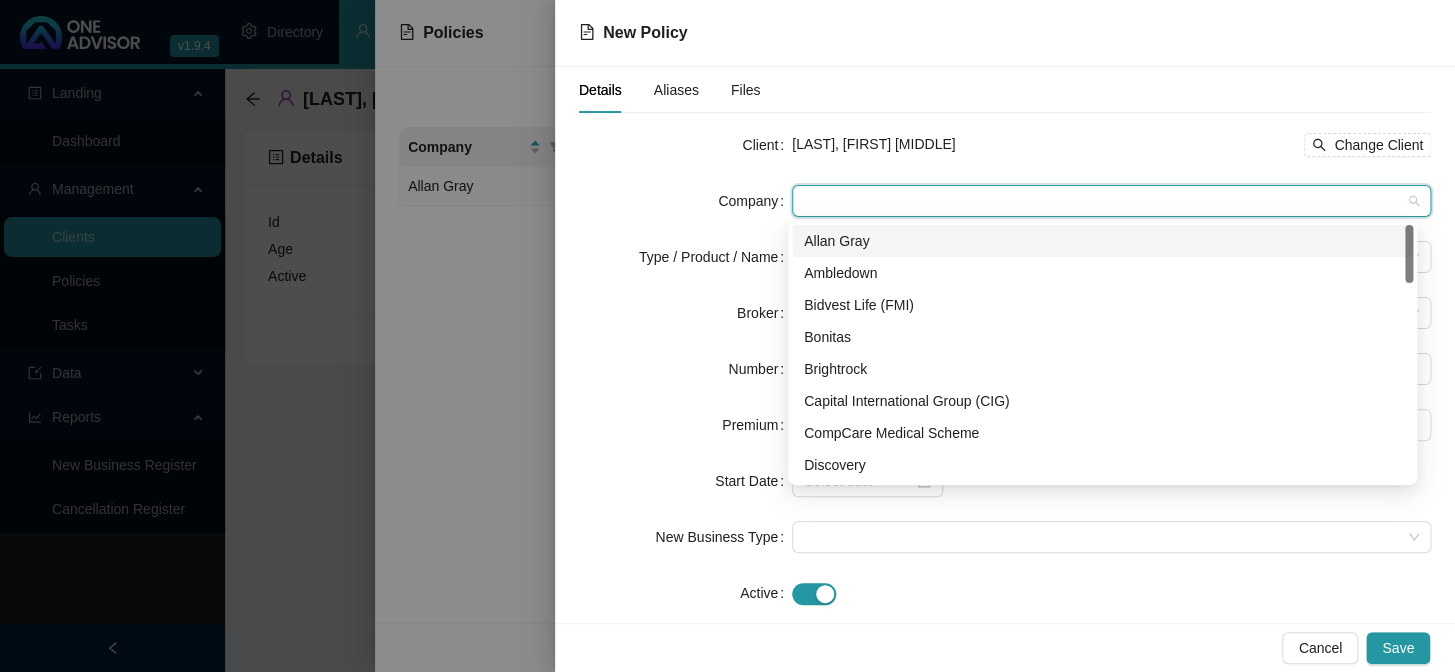 click on "Allan Gray" at bounding box center (1102, 241) 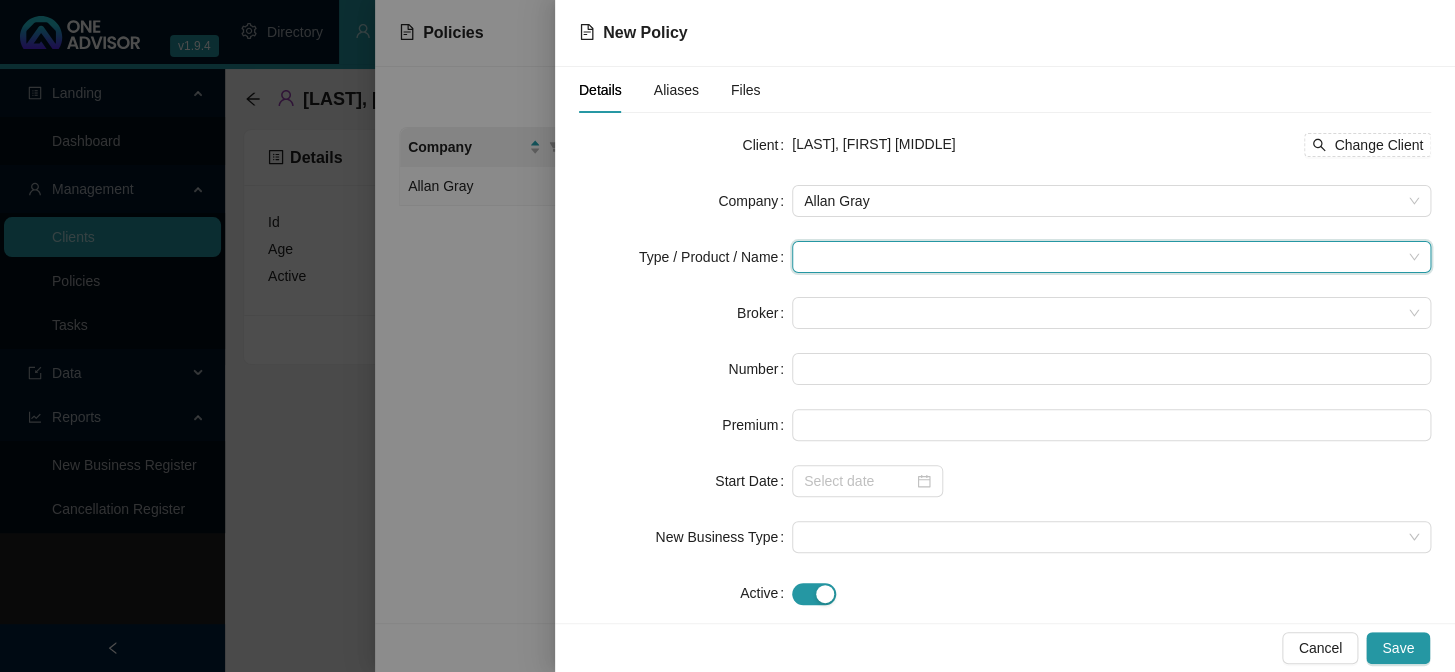 click at bounding box center (1102, 257) 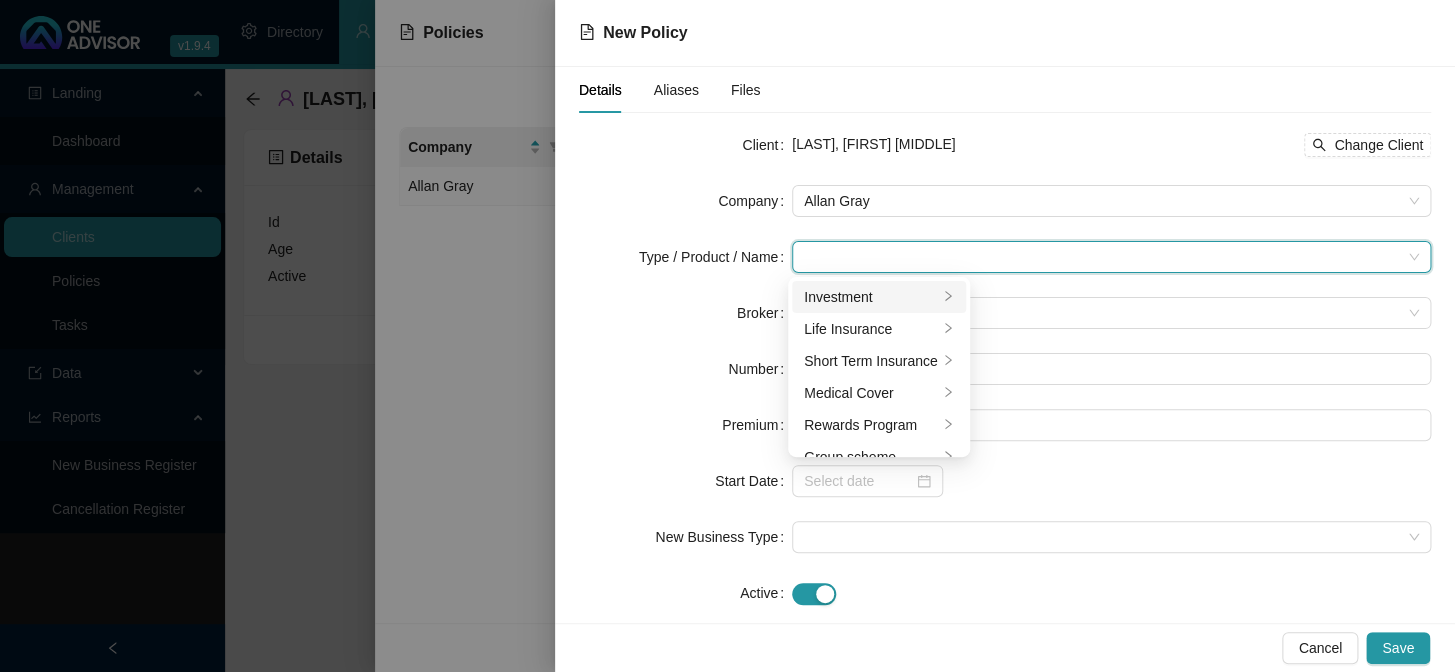 click on "Investment" at bounding box center [871, 297] 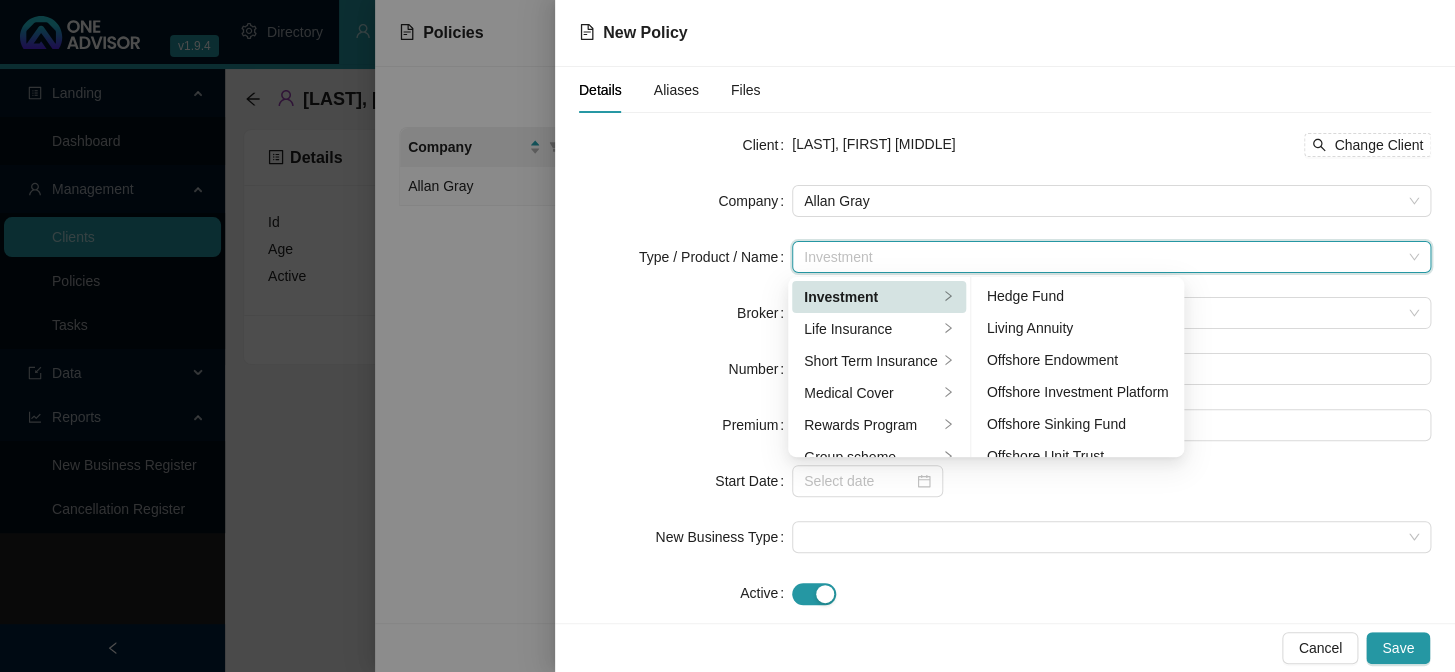 scroll, scrollTop: 35, scrollLeft: 0, axis: vertical 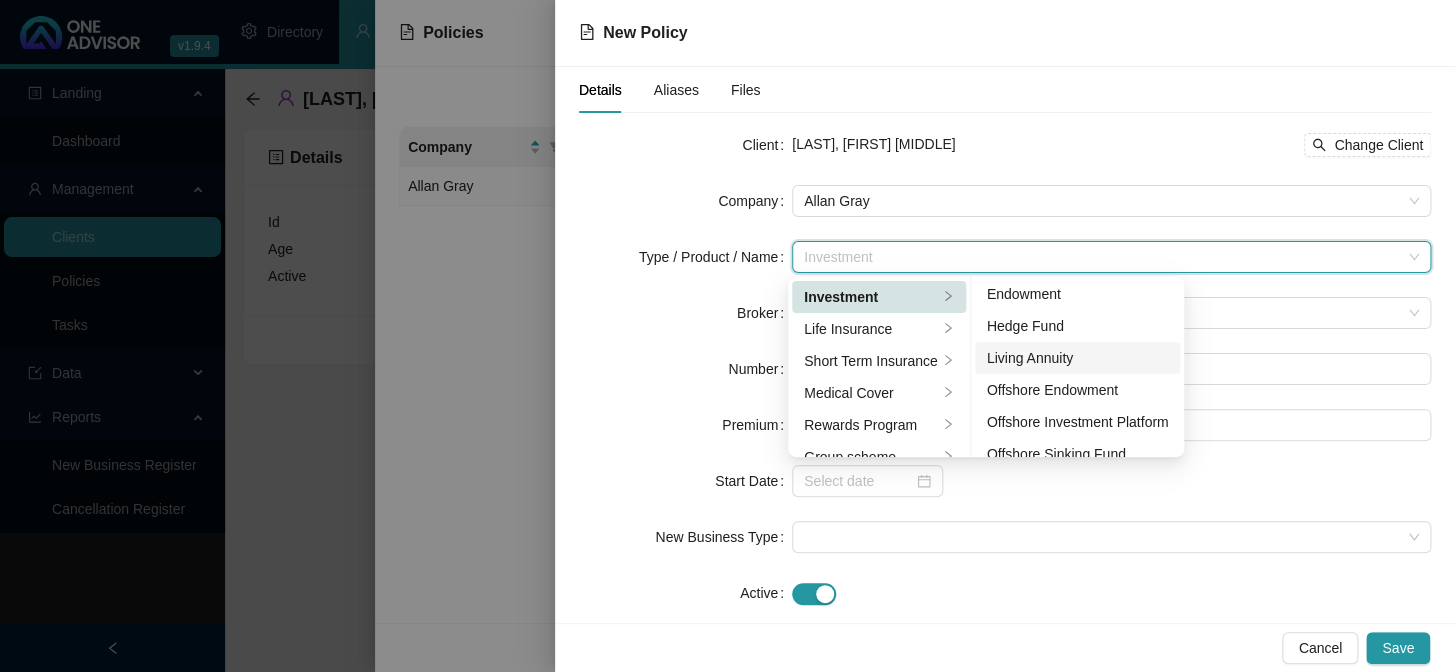click on "Living Annuity" at bounding box center (1078, 358) 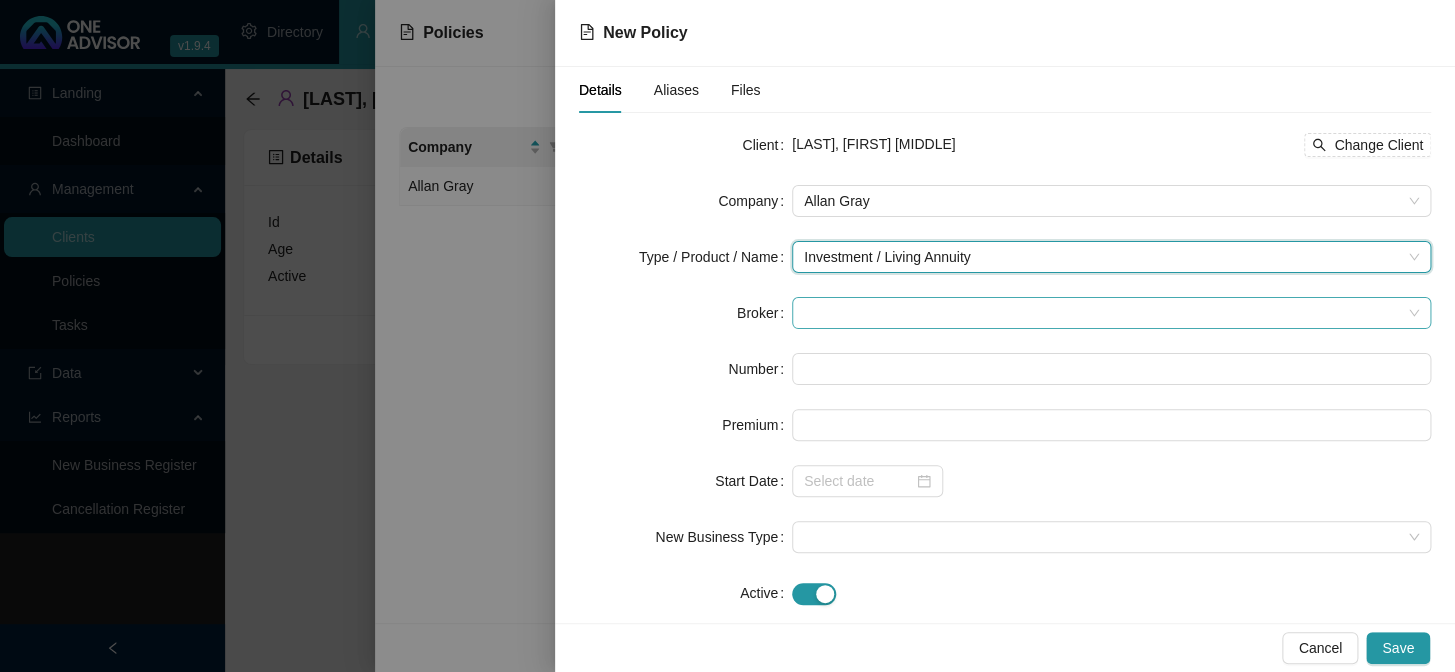 click at bounding box center (1111, 313) 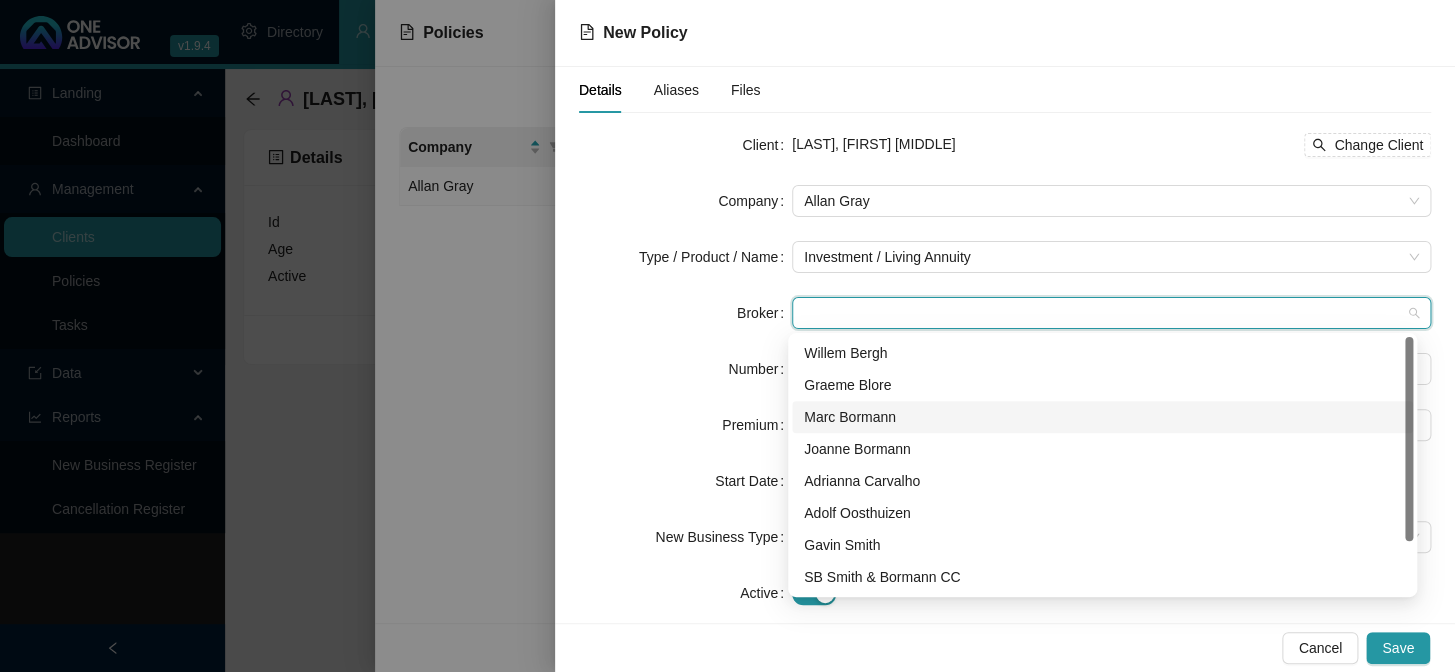 click on "Marc Bormann" at bounding box center (1102, 417) 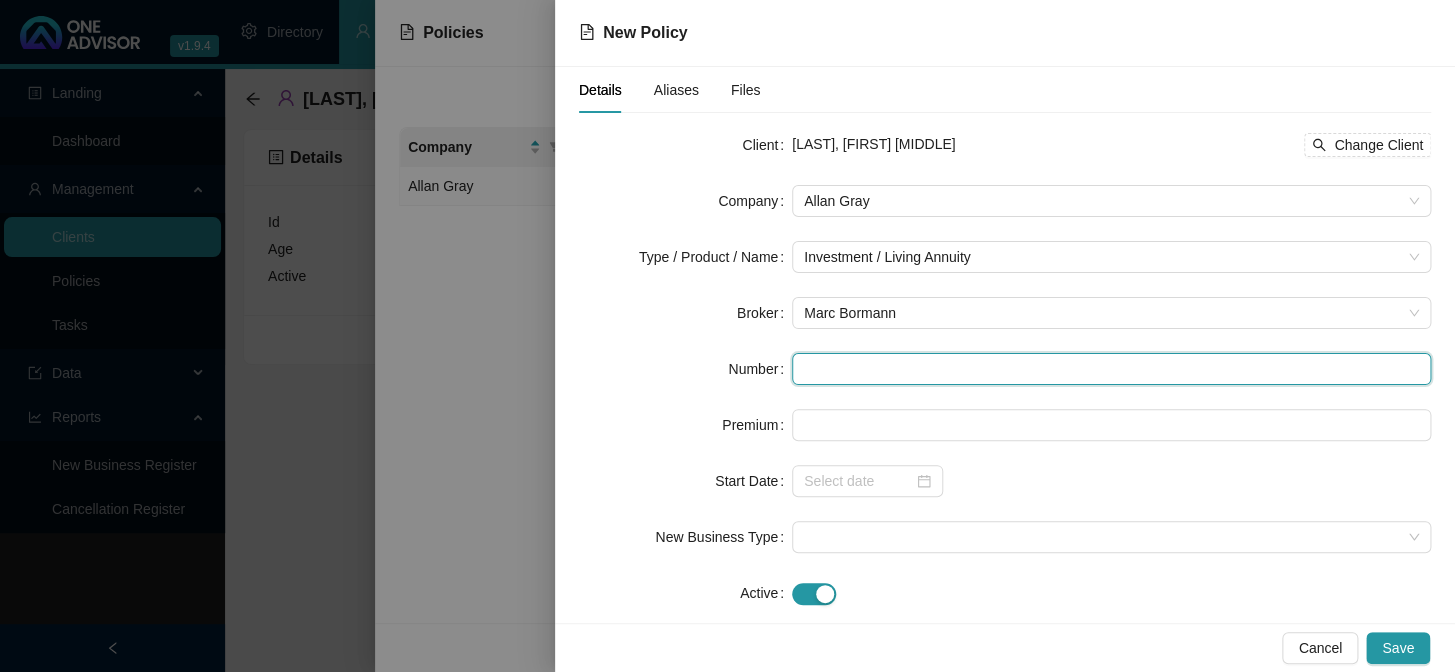 click at bounding box center [1111, 369] 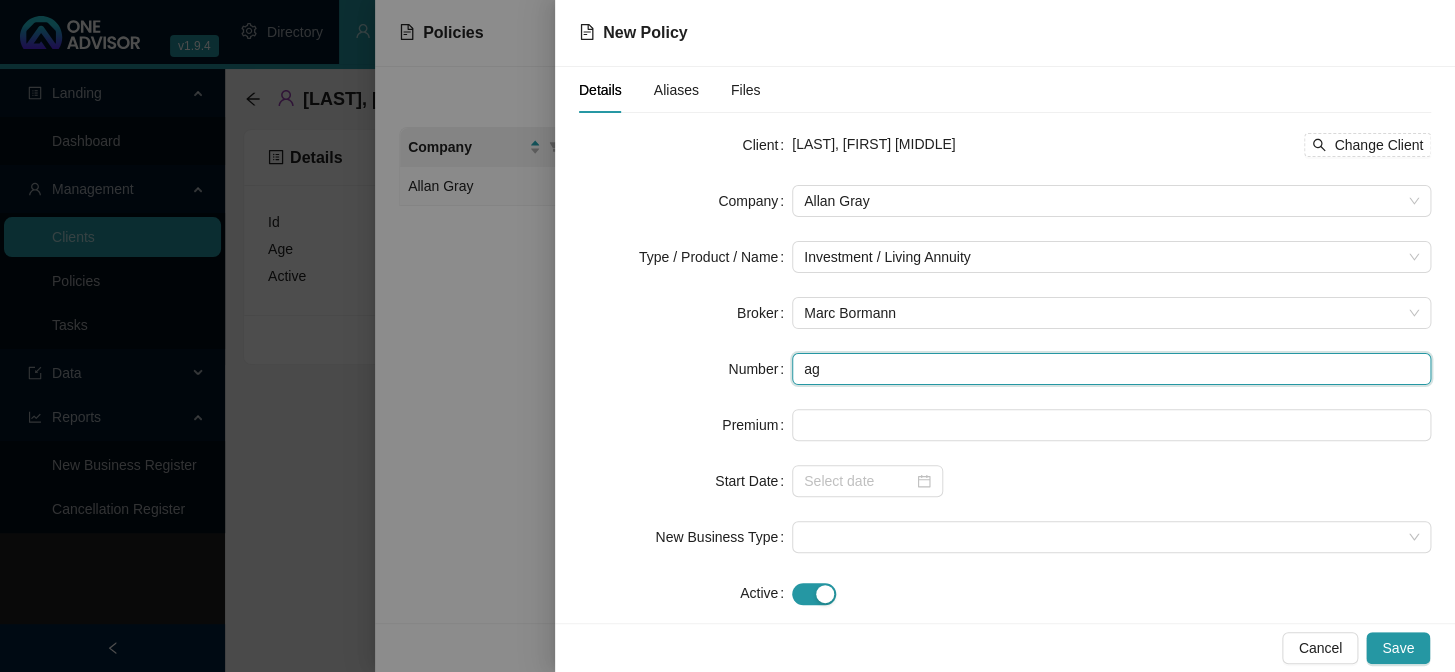 type on "a" 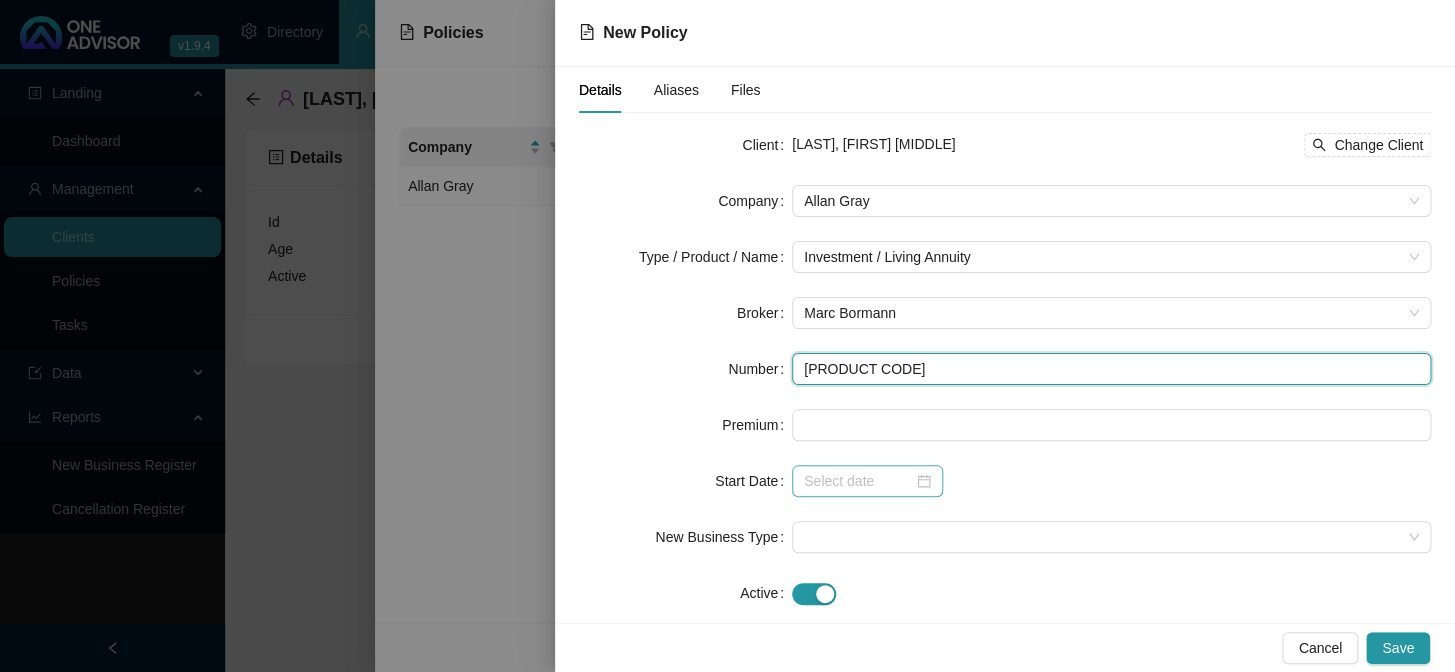 type on "[PRODUCT CODE]" 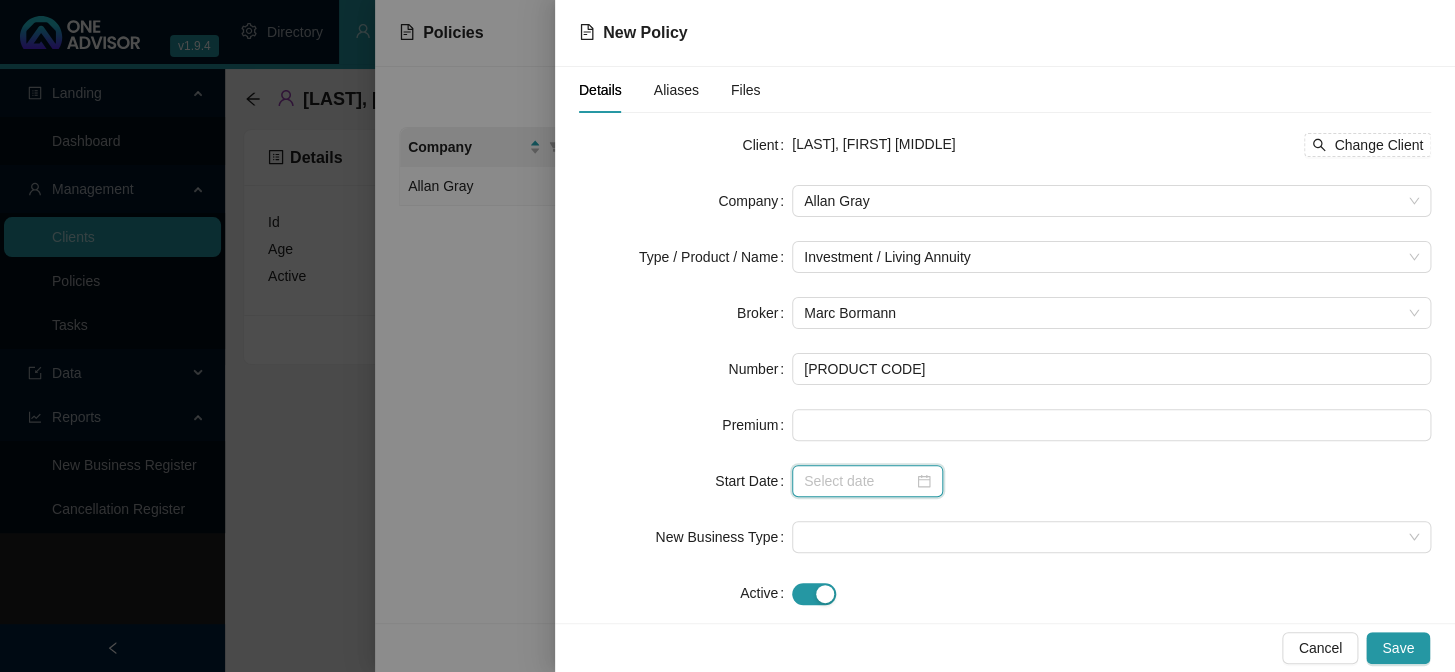 click at bounding box center (858, 481) 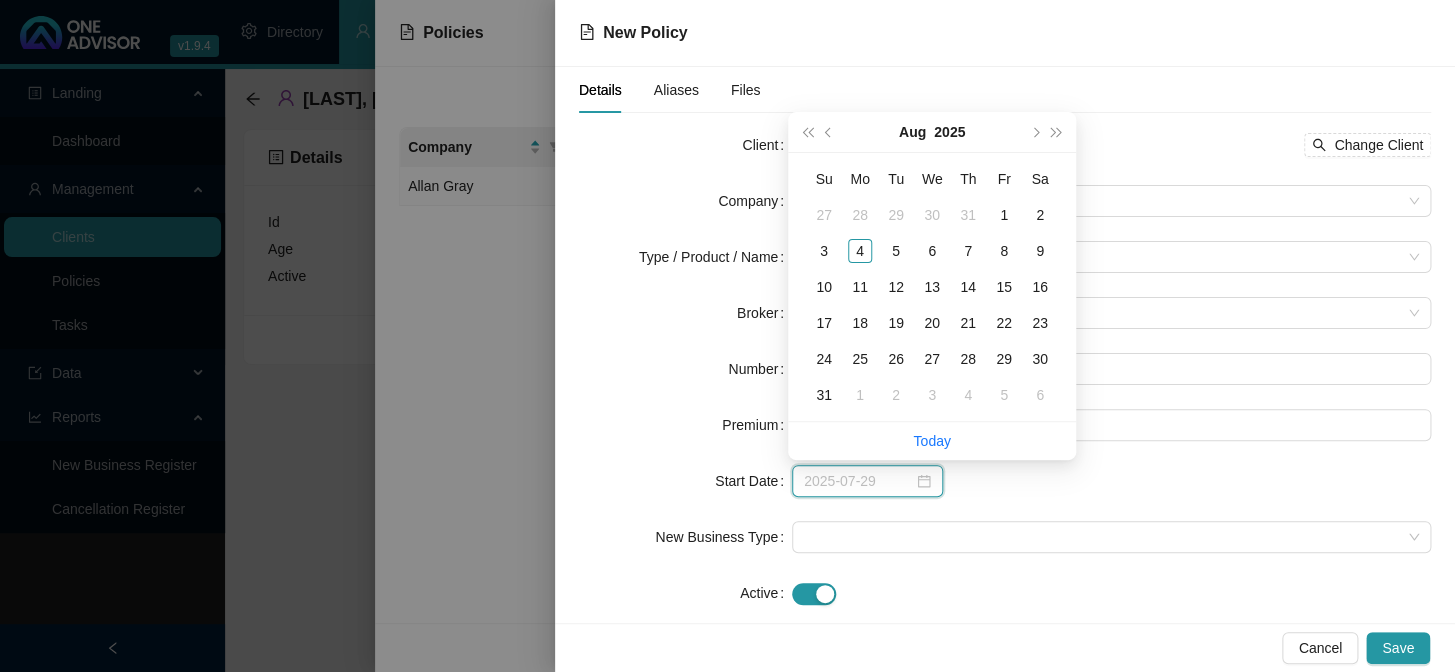 type on "2025-07-28" 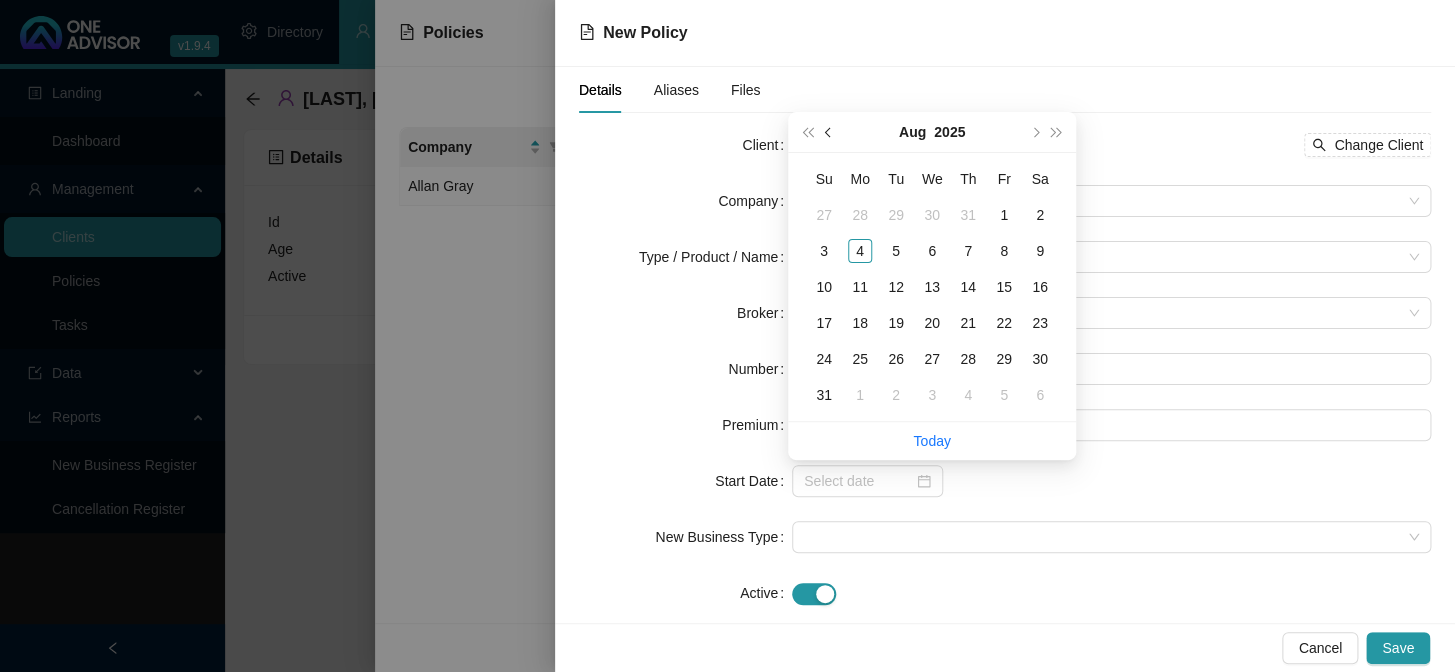 click at bounding box center (830, 132) 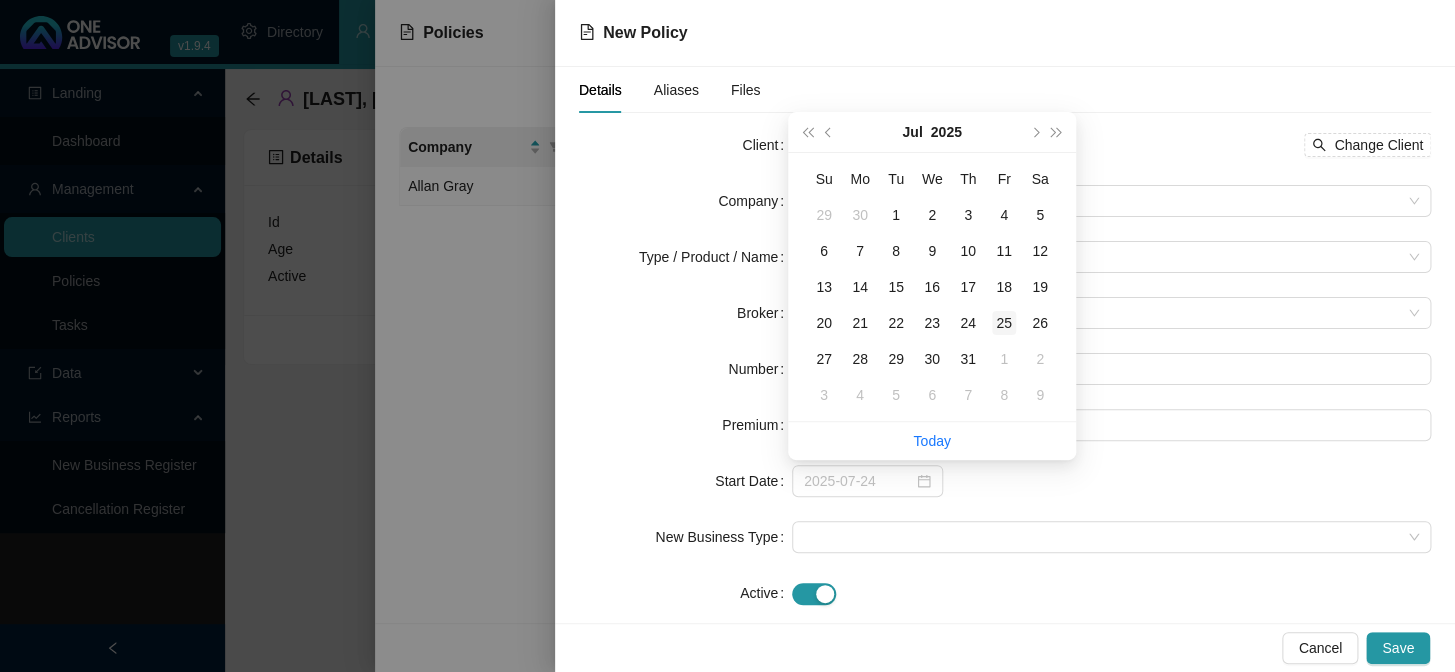 type on "2025-07-25" 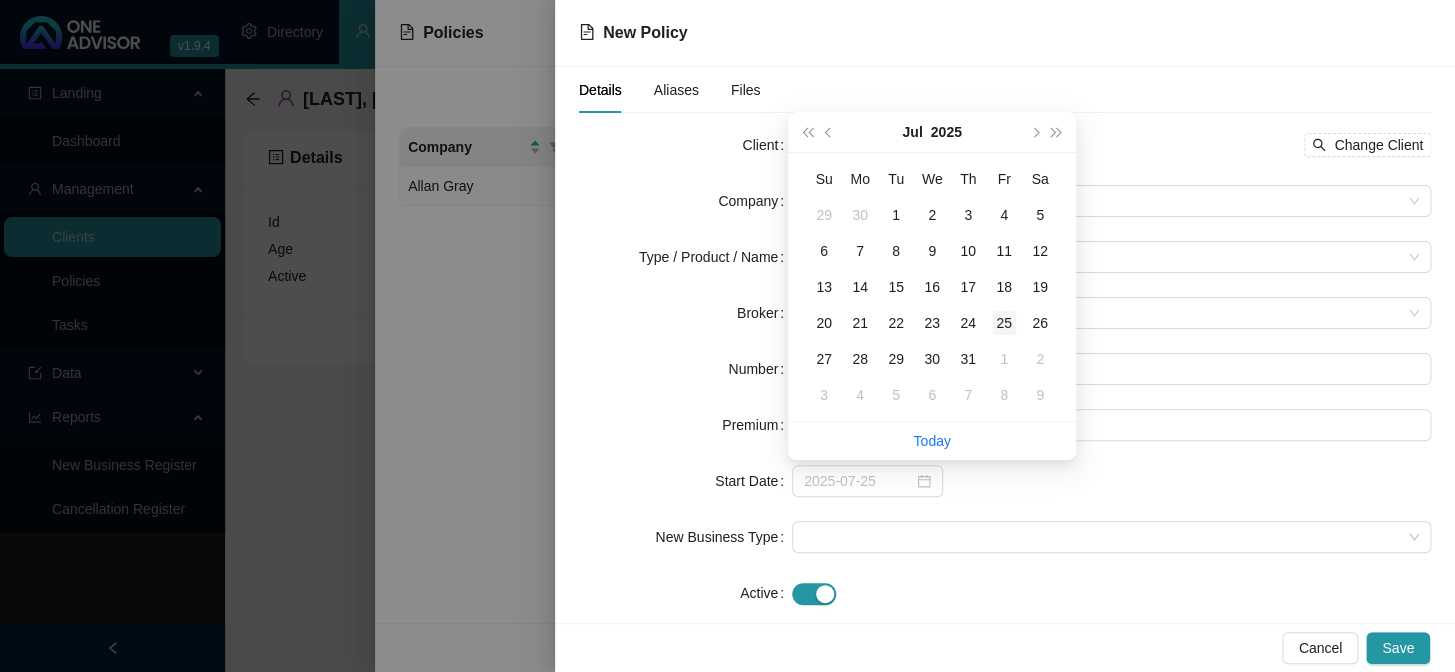 click on "25" at bounding box center (1004, 323) 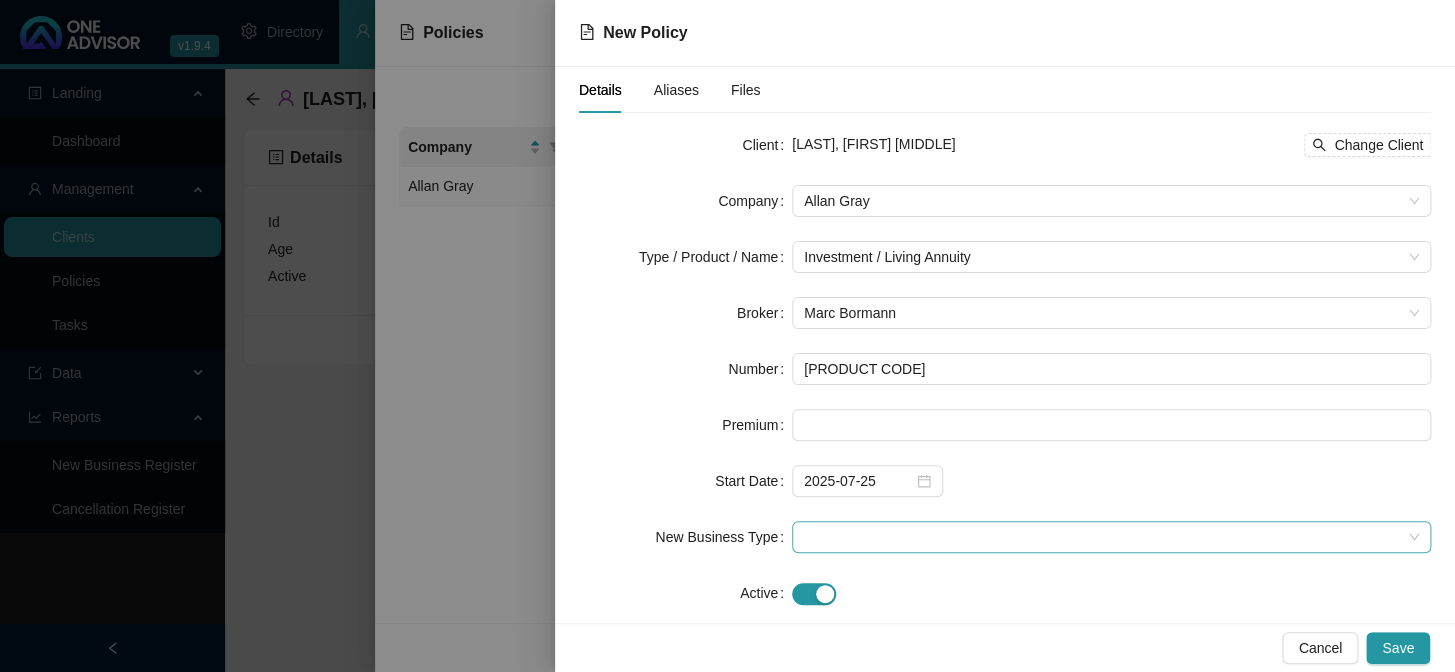 click at bounding box center (1111, 537) 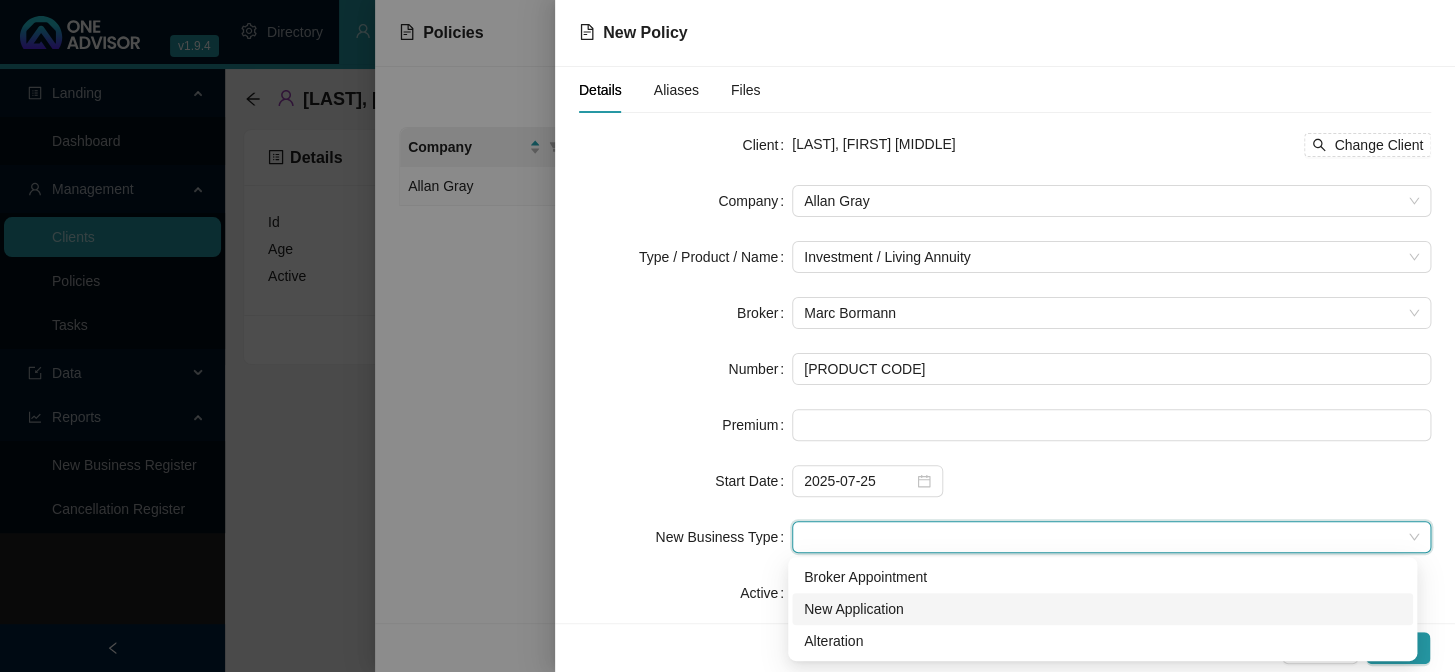 click on "New Application" at bounding box center [1102, 609] 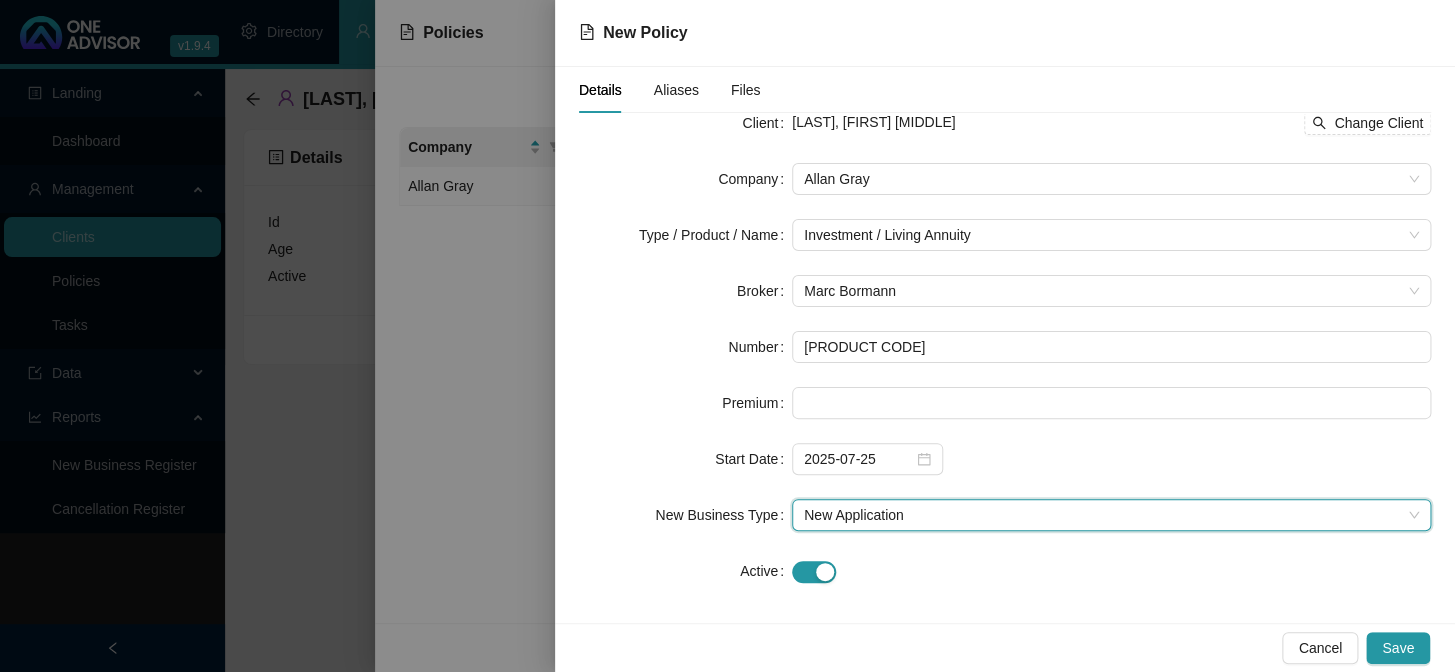 scroll, scrollTop: 33, scrollLeft: 0, axis: vertical 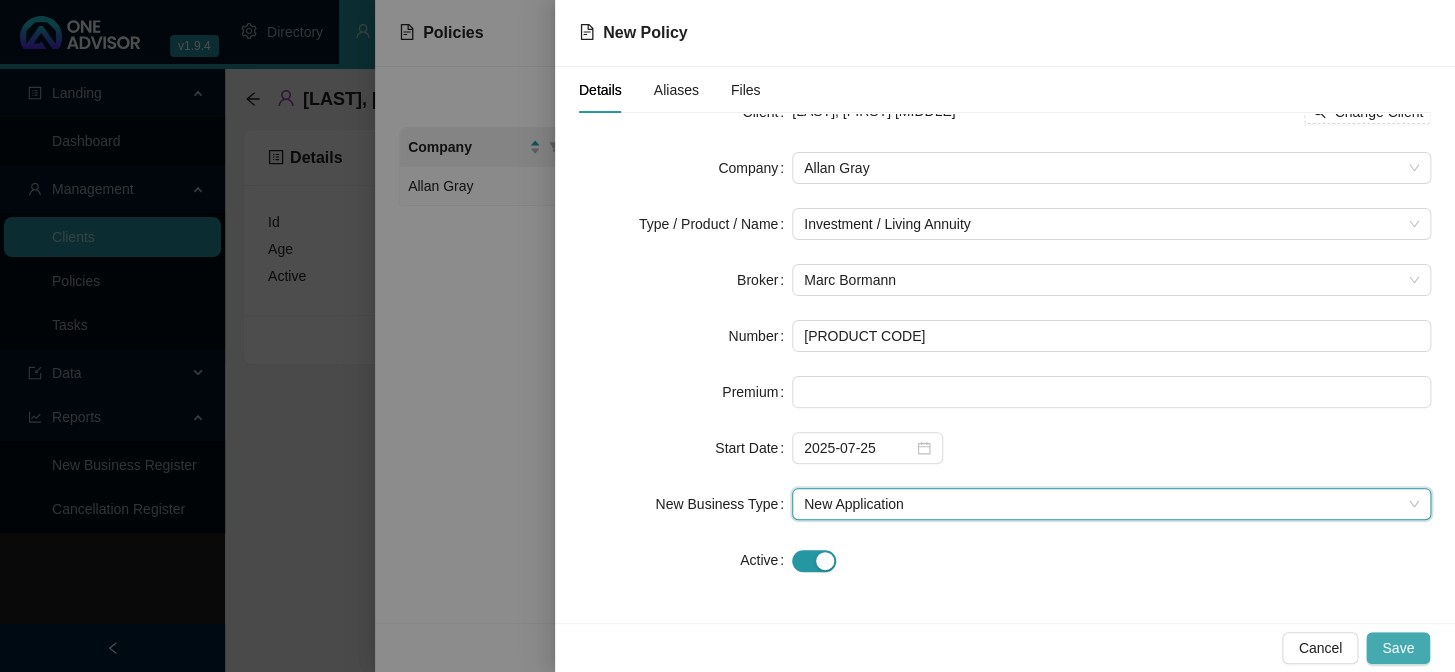 click on "Save" at bounding box center [1398, 648] 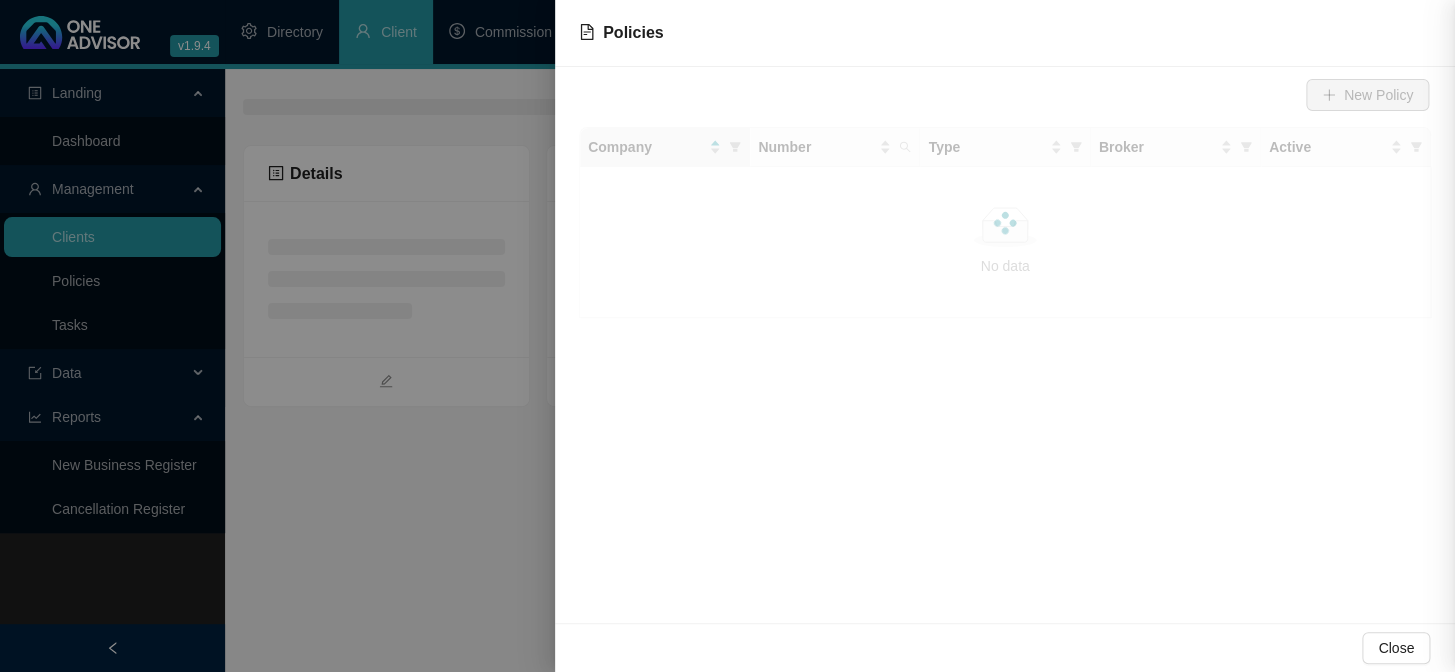 scroll, scrollTop: 0, scrollLeft: 0, axis: both 